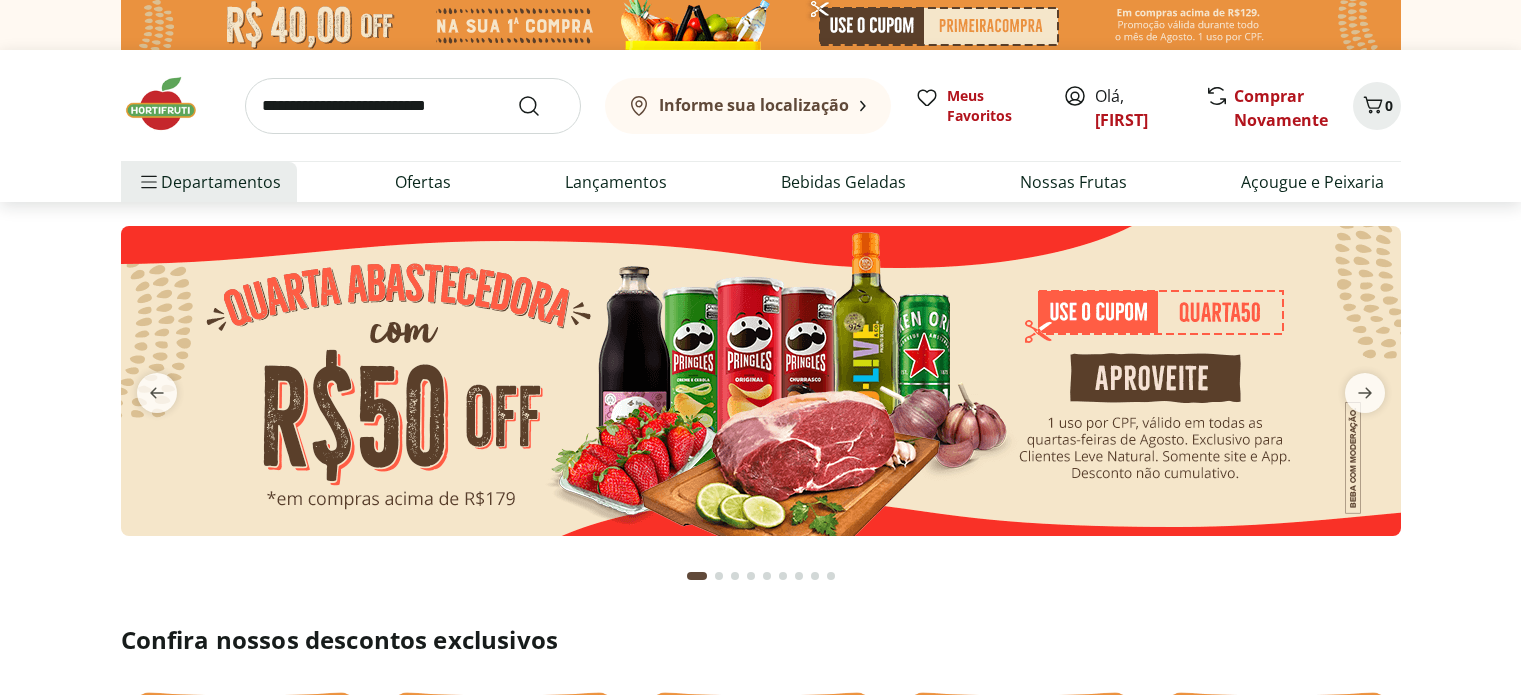 scroll, scrollTop: 0, scrollLeft: 0, axis: both 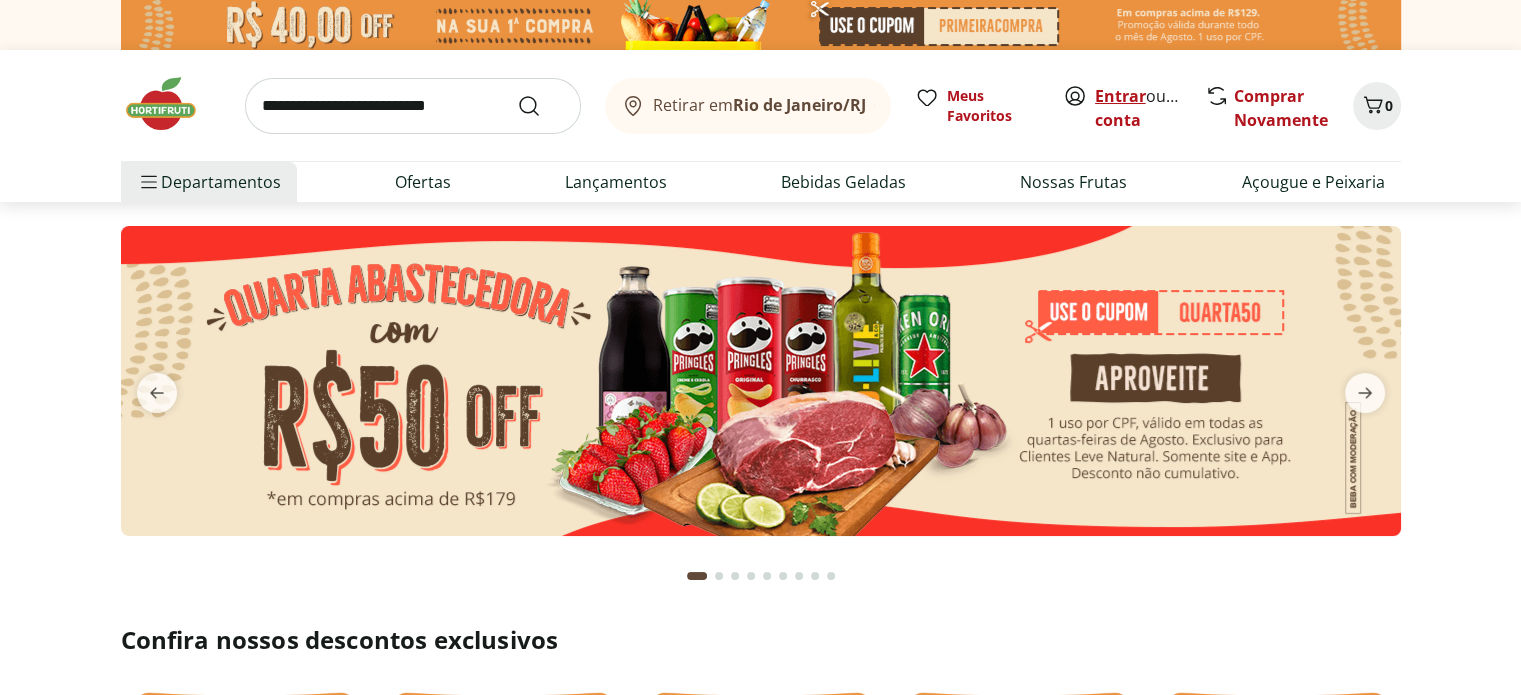 click on "Entrar" at bounding box center (1120, 96) 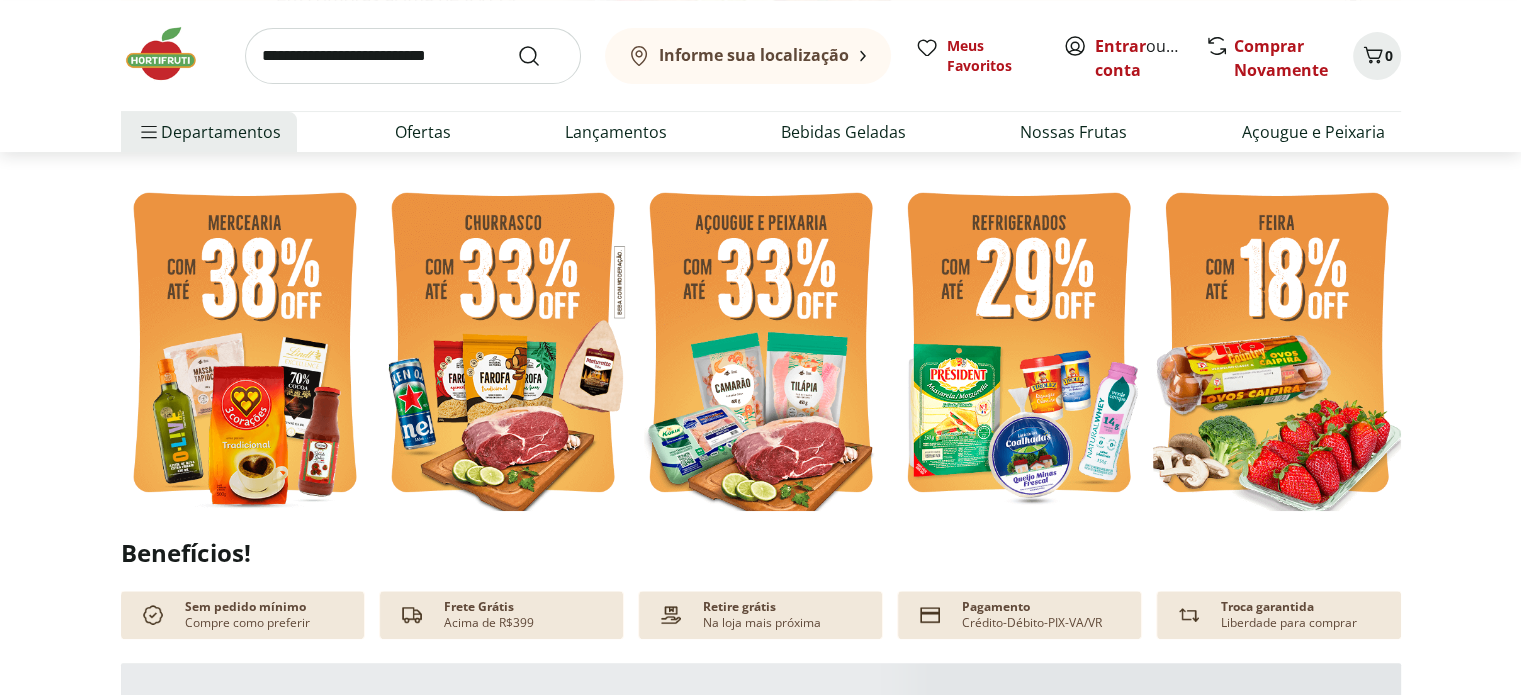 scroll, scrollTop: 500, scrollLeft: 0, axis: vertical 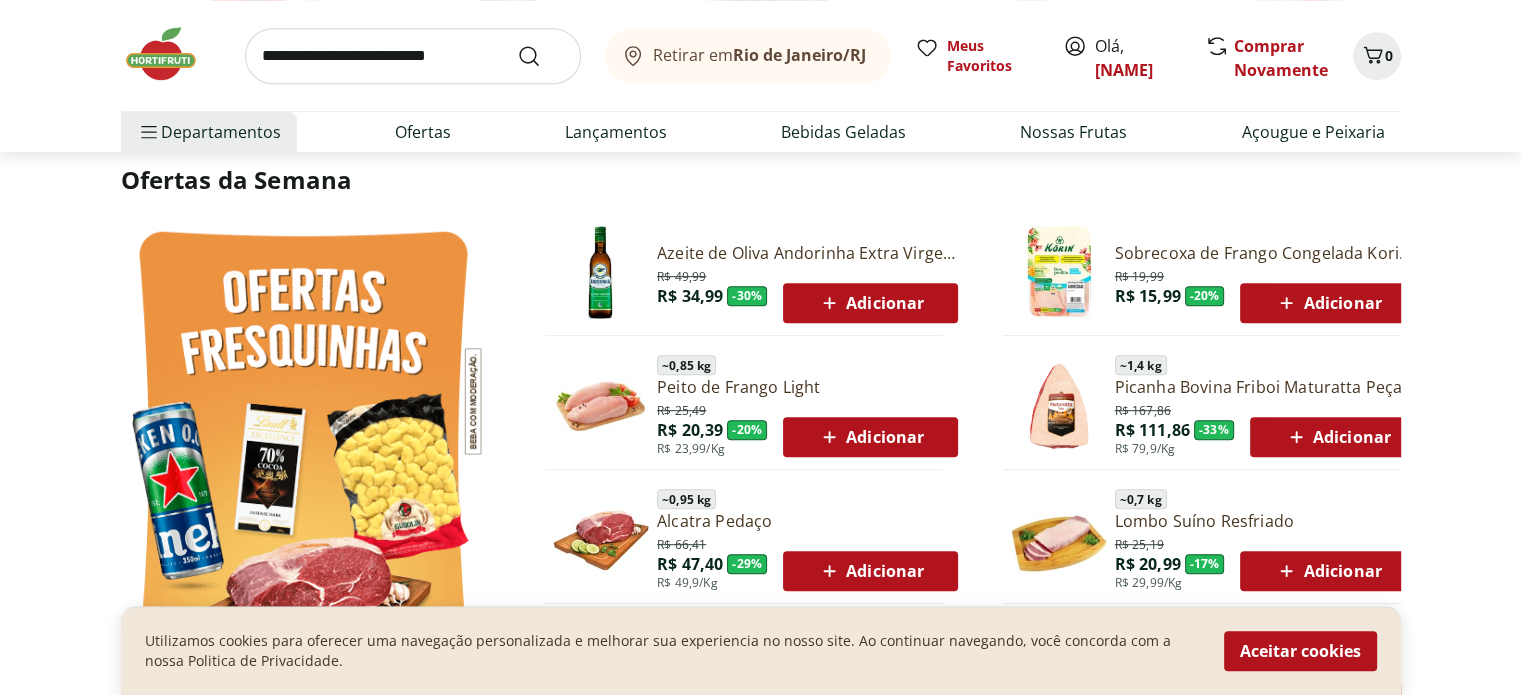 click on "Adicionar" at bounding box center (870, 437) 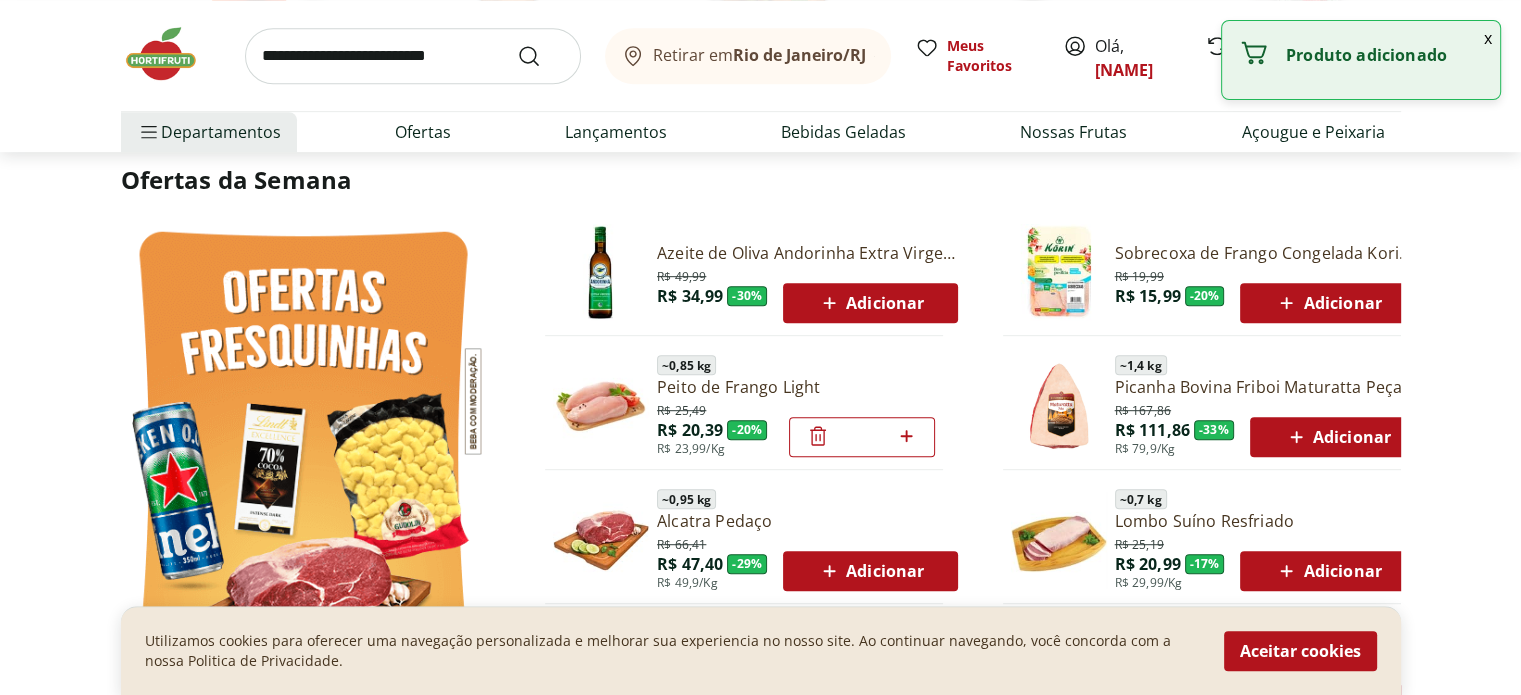 click 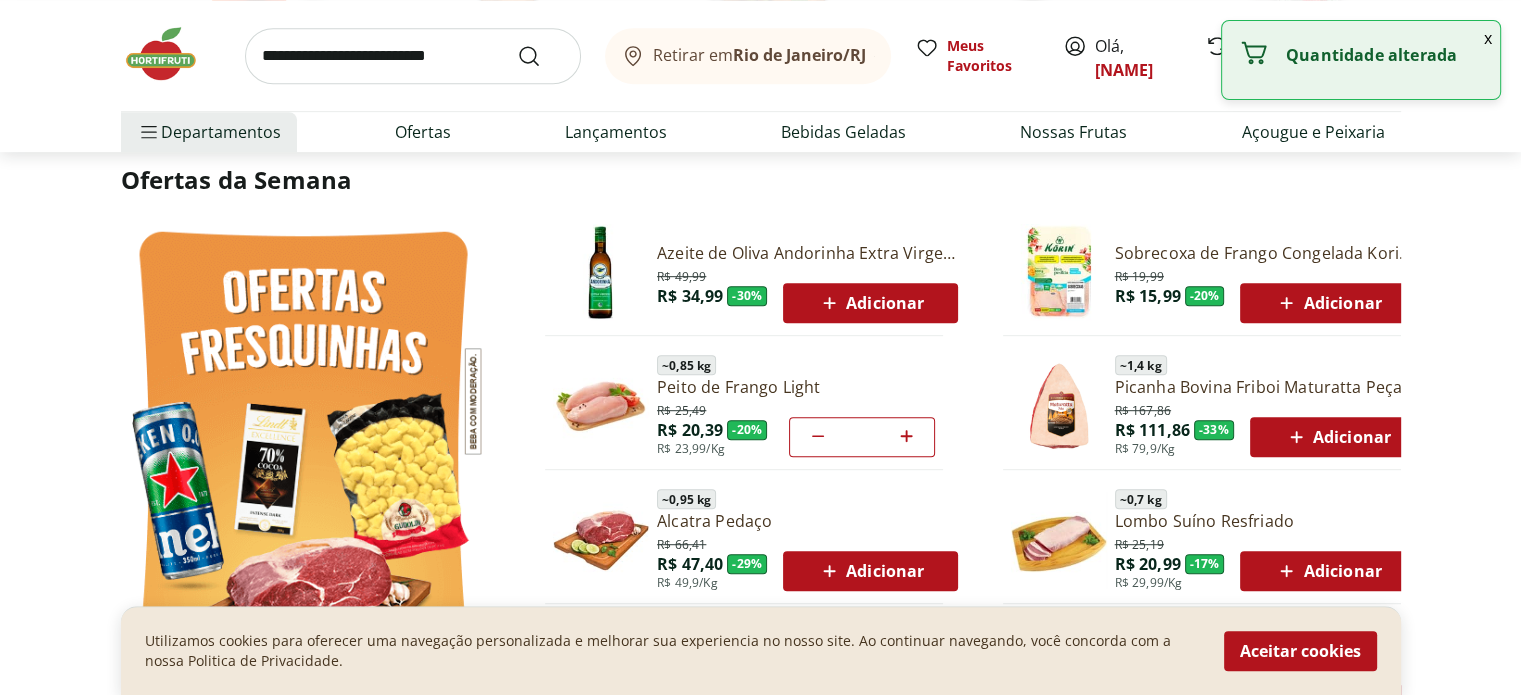 click 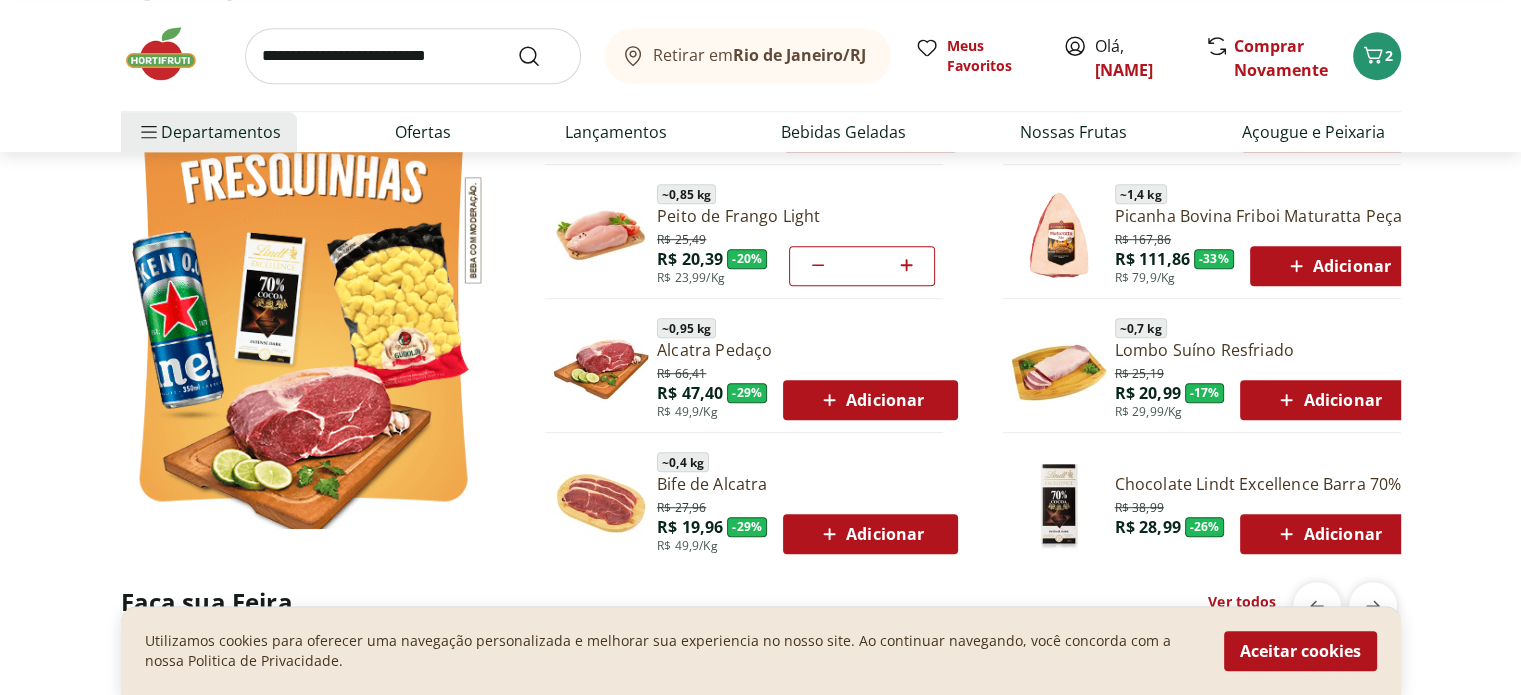 scroll, scrollTop: 1400, scrollLeft: 0, axis: vertical 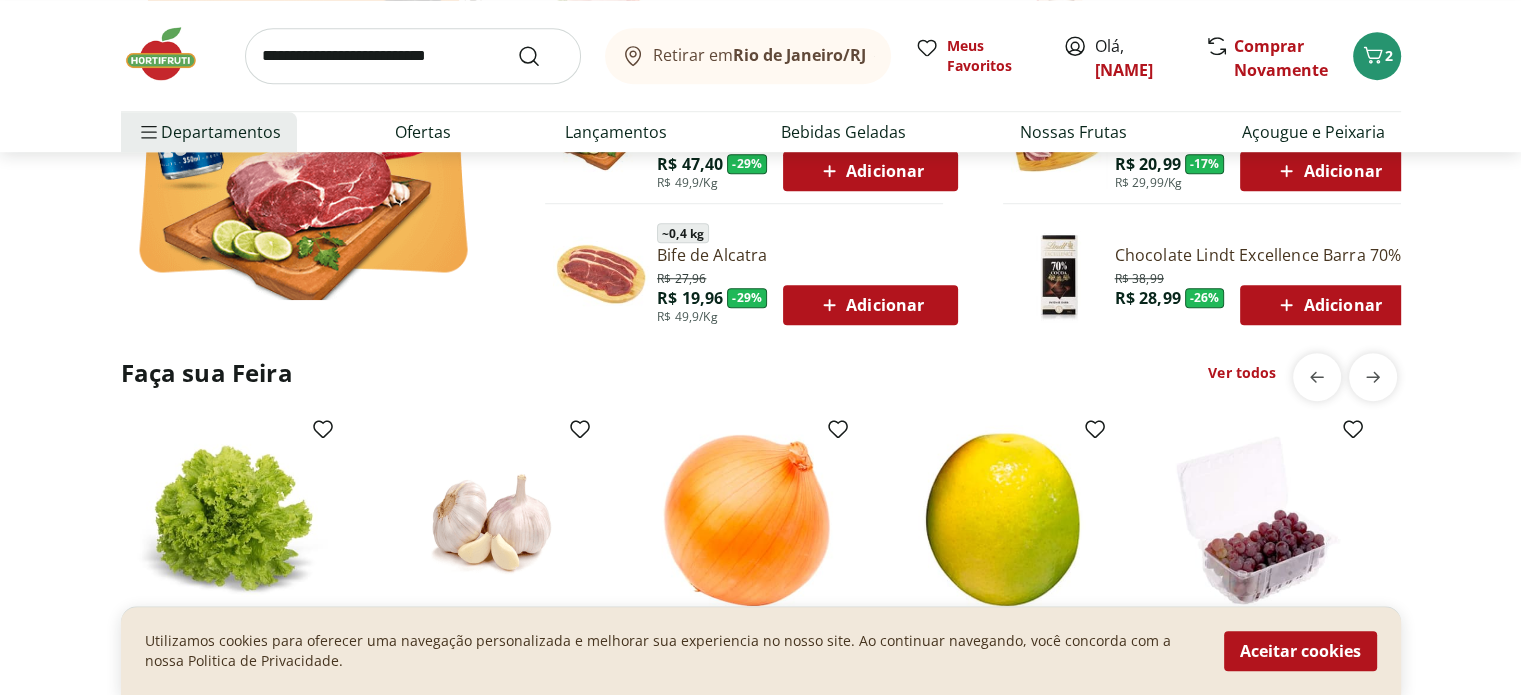 click 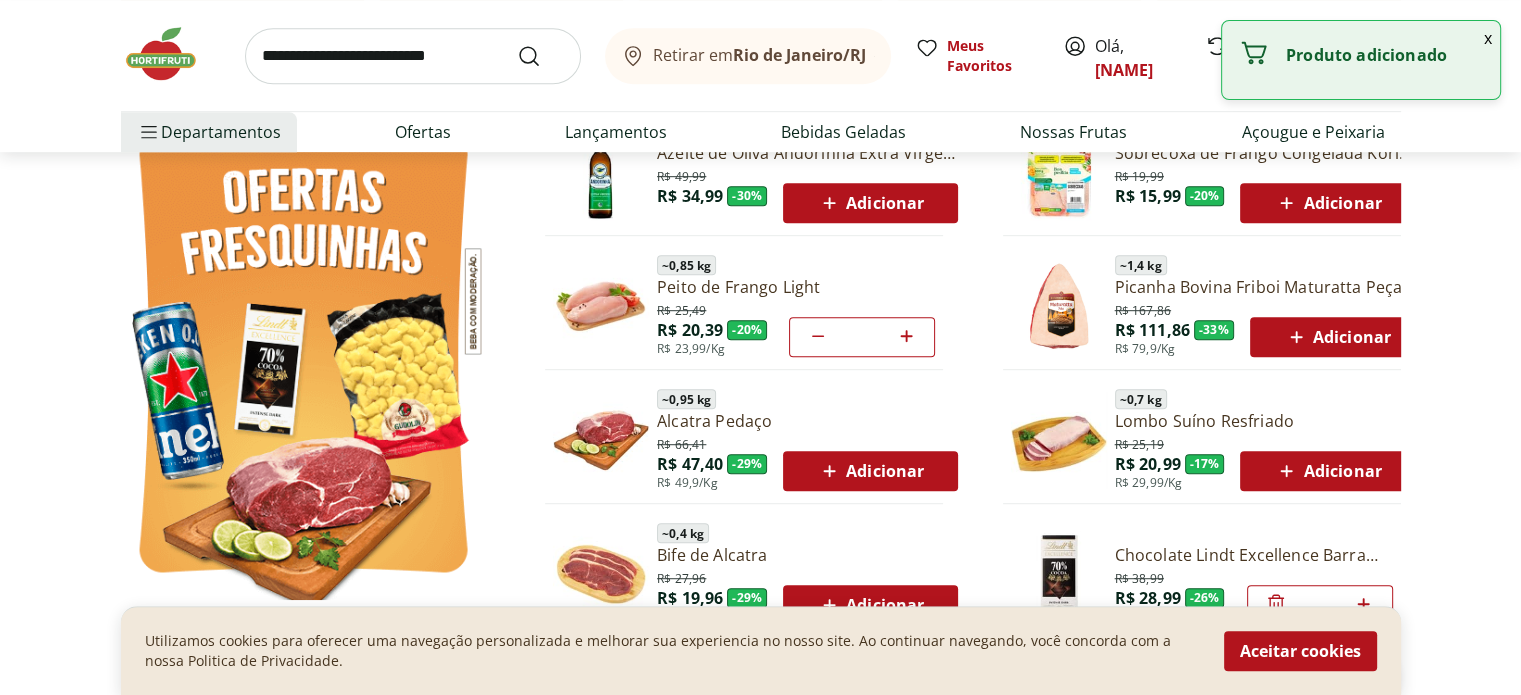 scroll, scrollTop: 1000, scrollLeft: 0, axis: vertical 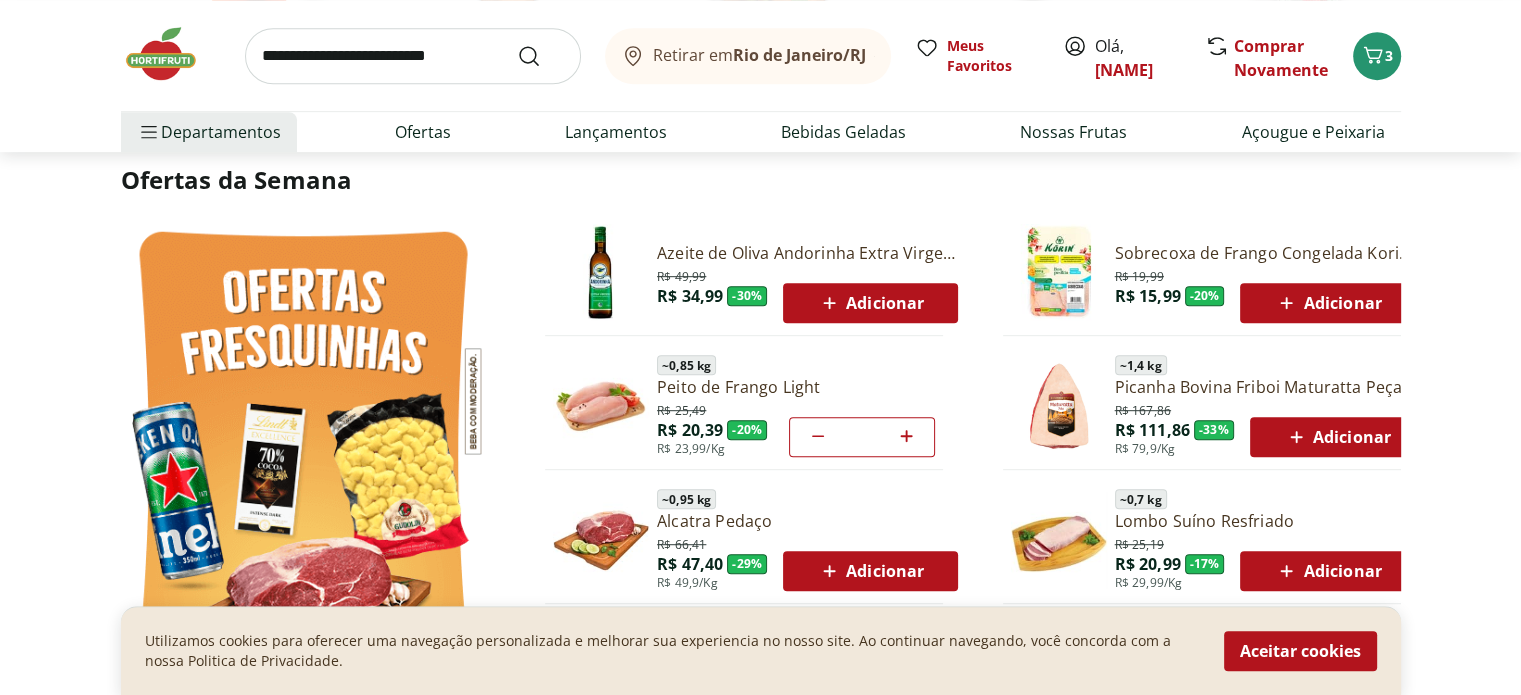click on "Adicionar" at bounding box center [1327, 303] 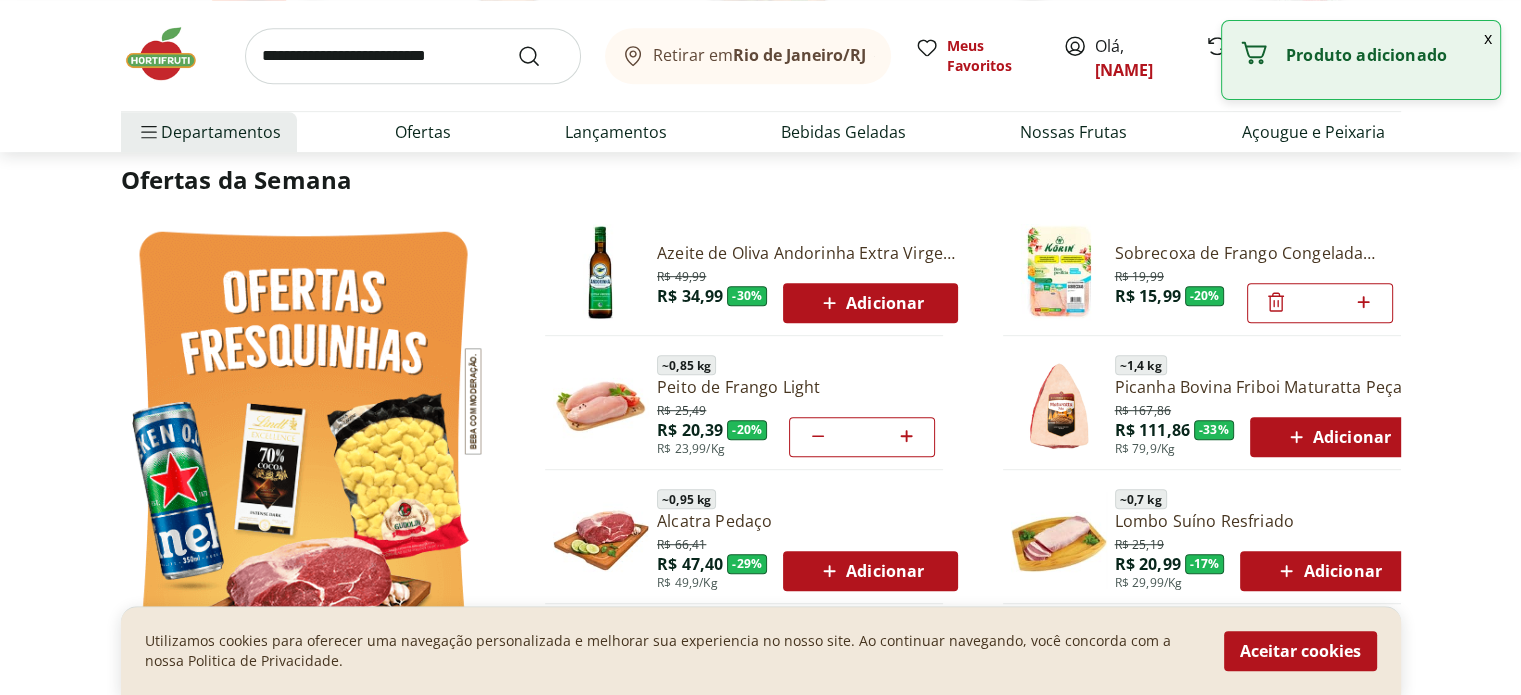 click 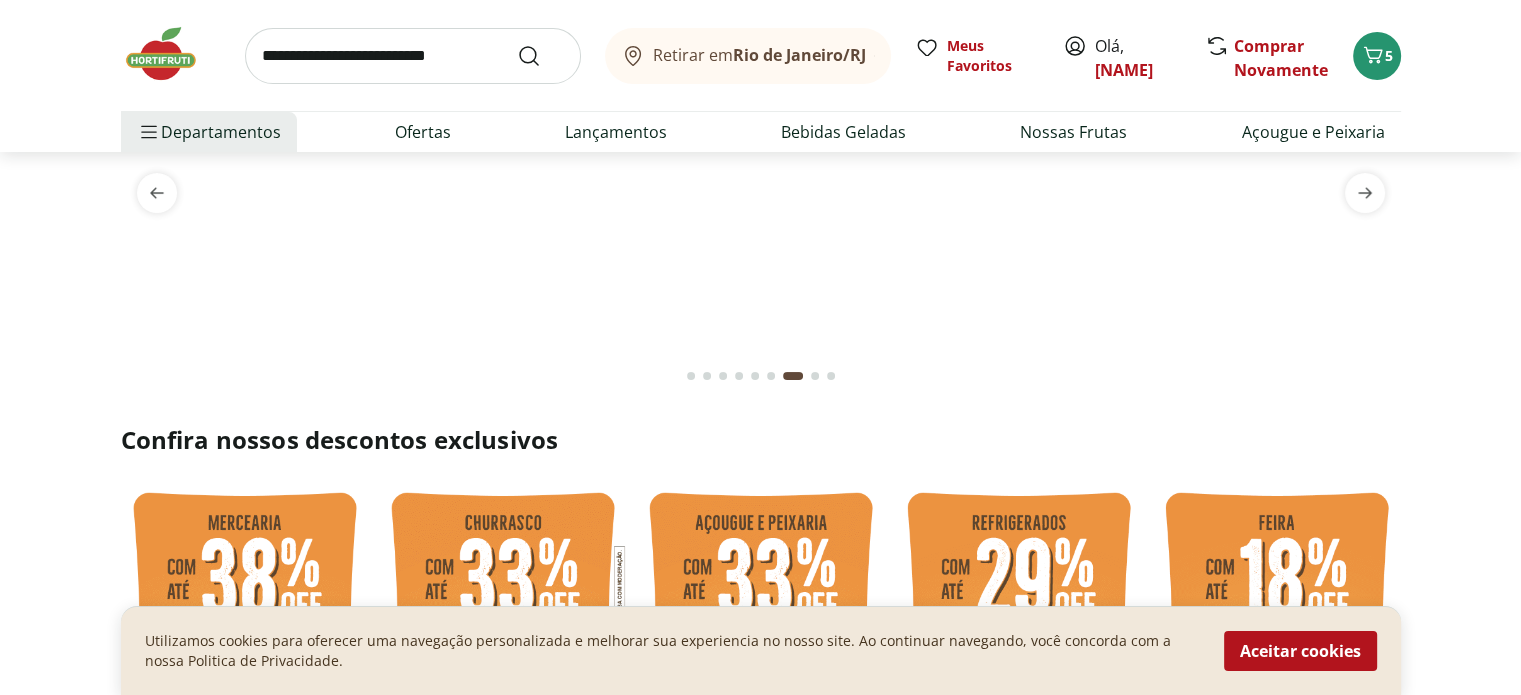 scroll, scrollTop: 1000, scrollLeft: 0, axis: vertical 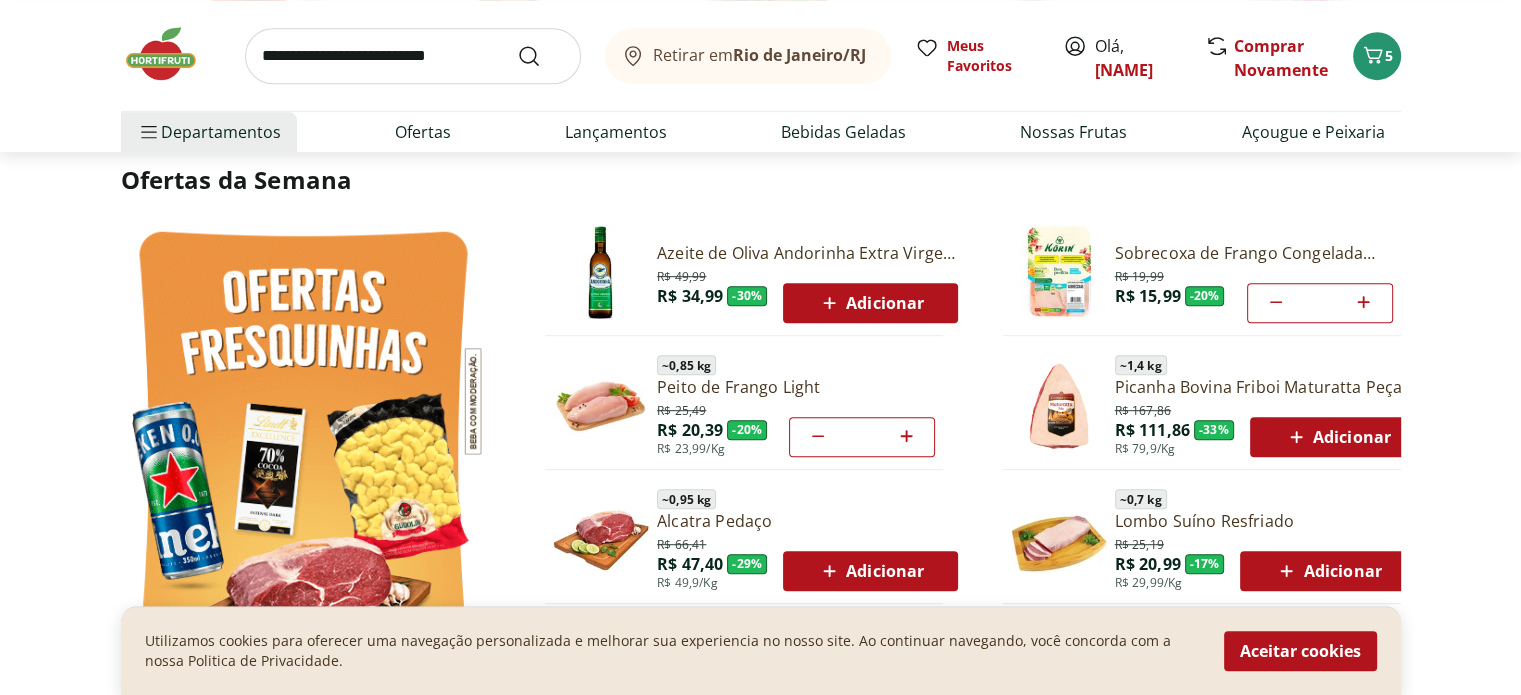 click 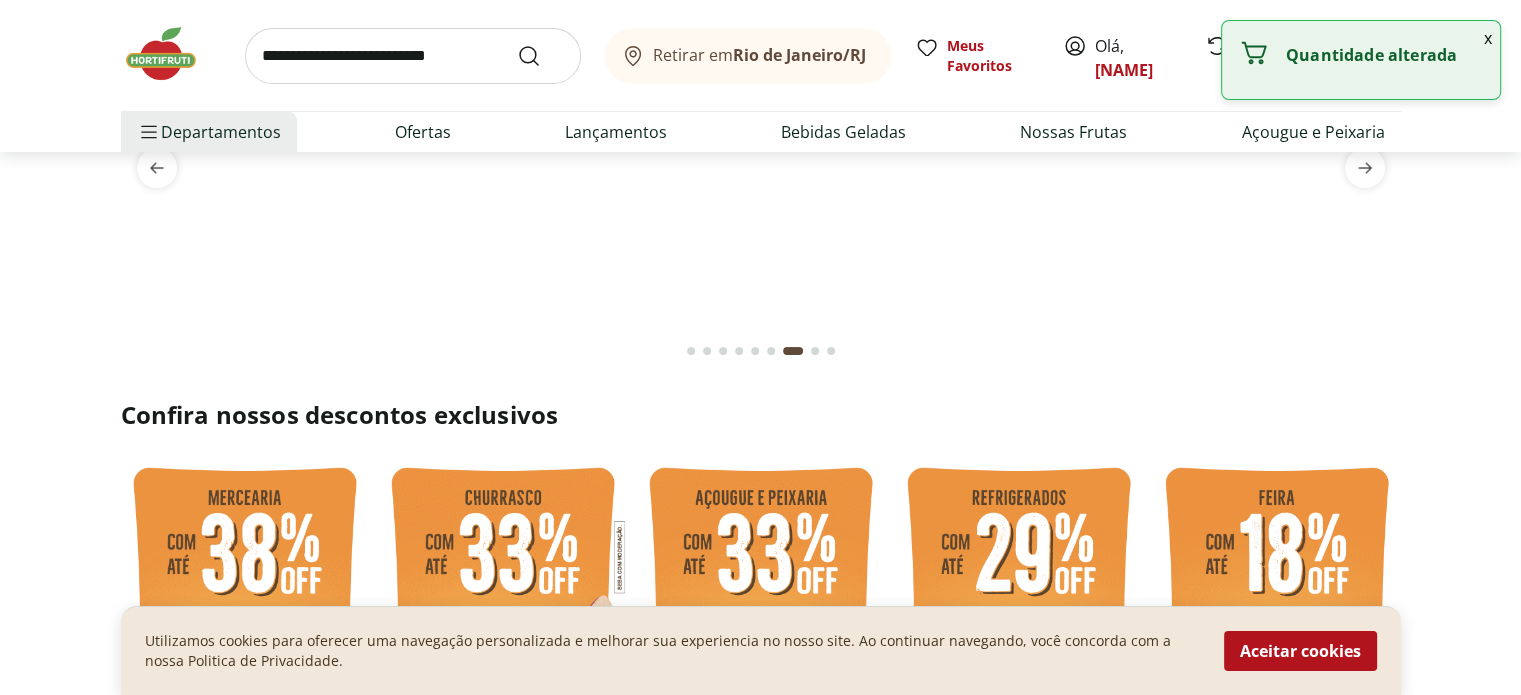scroll, scrollTop: 0, scrollLeft: 0, axis: both 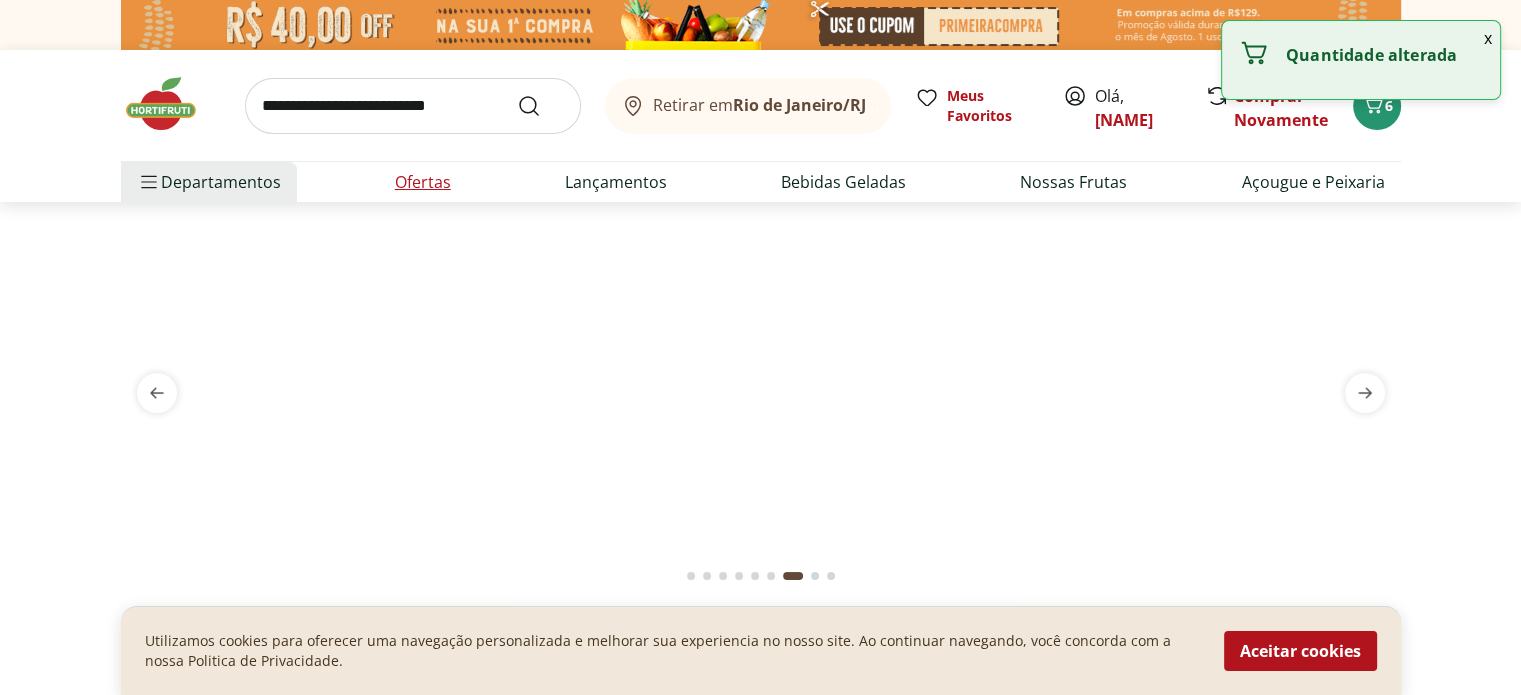 click on "Ofertas" at bounding box center [423, 182] 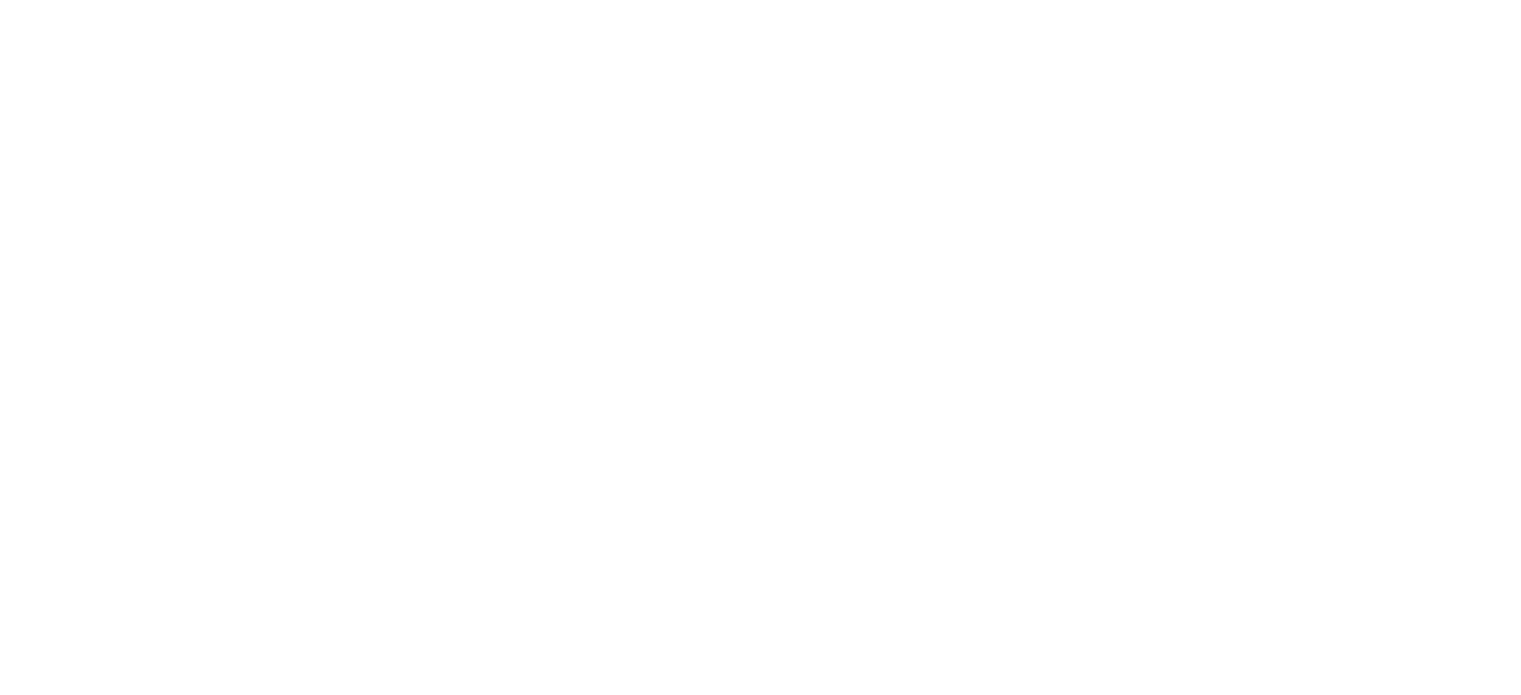 select on "**********" 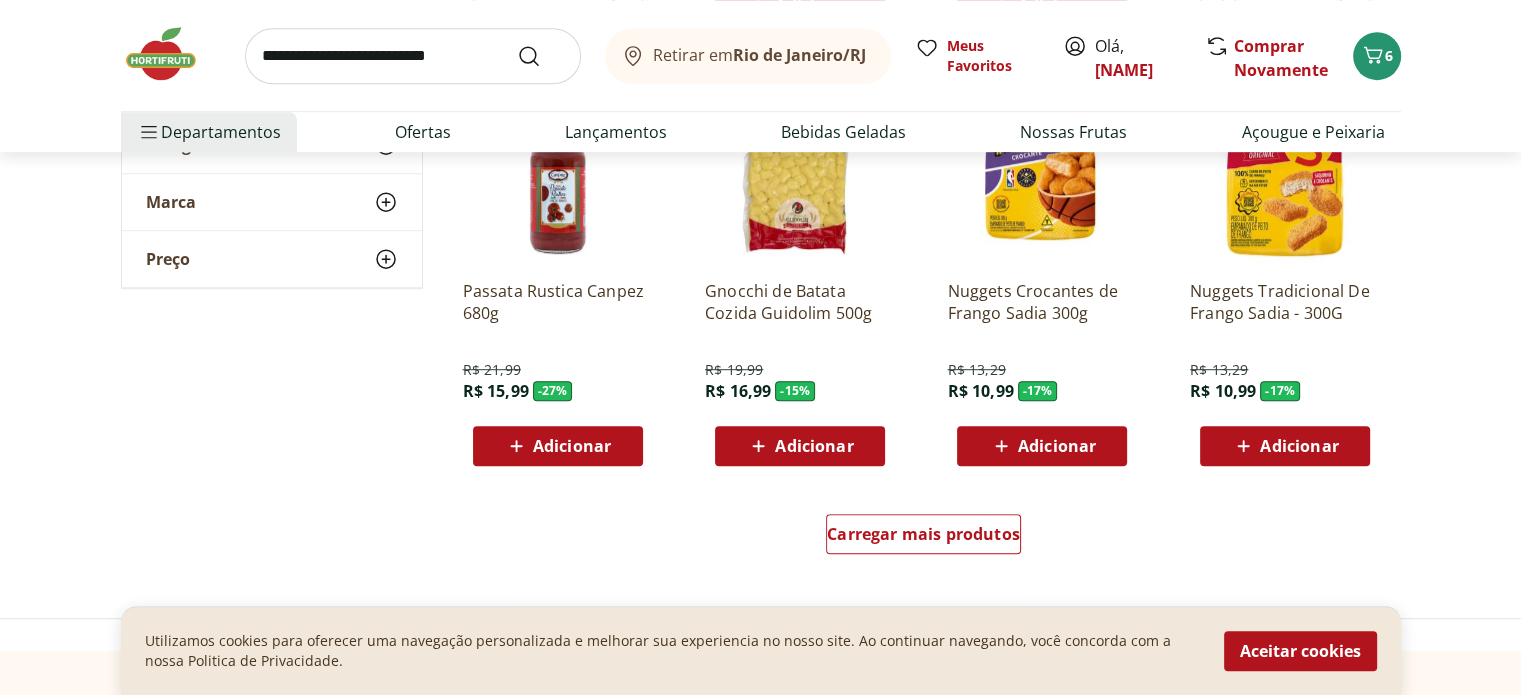 scroll, scrollTop: 1300, scrollLeft: 0, axis: vertical 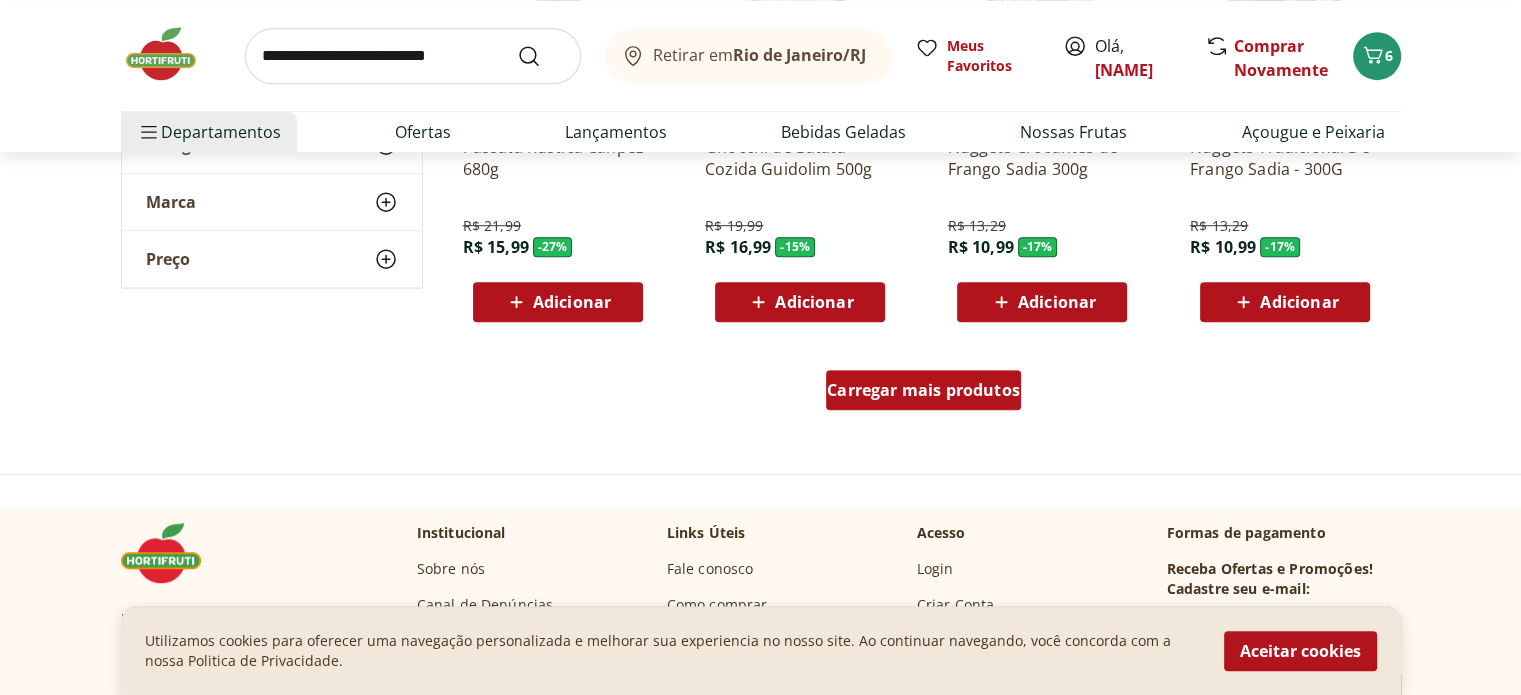click on "Carregar mais produtos" at bounding box center (923, 390) 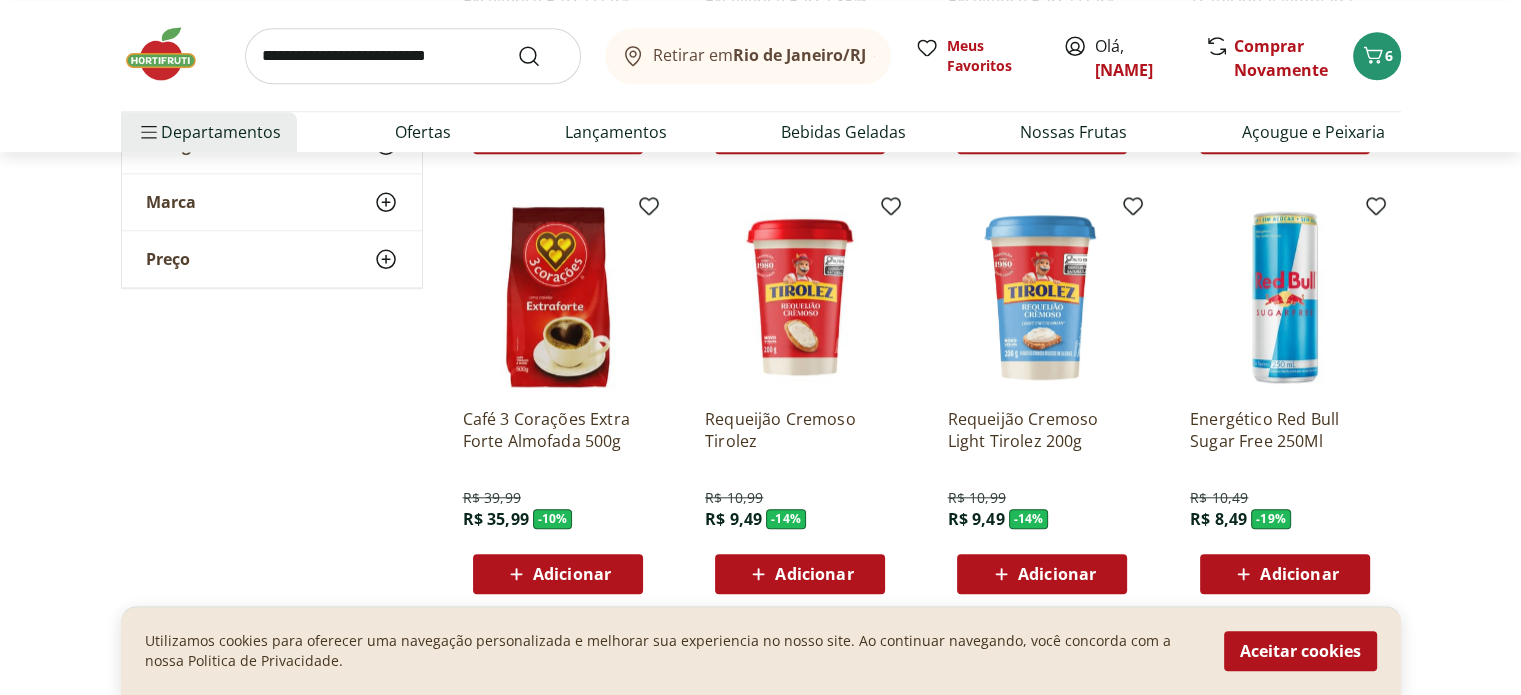 scroll, scrollTop: 2000, scrollLeft: 0, axis: vertical 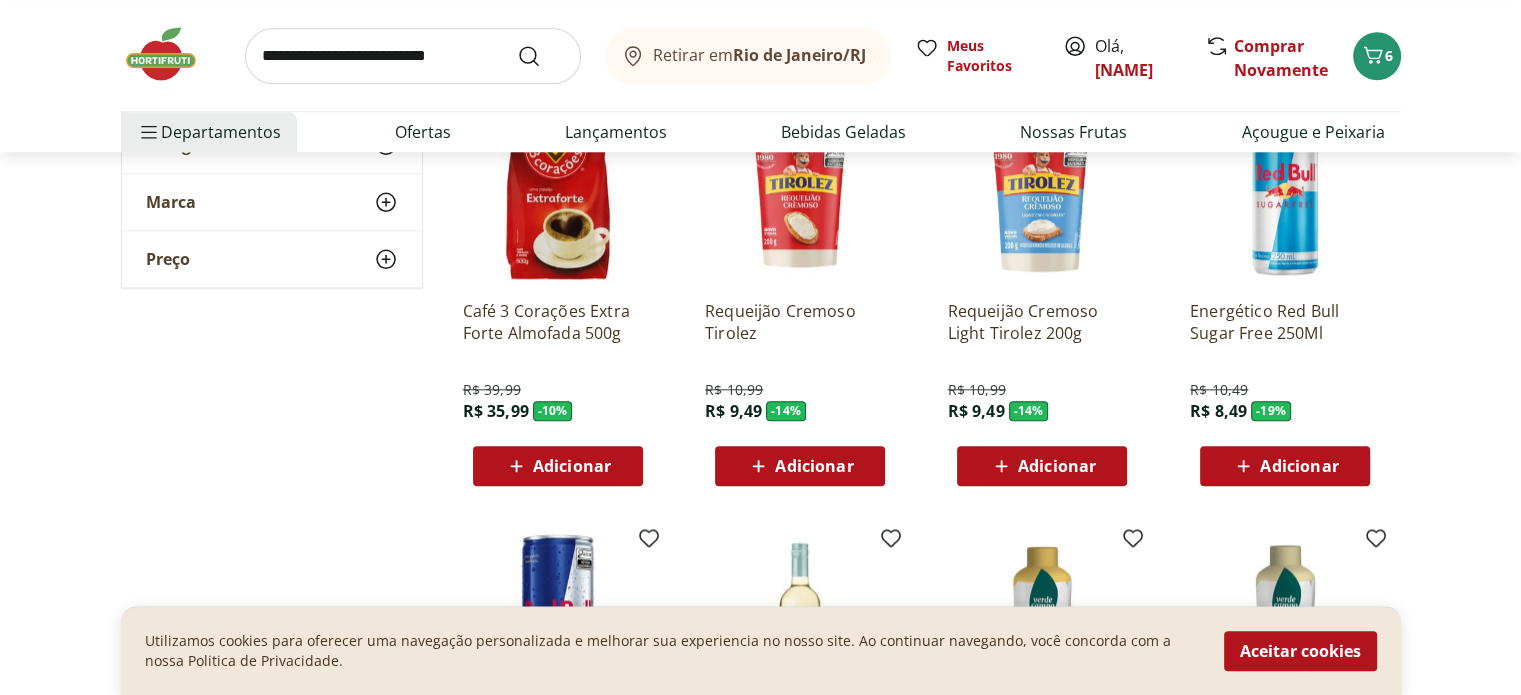 click on "Adicionar" at bounding box center [1042, 466] 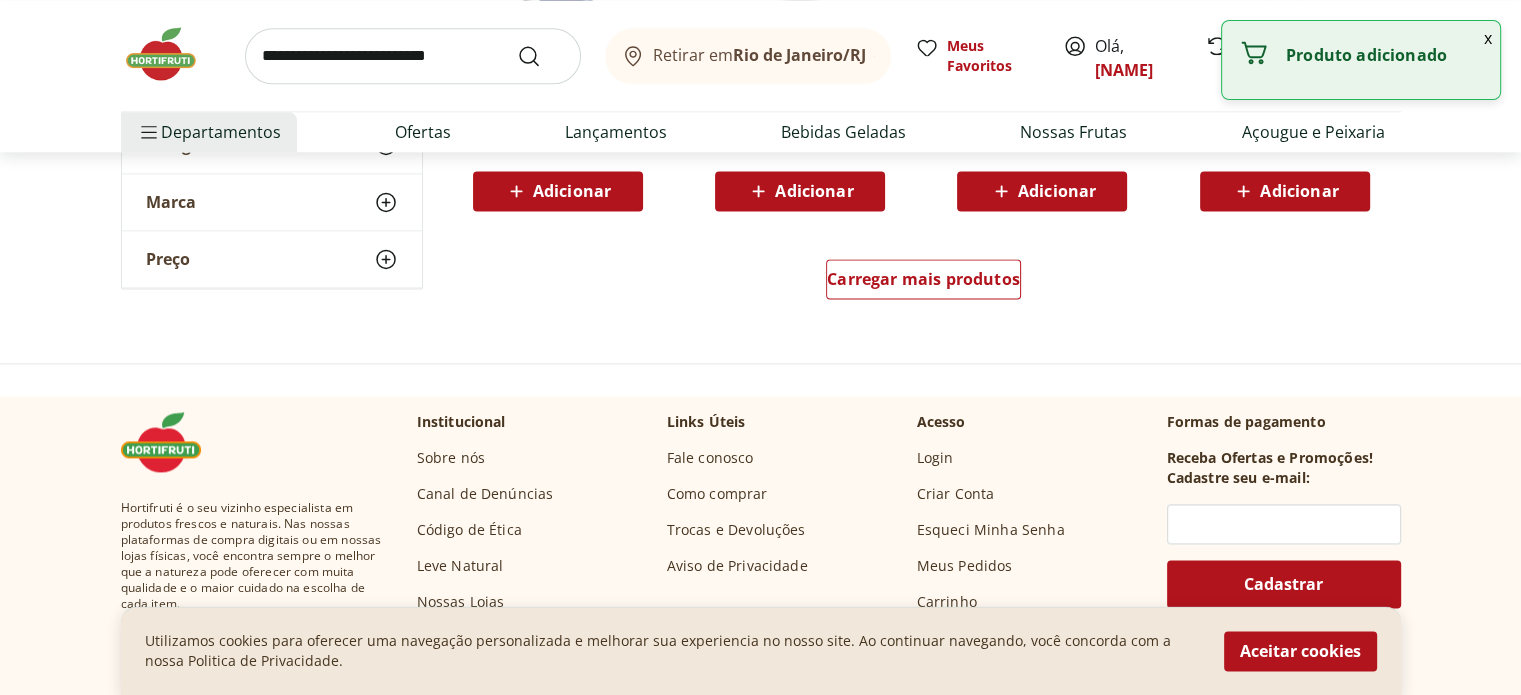 scroll, scrollTop: 2800, scrollLeft: 0, axis: vertical 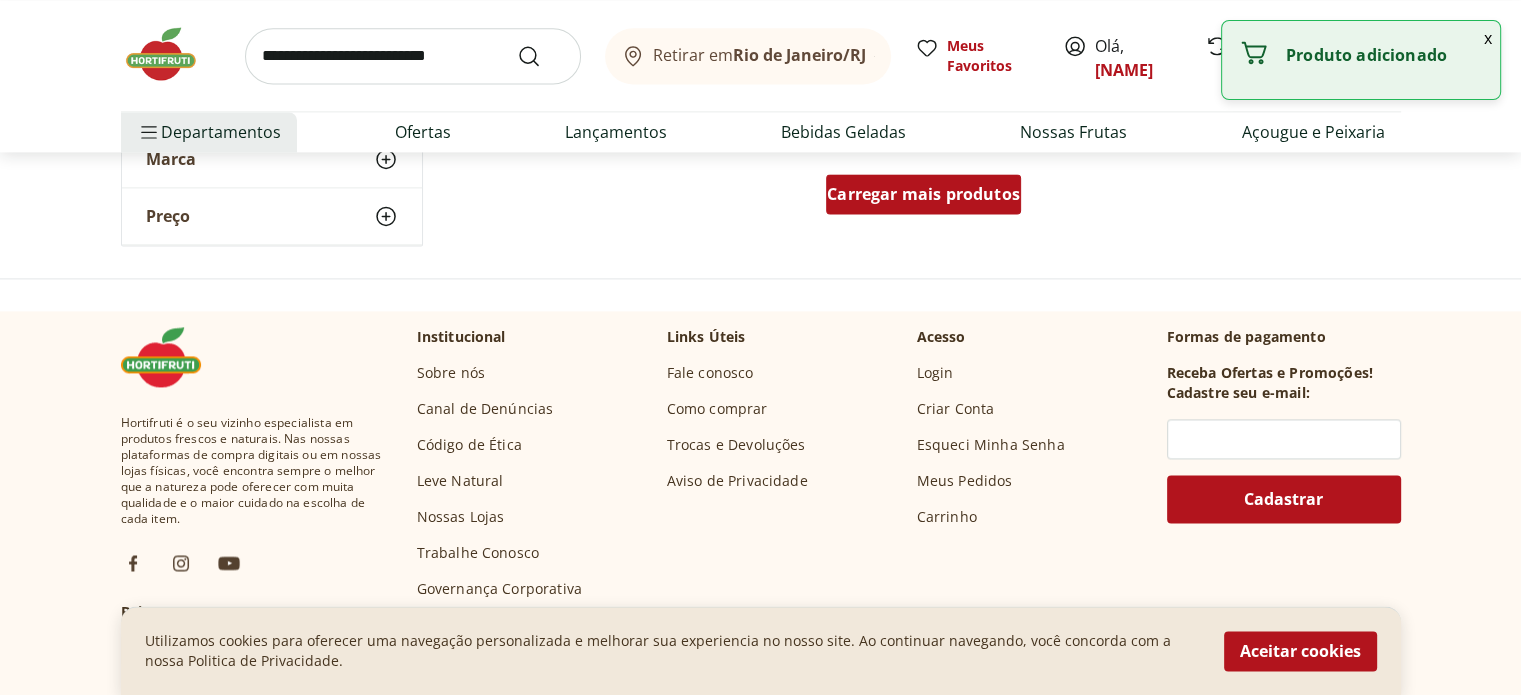 click on "Carregar mais produtos" at bounding box center [923, 194] 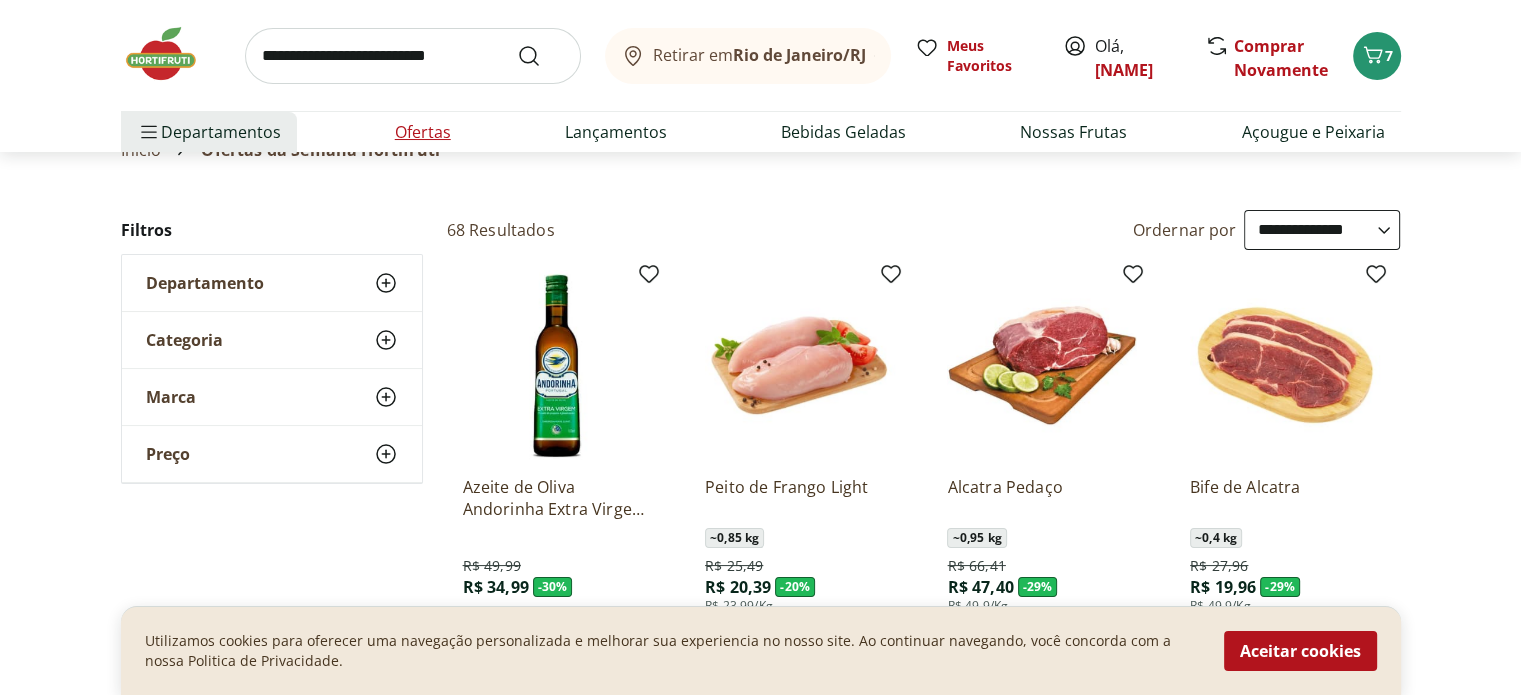 scroll, scrollTop: 0, scrollLeft: 0, axis: both 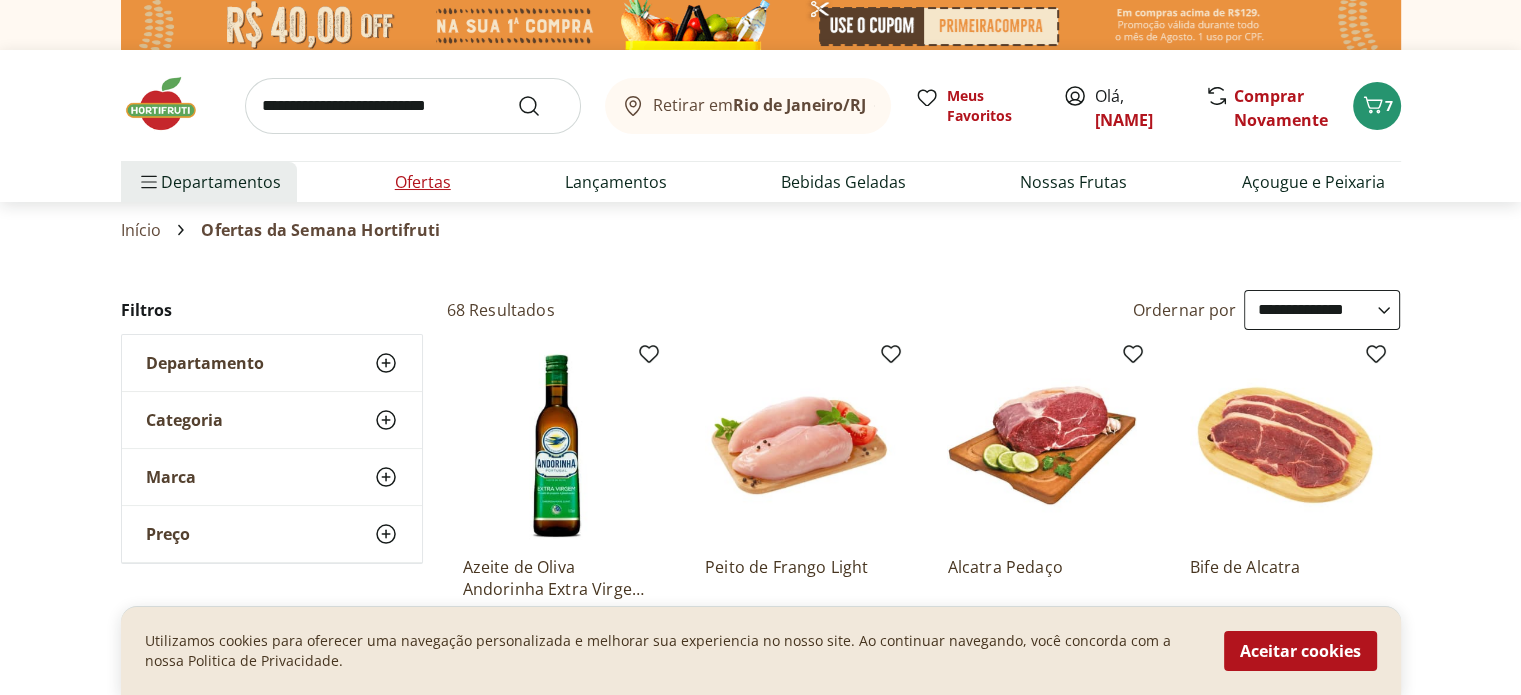 click on "Ofertas" at bounding box center [423, 182] 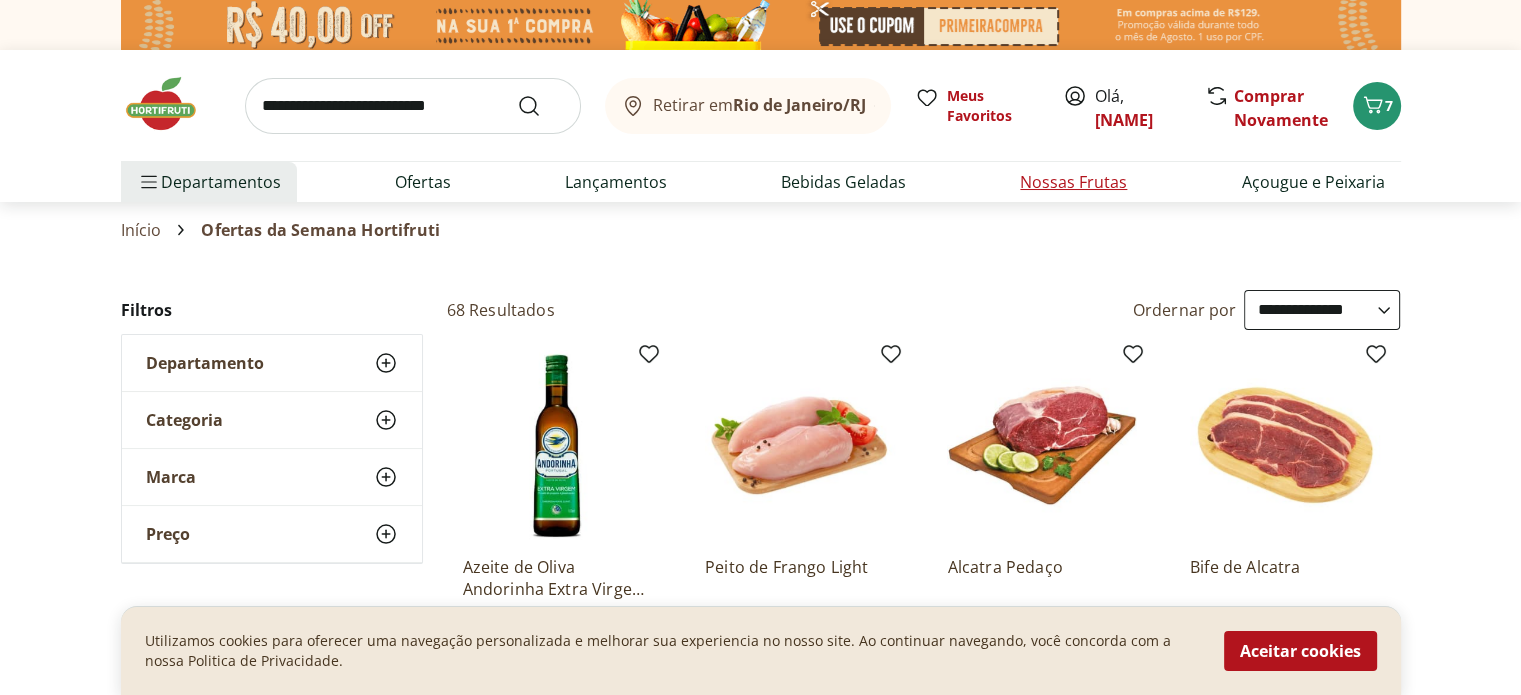 click on "Nossas Frutas" at bounding box center [1073, 182] 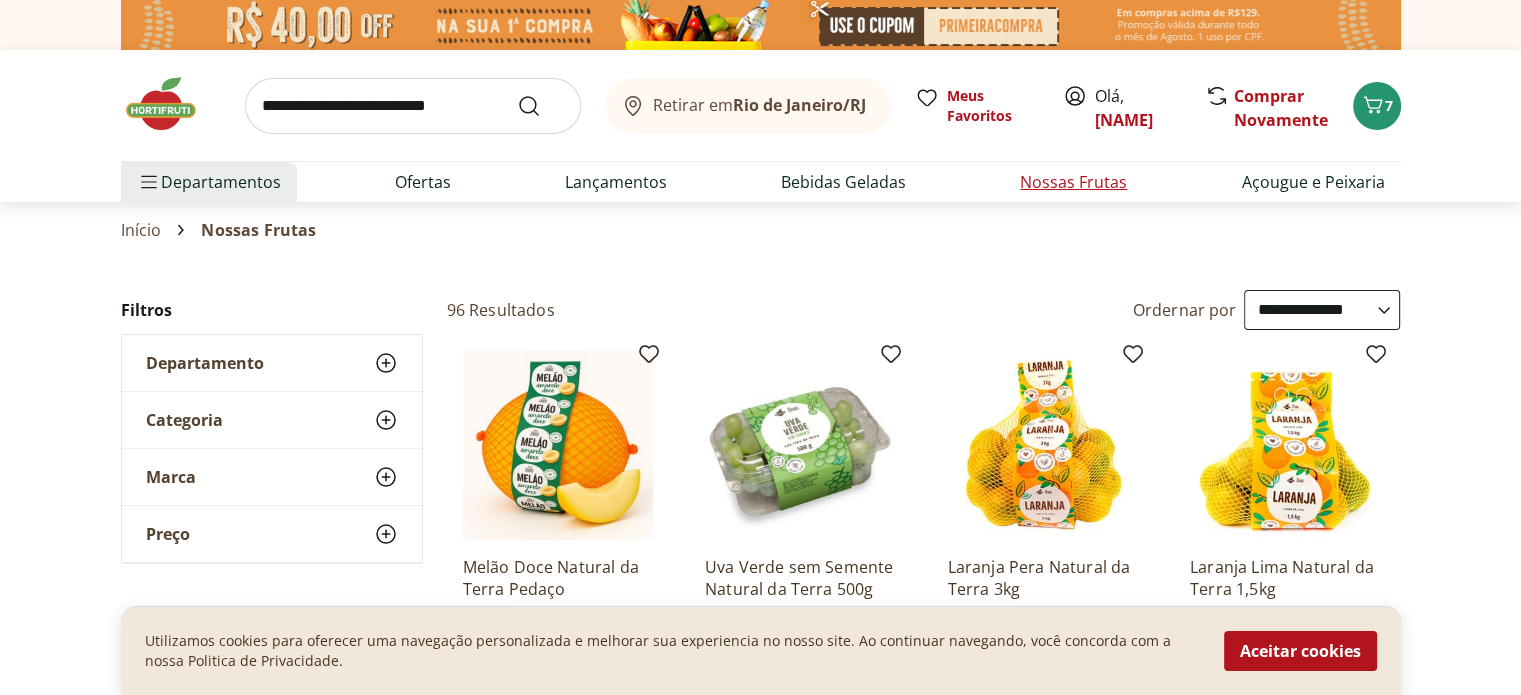 click on "Nossas Frutas" at bounding box center (1073, 182) 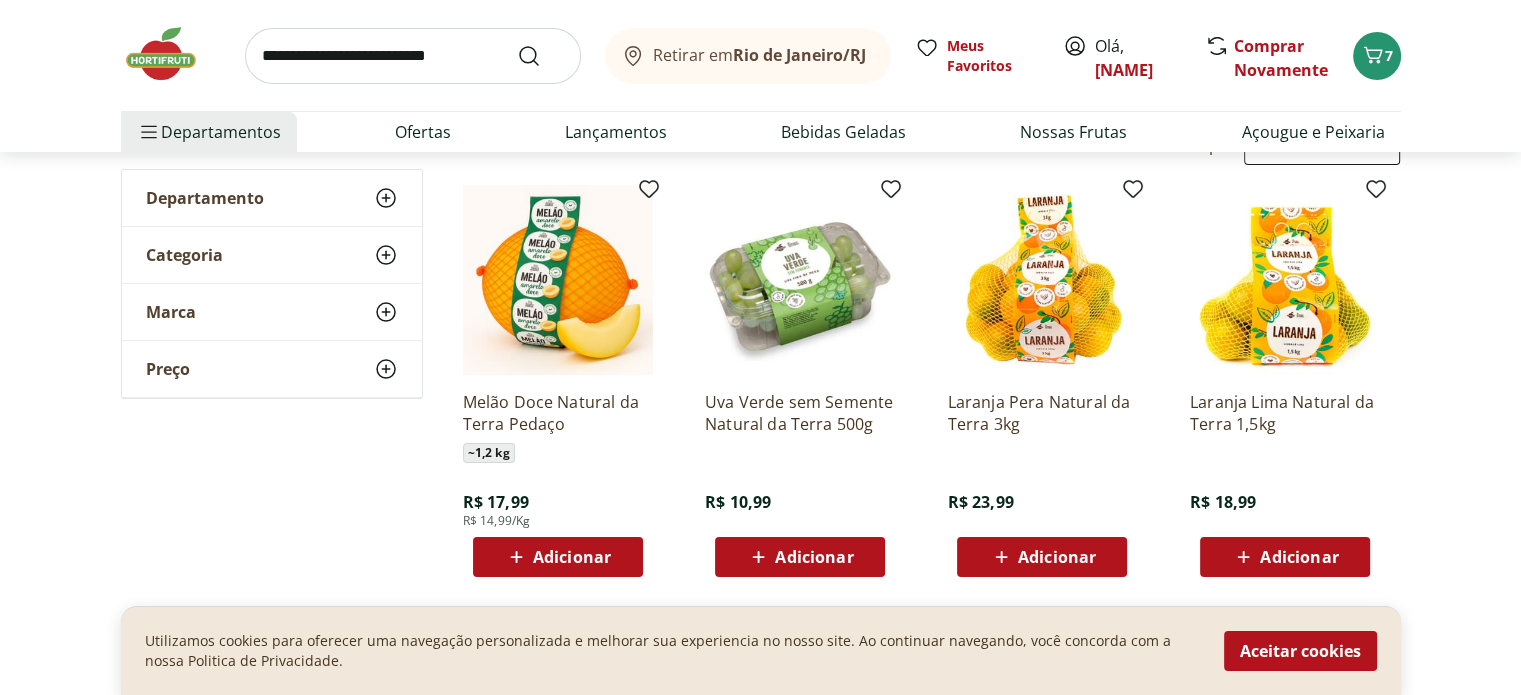 scroll, scrollTop: 300, scrollLeft: 0, axis: vertical 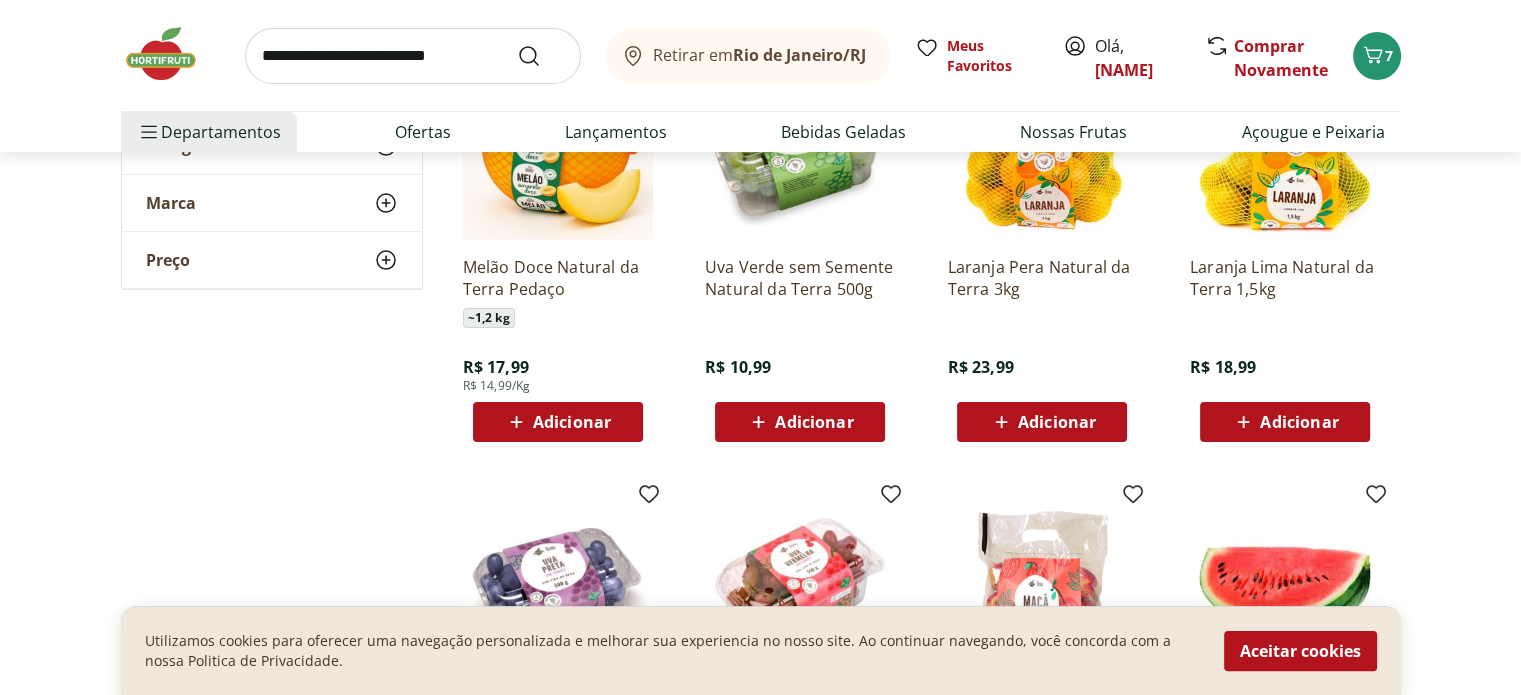 click on "Adicionar" at bounding box center (814, 422) 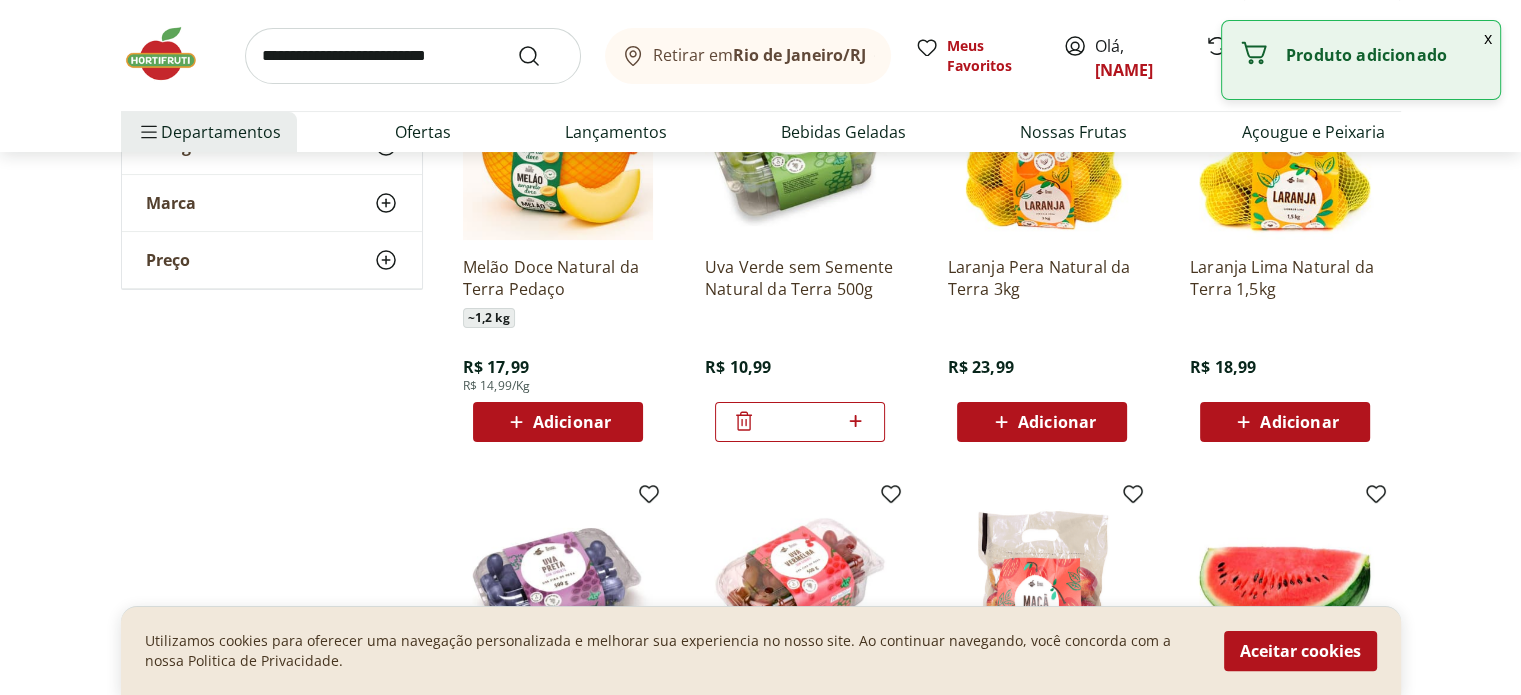 click 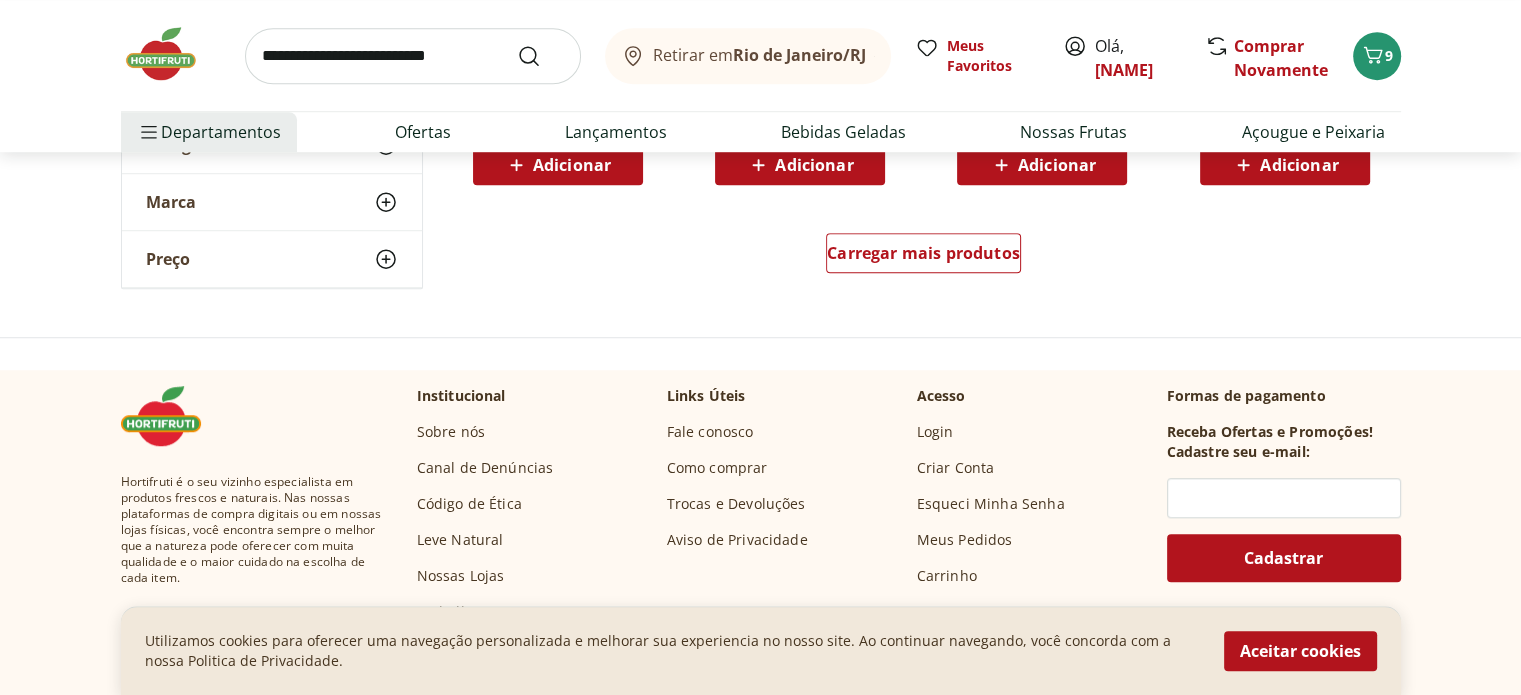 scroll, scrollTop: 1500, scrollLeft: 0, axis: vertical 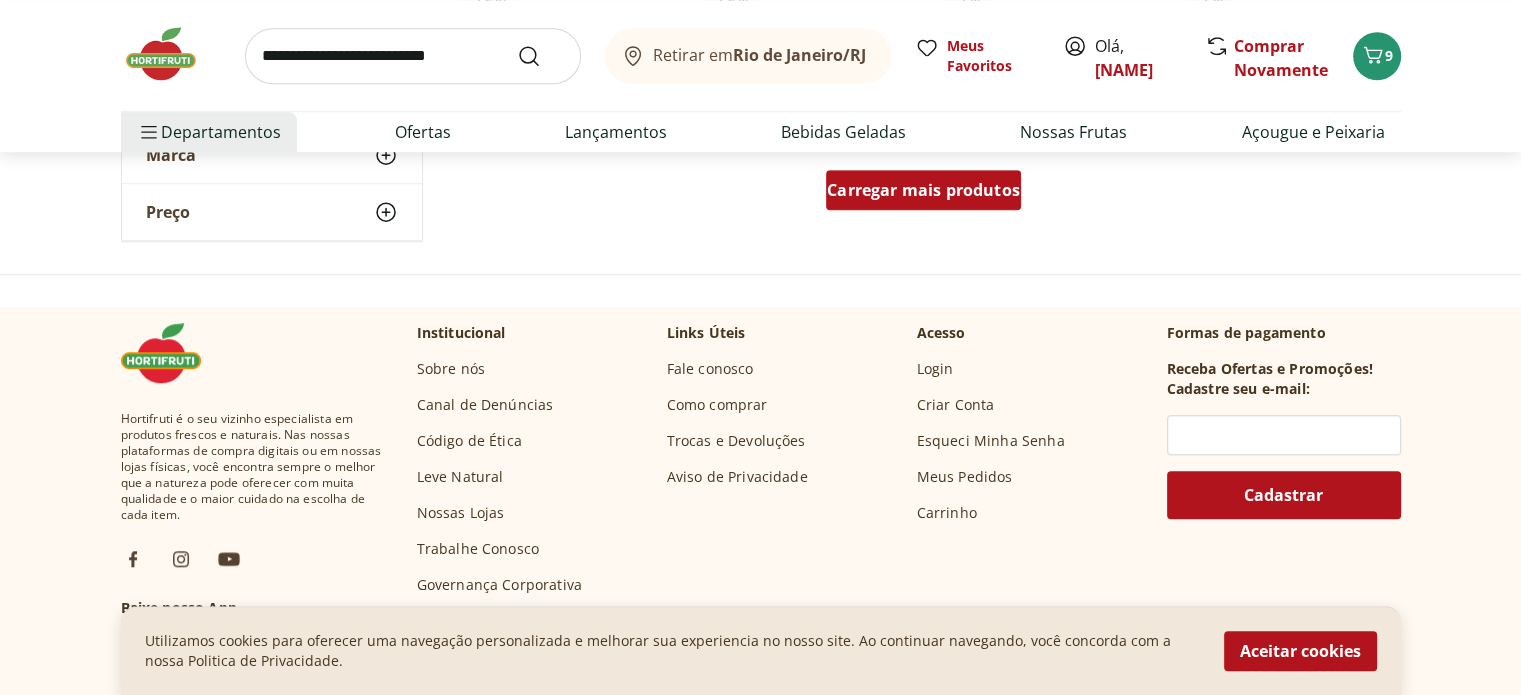 click on "Carregar mais produtos" at bounding box center (923, 190) 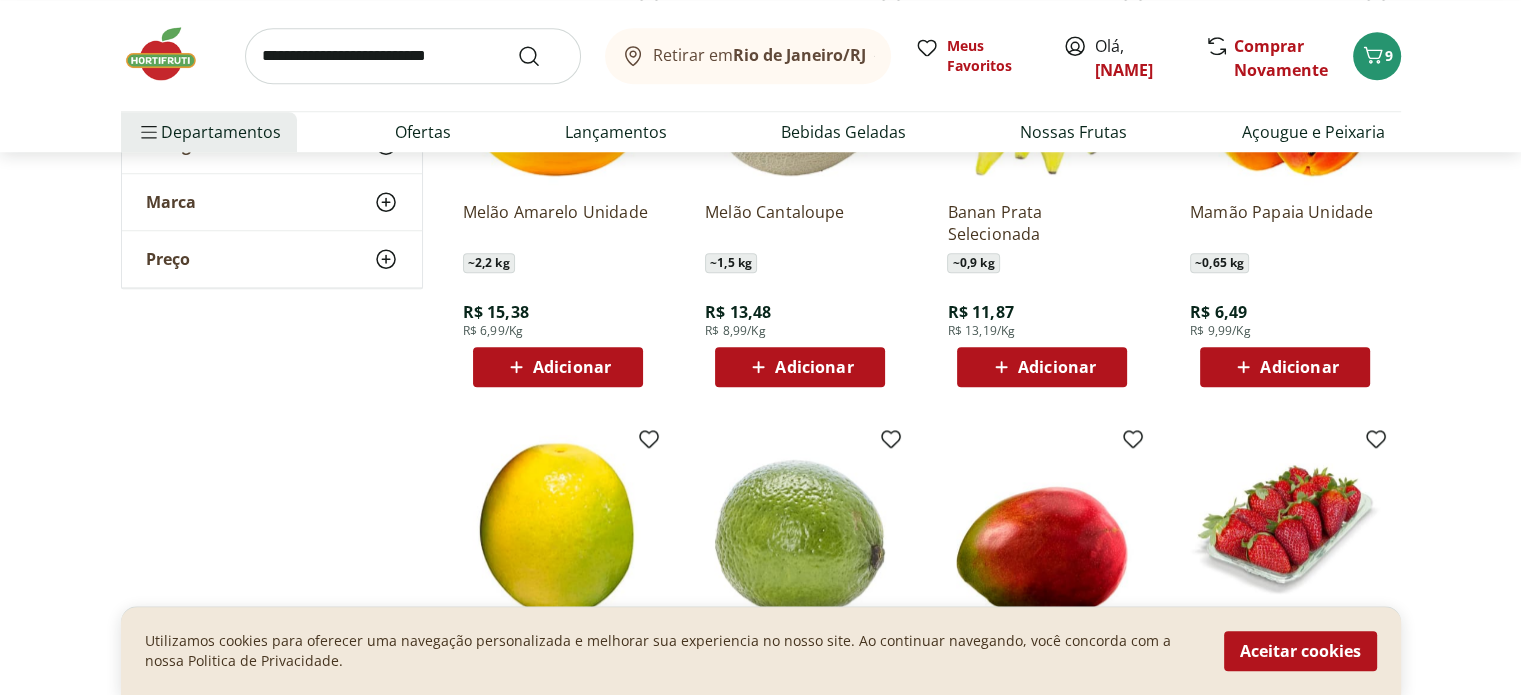 scroll, scrollTop: 1600, scrollLeft: 0, axis: vertical 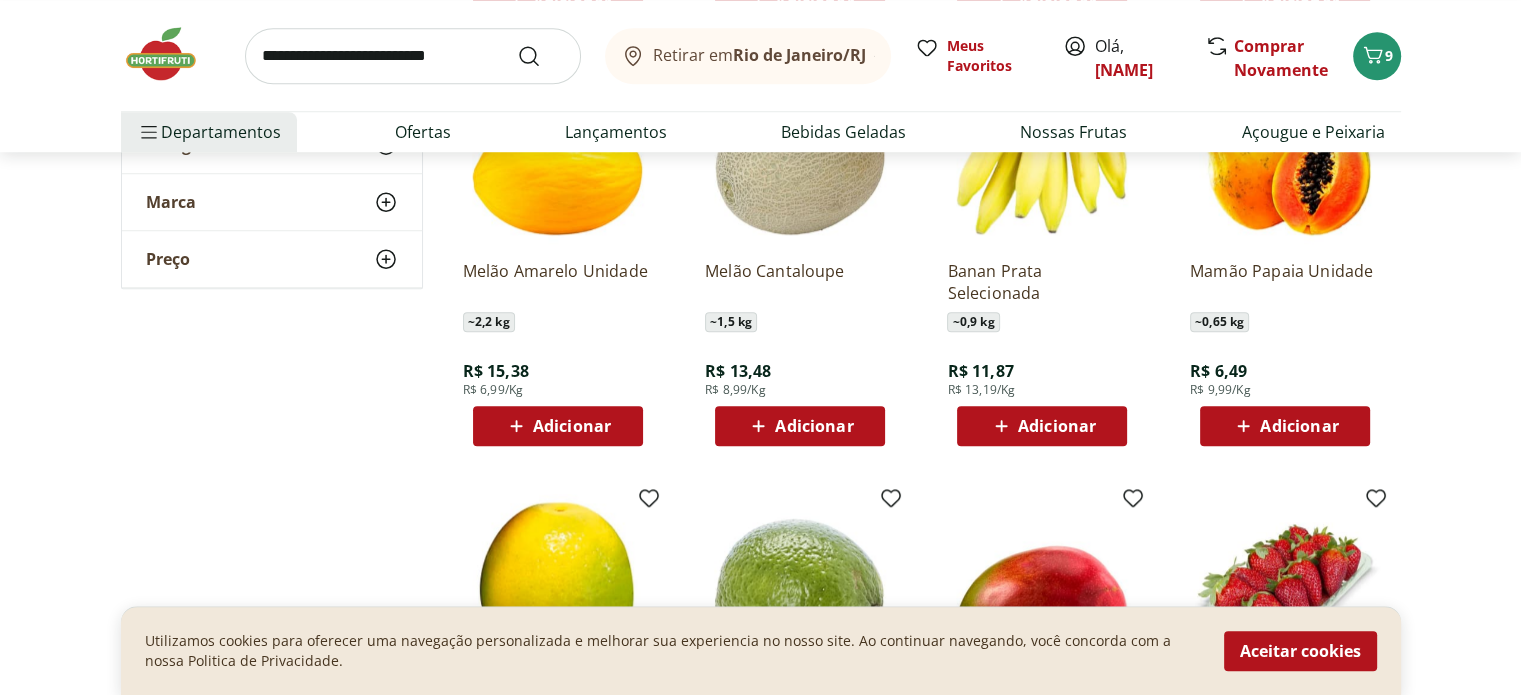 click on "Adicionar" at bounding box center [1299, 426] 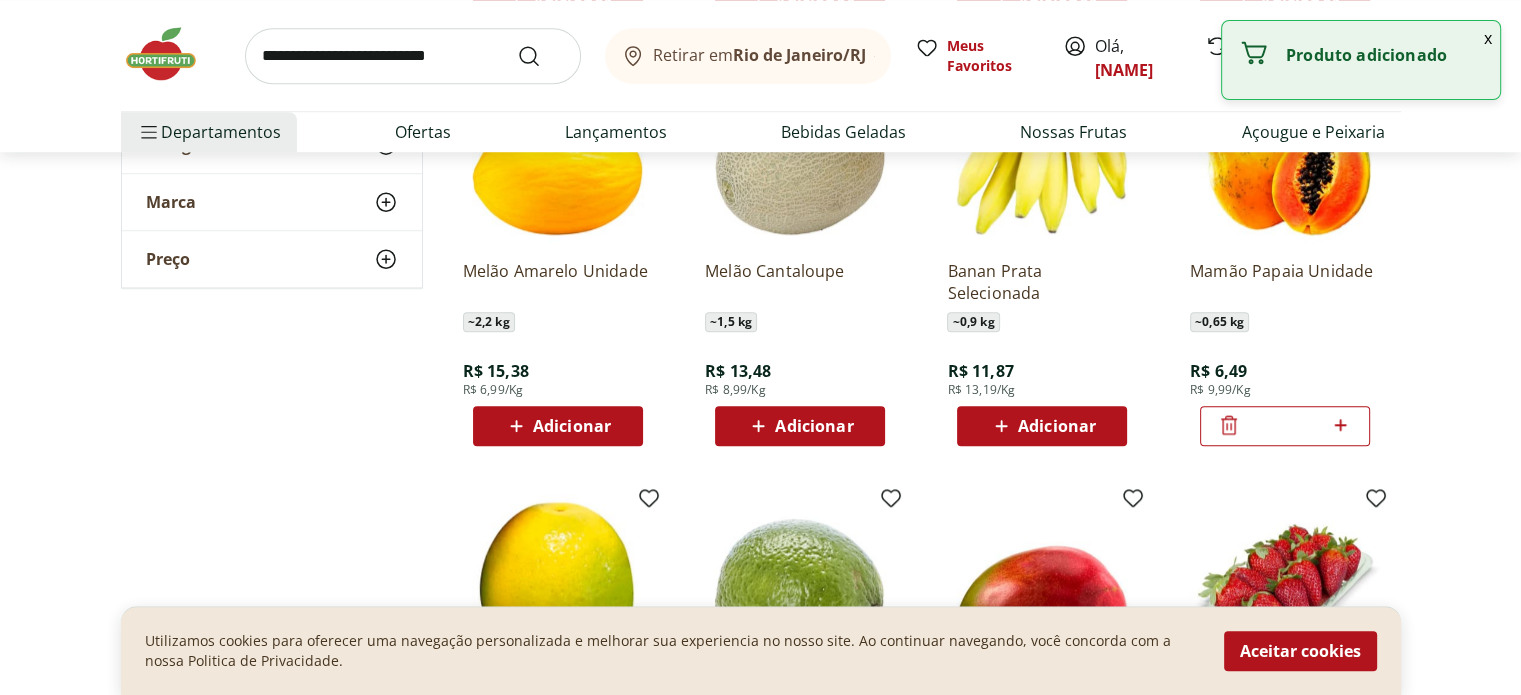 click 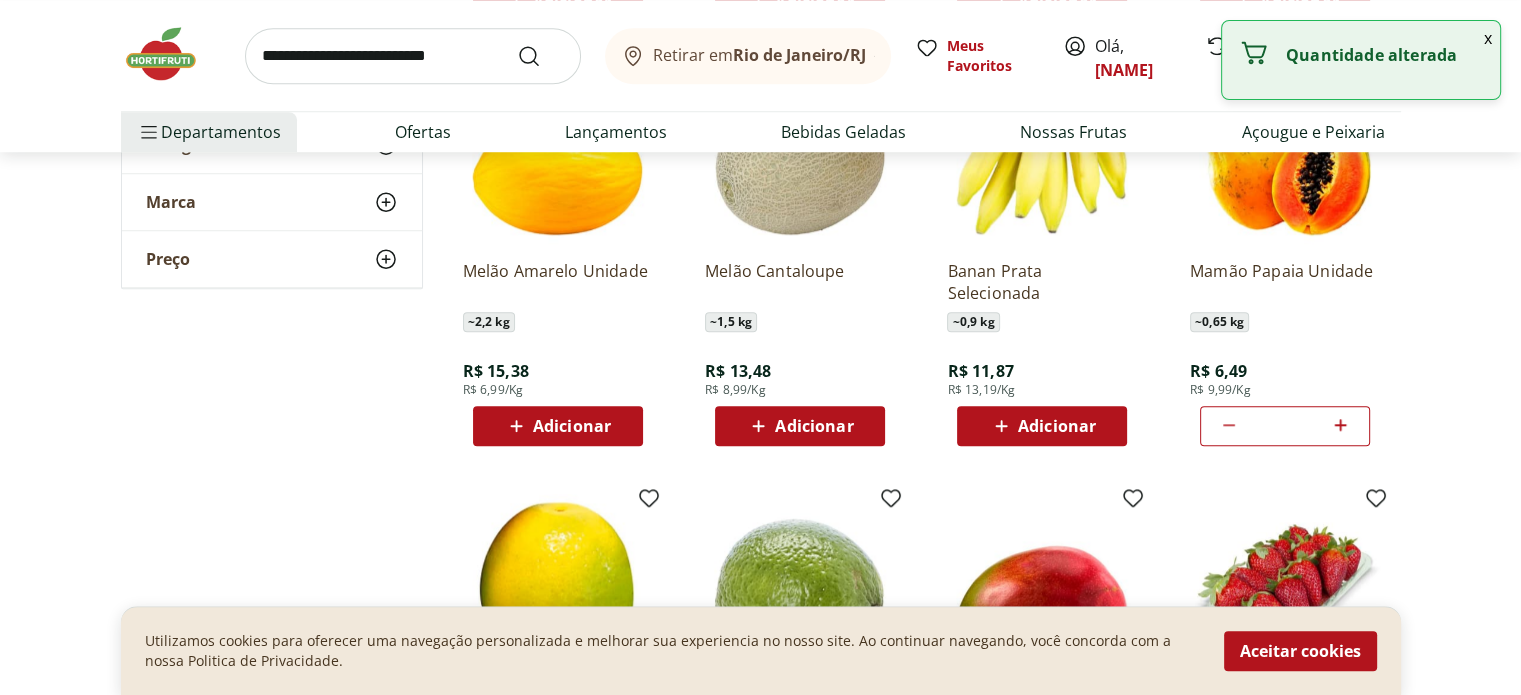 click 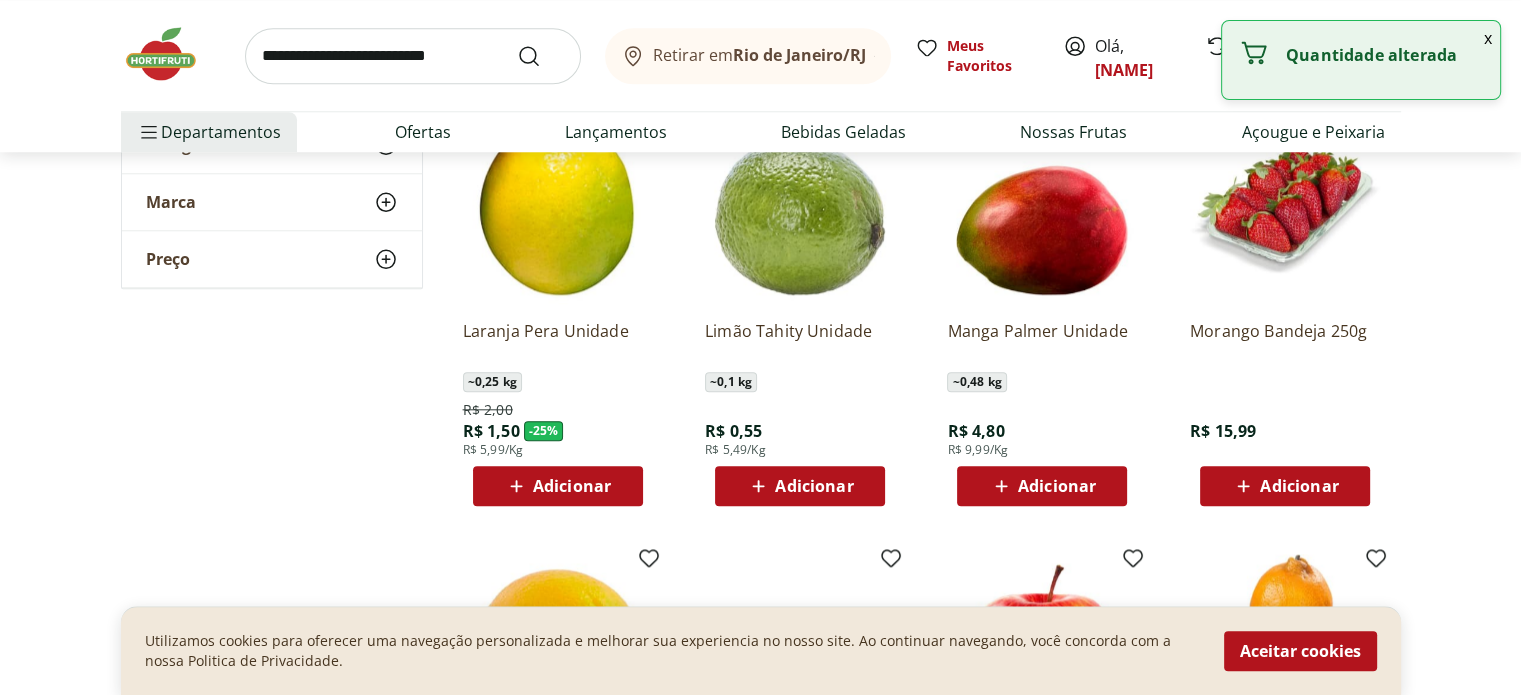 scroll, scrollTop: 2000, scrollLeft: 0, axis: vertical 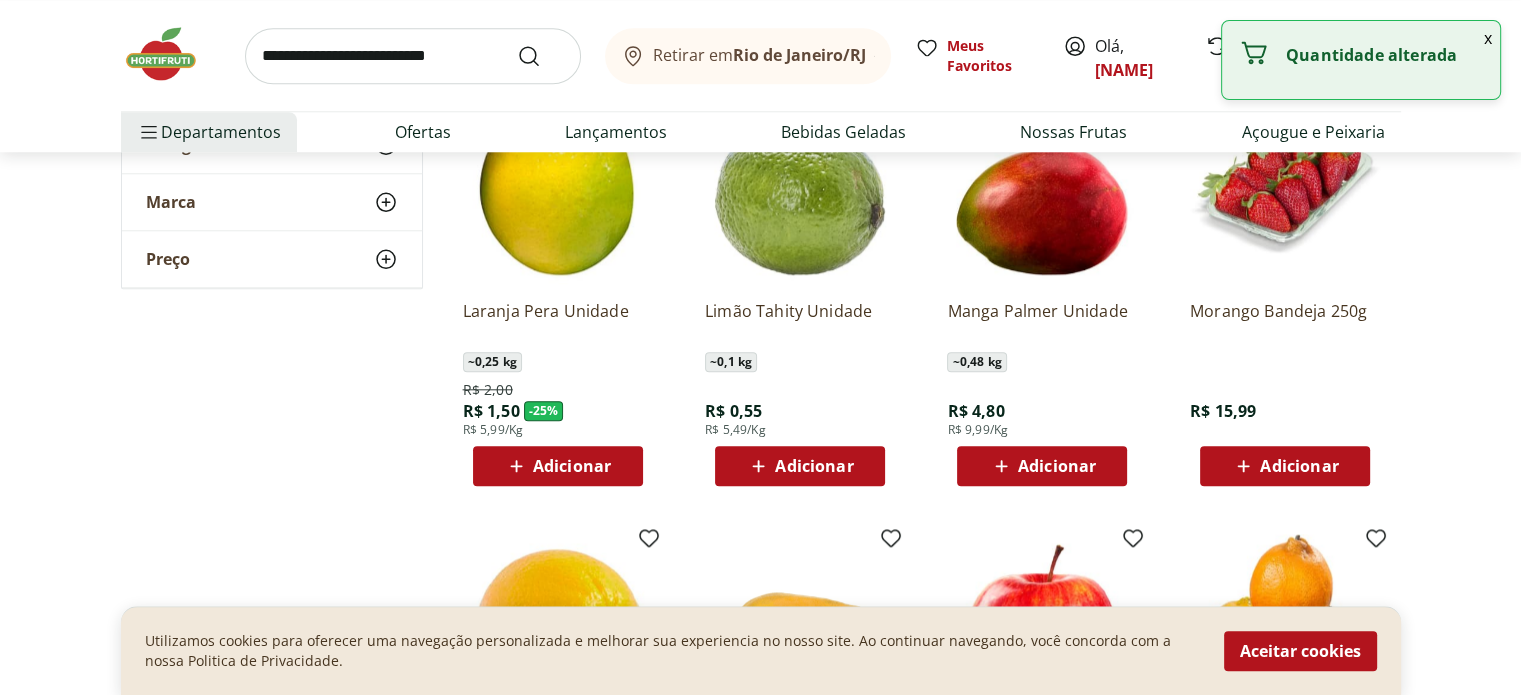 click on "Adicionar" at bounding box center [1299, 466] 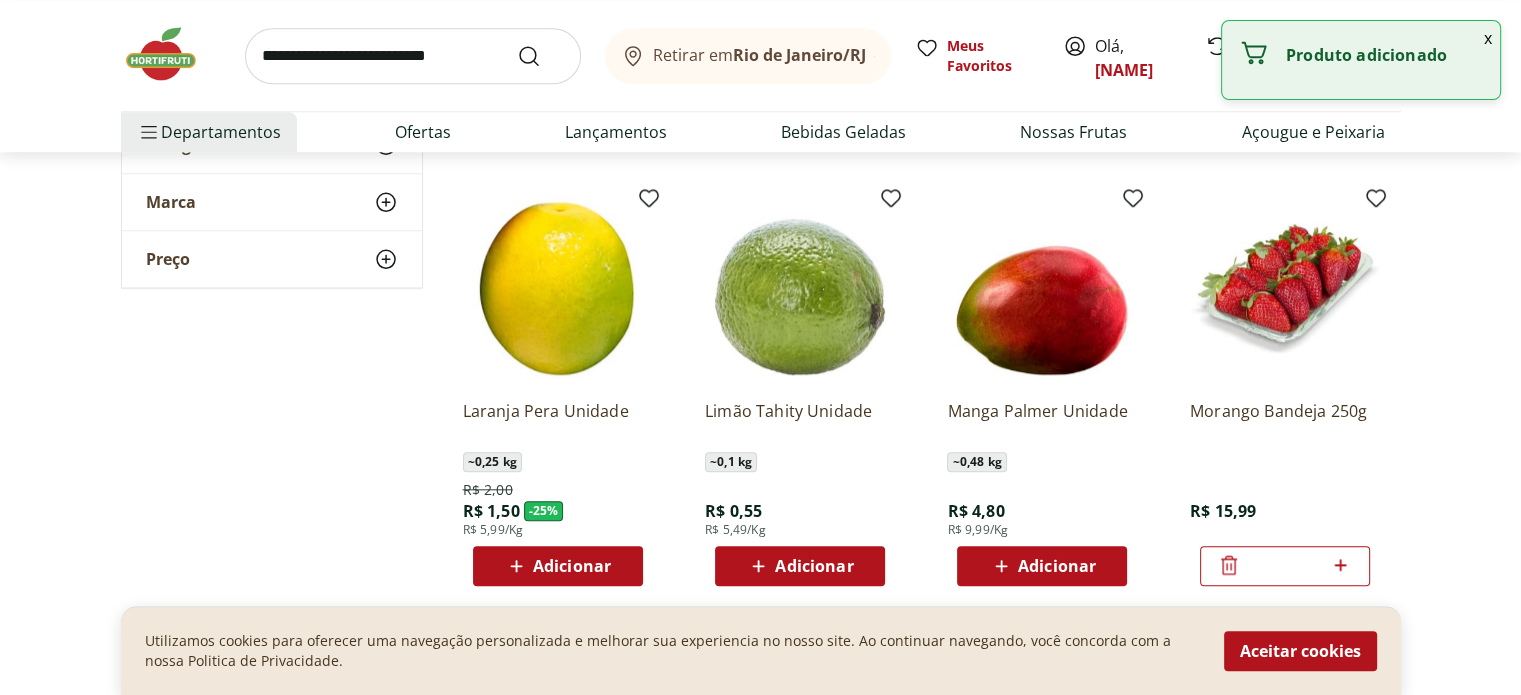 scroll, scrollTop: 1900, scrollLeft: 0, axis: vertical 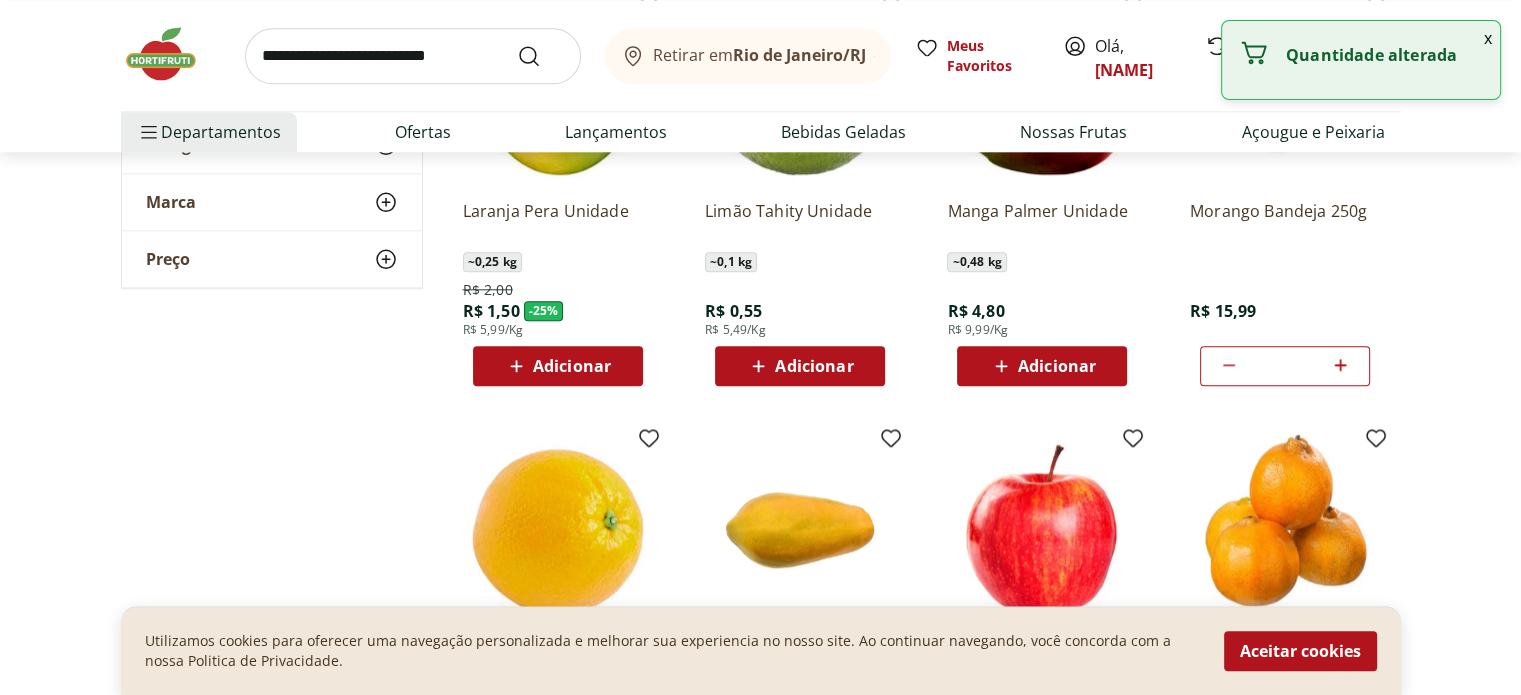 click on "Adicionar" at bounding box center [800, 366] 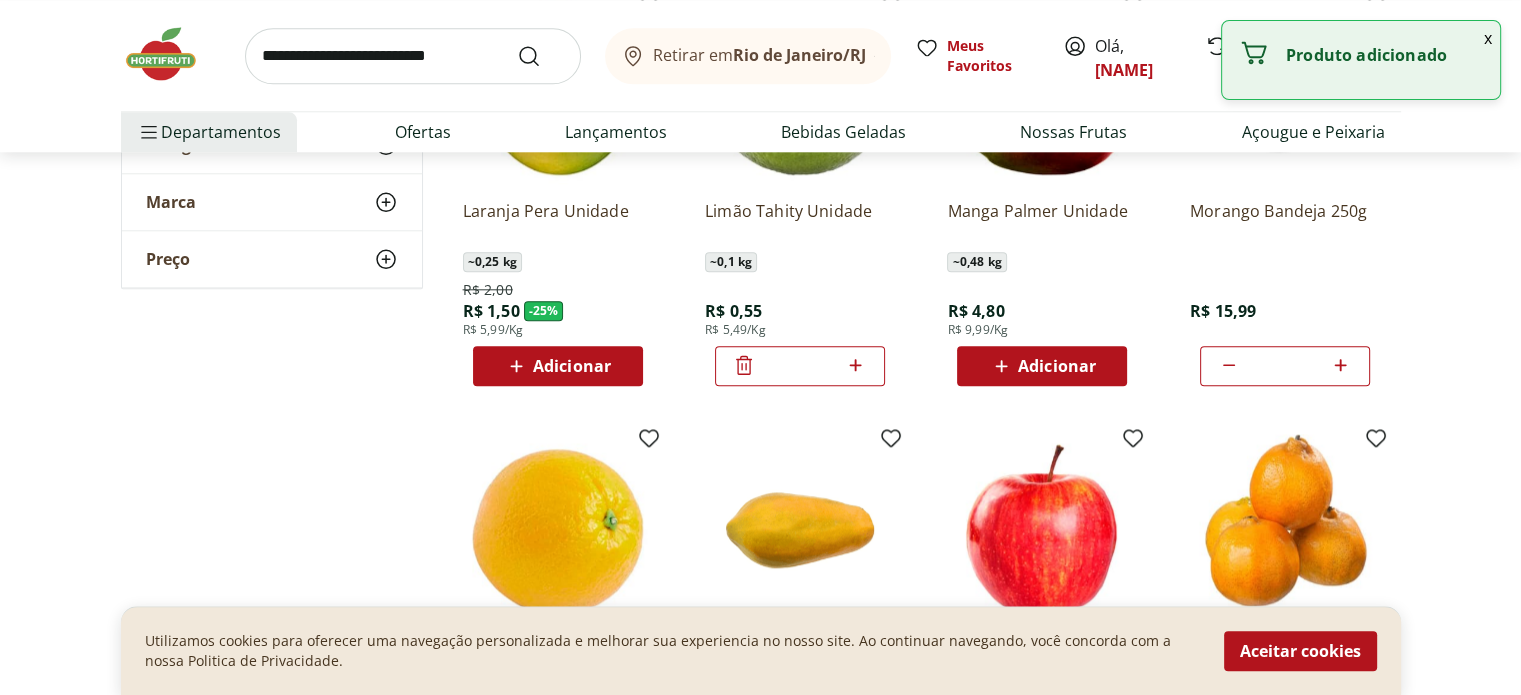 click 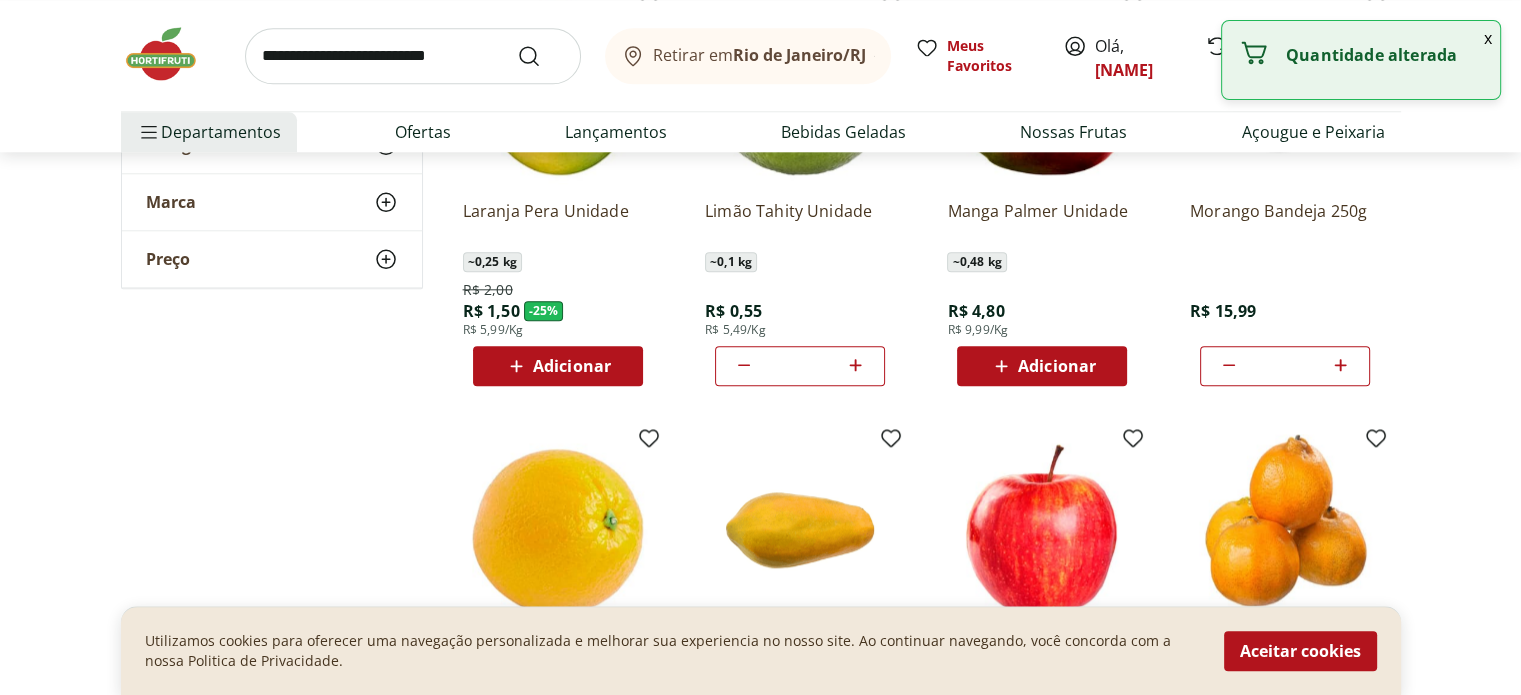 click 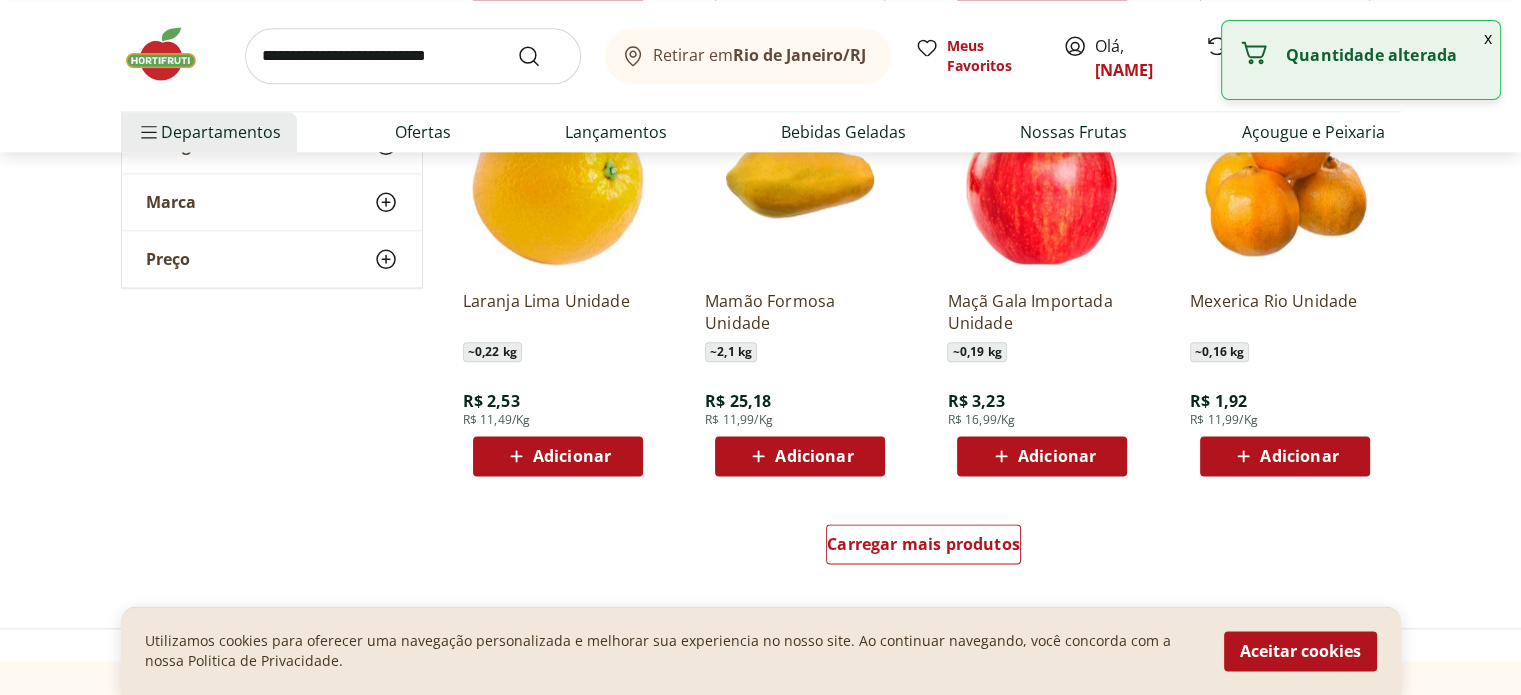 scroll, scrollTop: 2500, scrollLeft: 0, axis: vertical 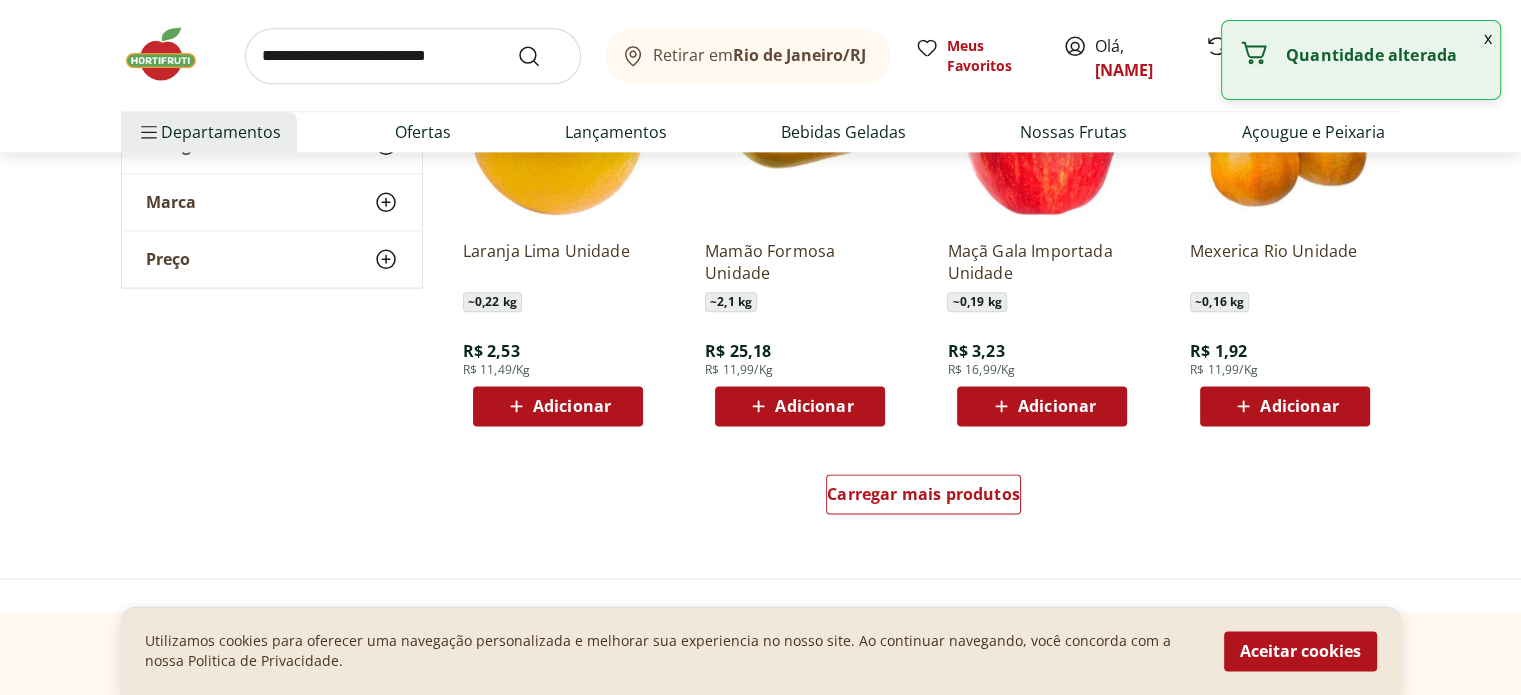 click on "Adicionar" at bounding box center [1057, 406] 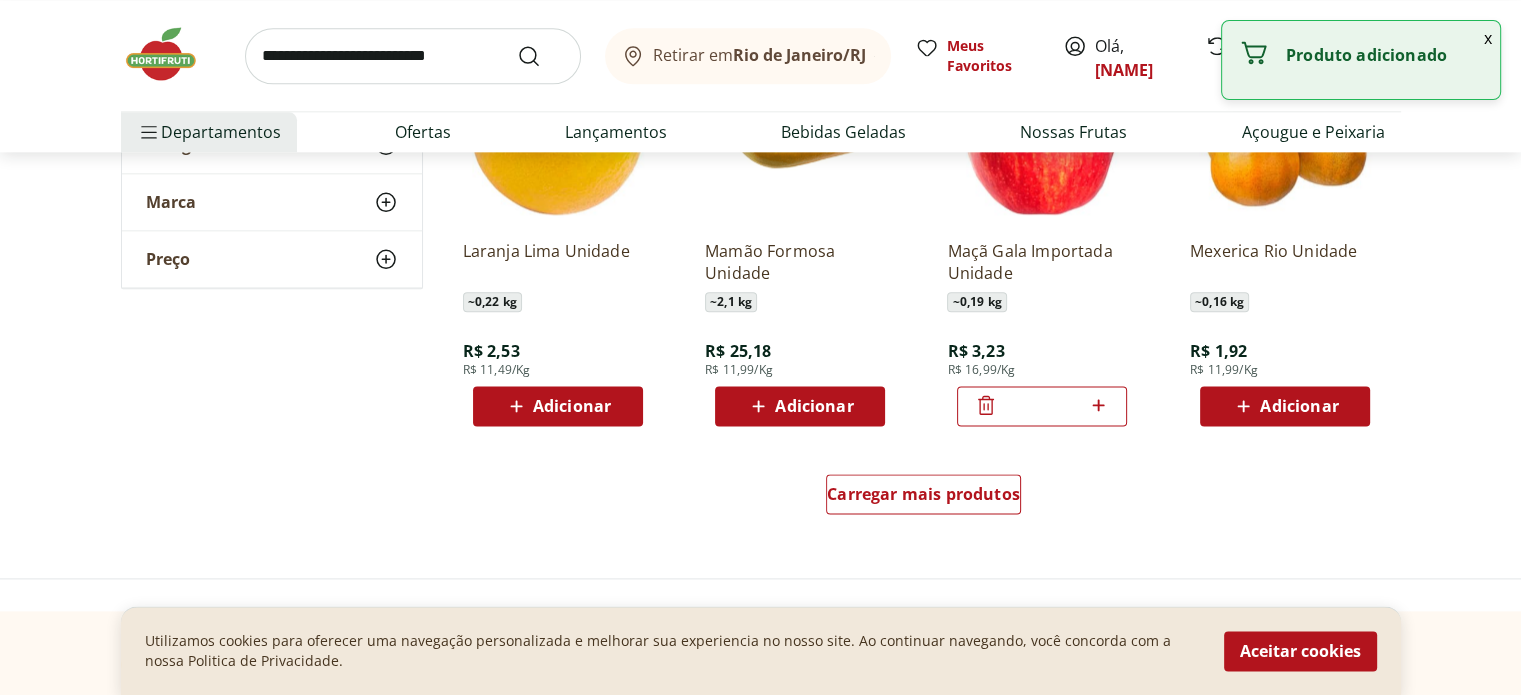click 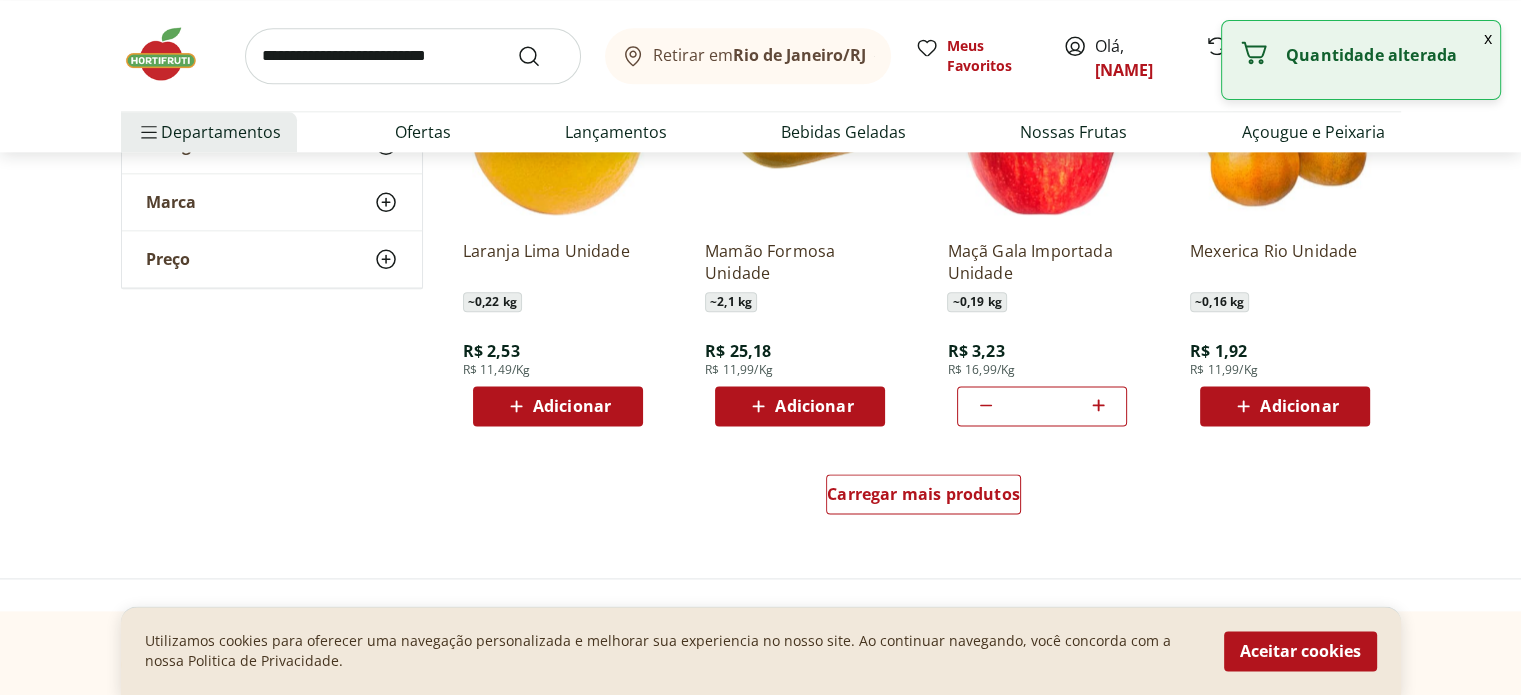 click 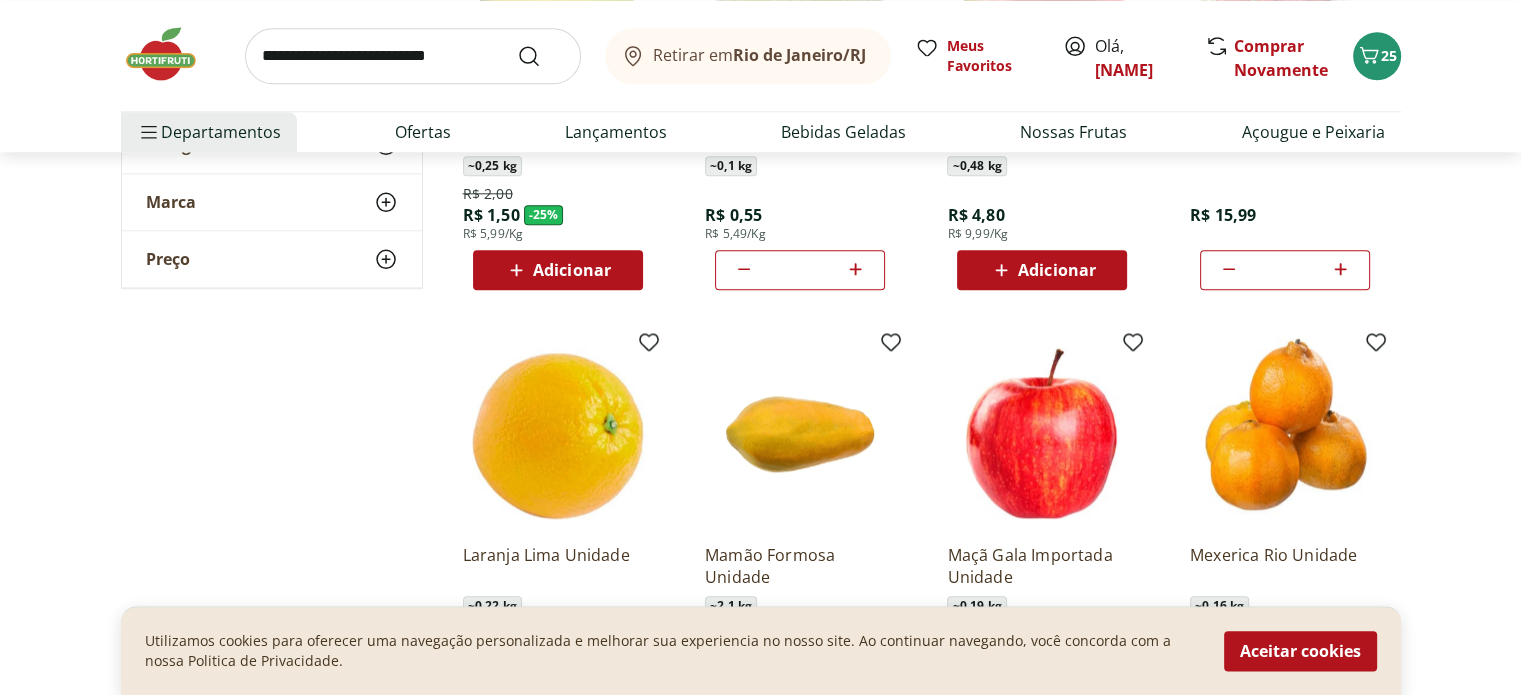 scroll, scrollTop: 2600, scrollLeft: 0, axis: vertical 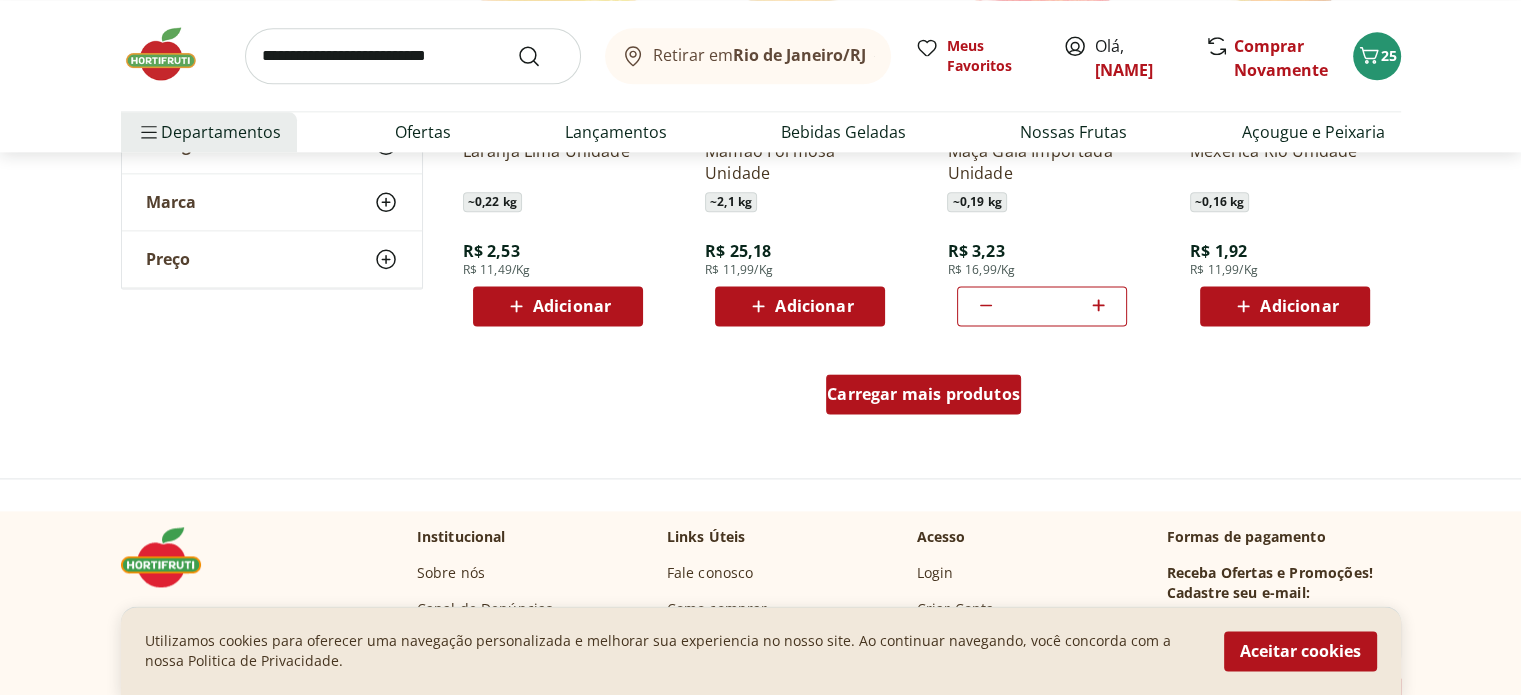 click on "Carregar mais produtos" at bounding box center (923, 394) 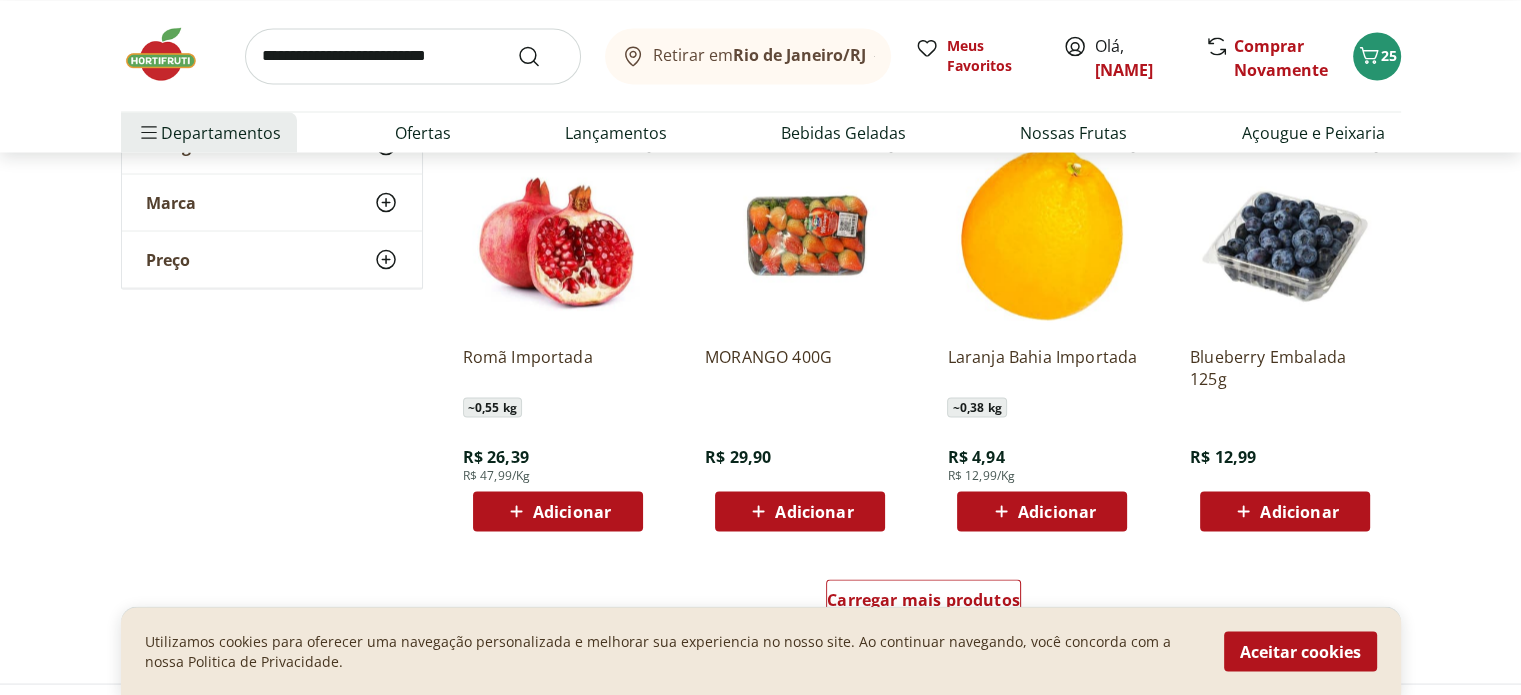 scroll, scrollTop: 3700, scrollLeft: 0, axis: vertical 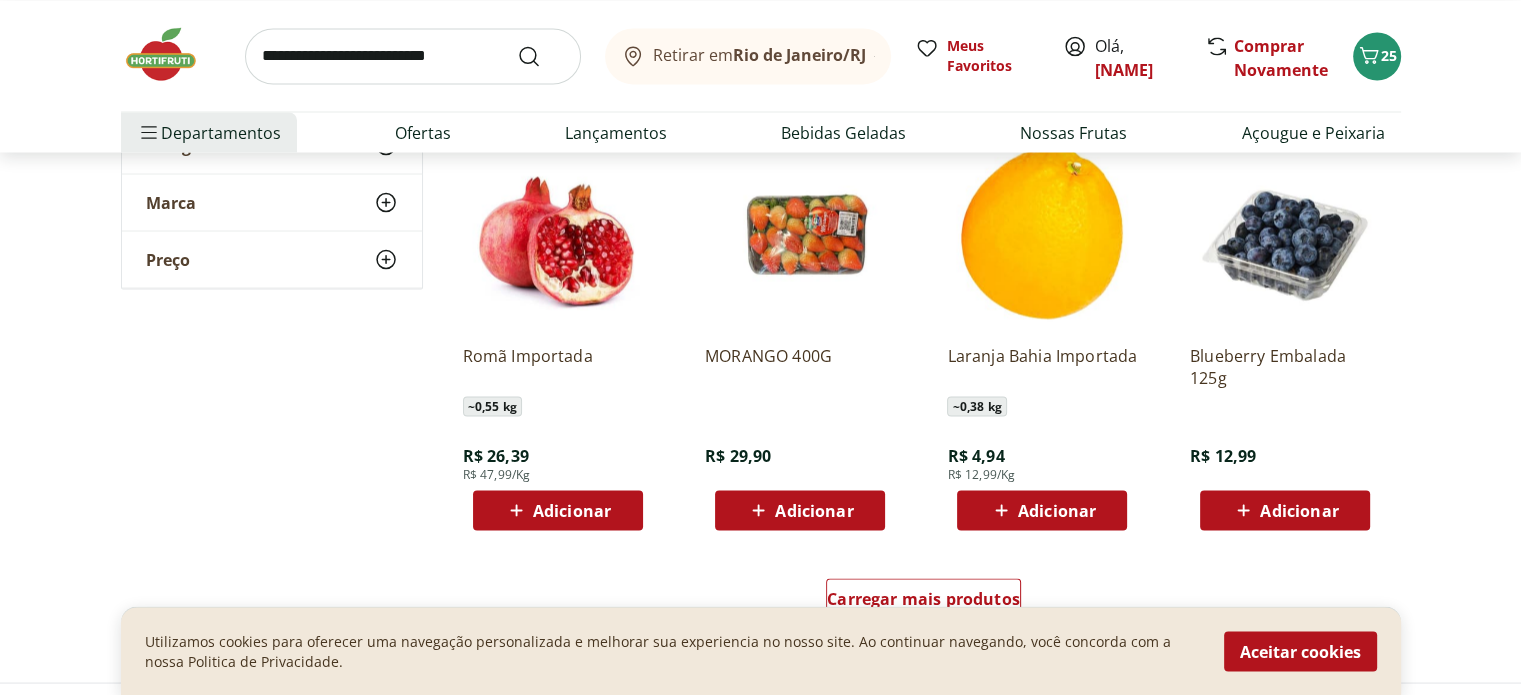 click on "Adicionar" at bounding box center [1299, 510] 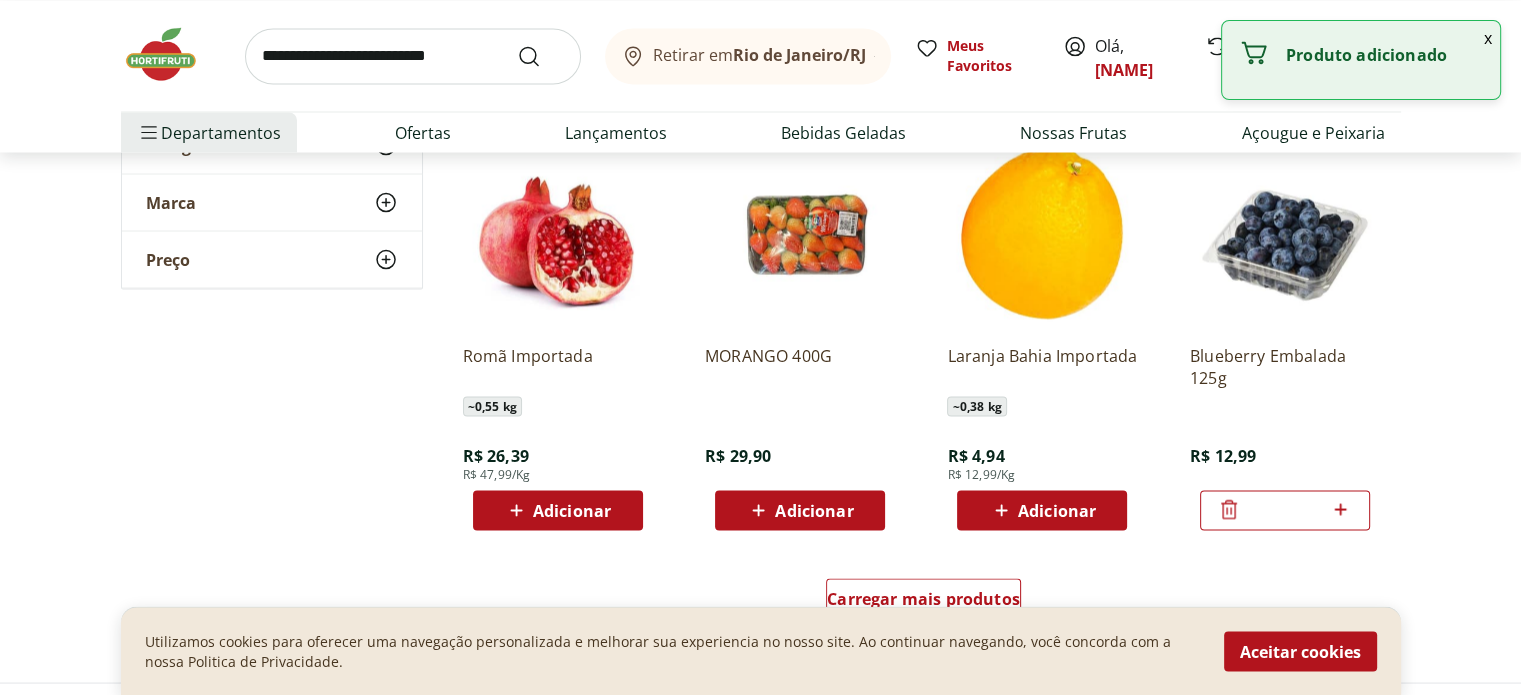 click 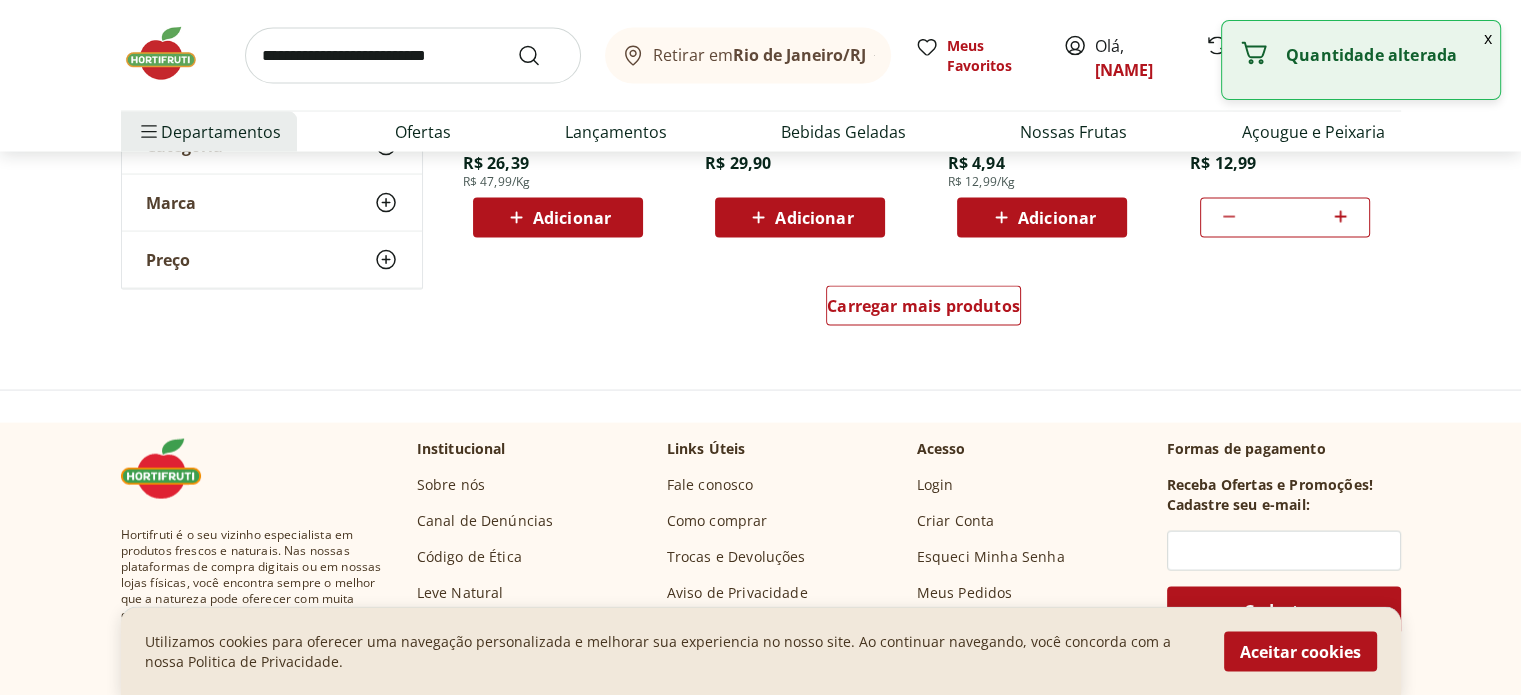 scroll, scrollTop: 4000, scrollLeft: 0, axis: vertical 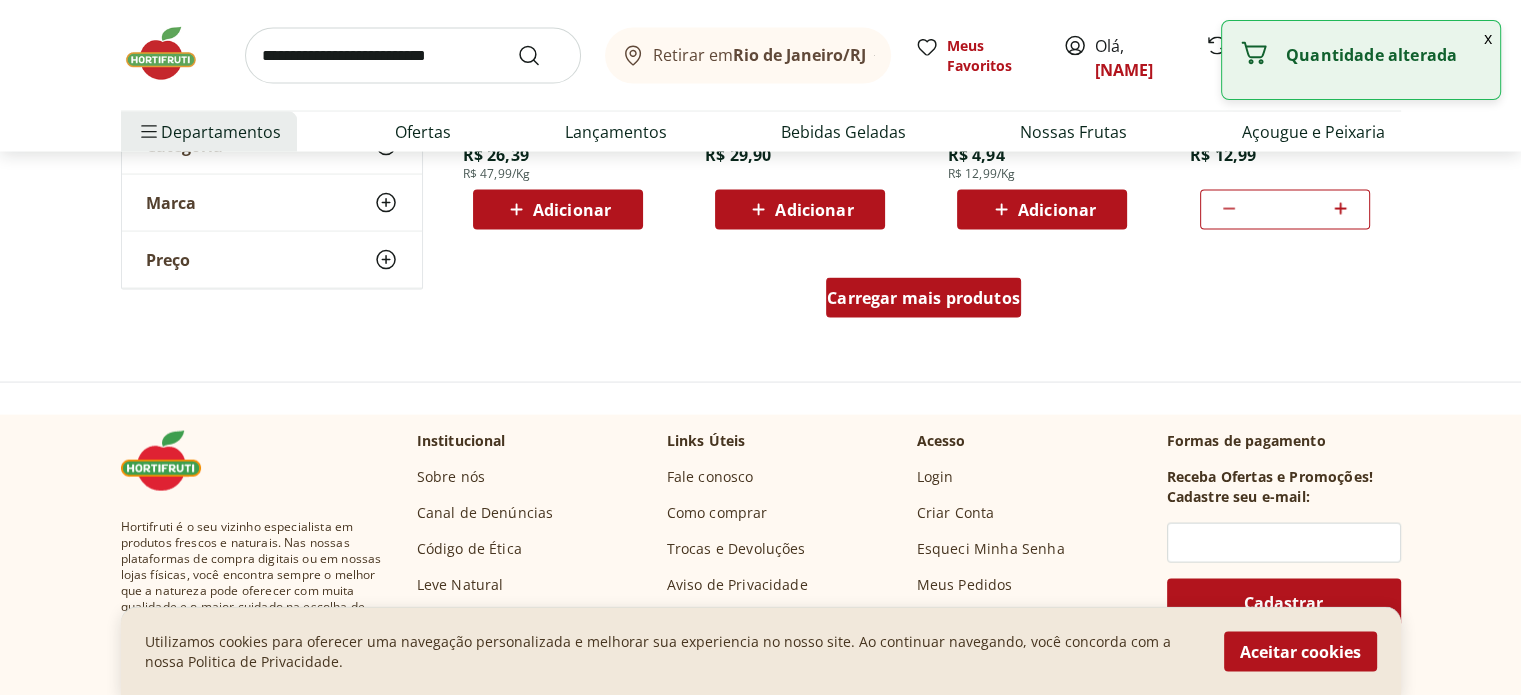 click on "Carregar mais produtos" at bounding box center (923, 298) 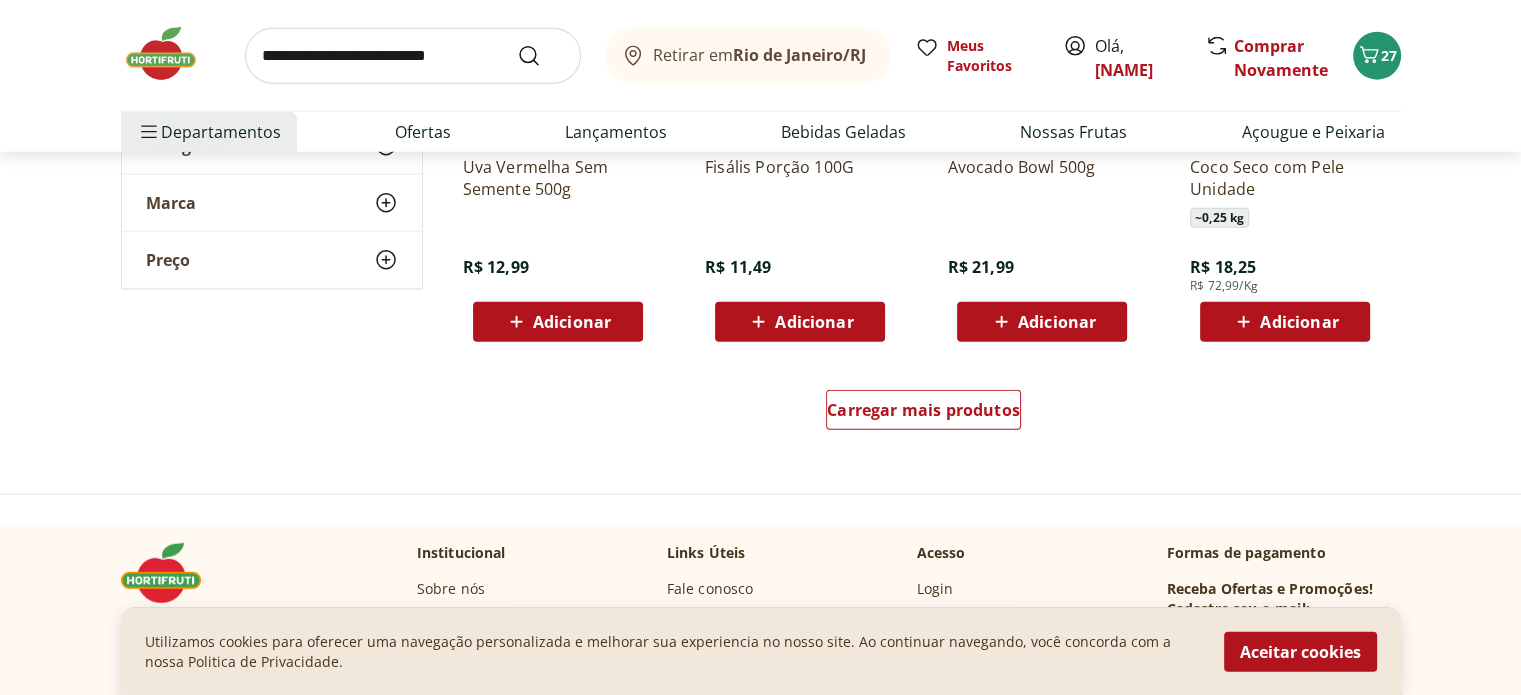 scroll, scrollTop: 5300, scrollLeft: 0, axis: vertical 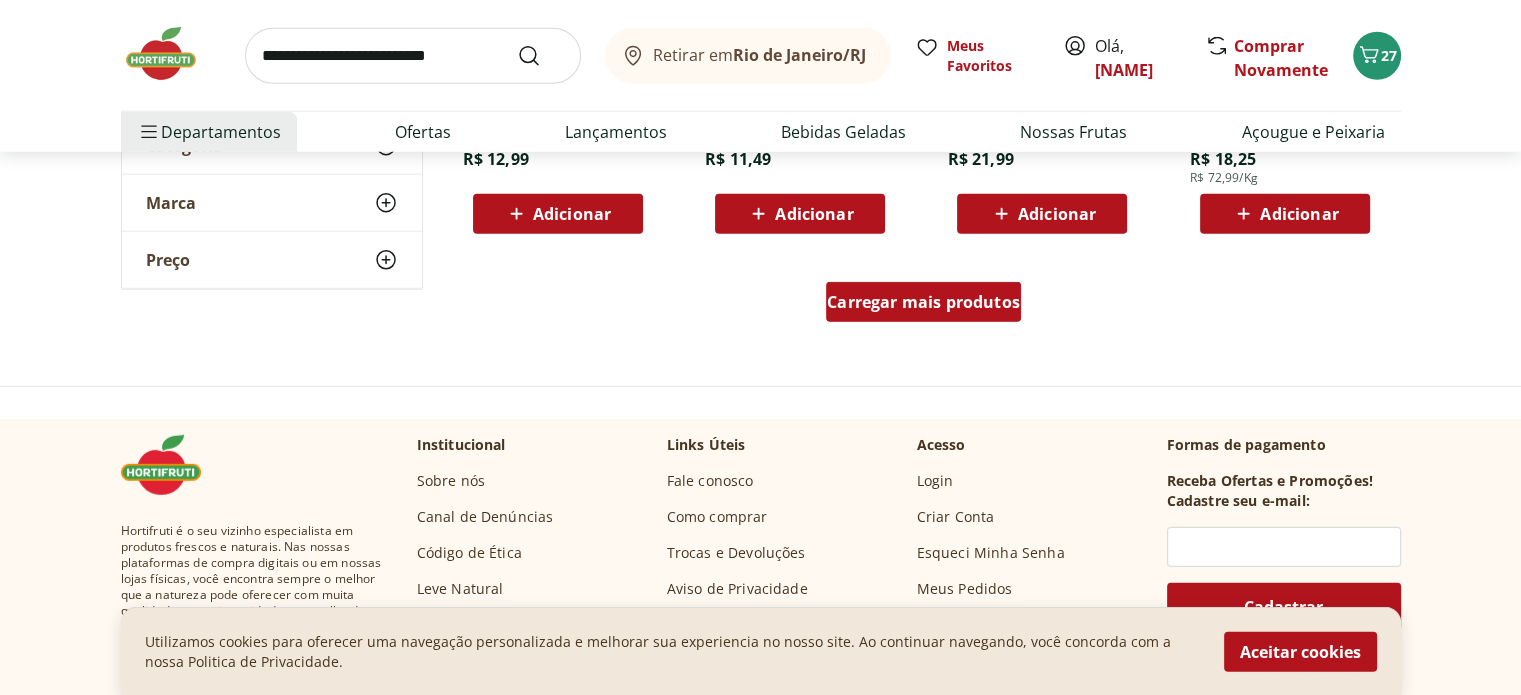 click on "Carregar mais produtos" at bounding box center (923, 302) 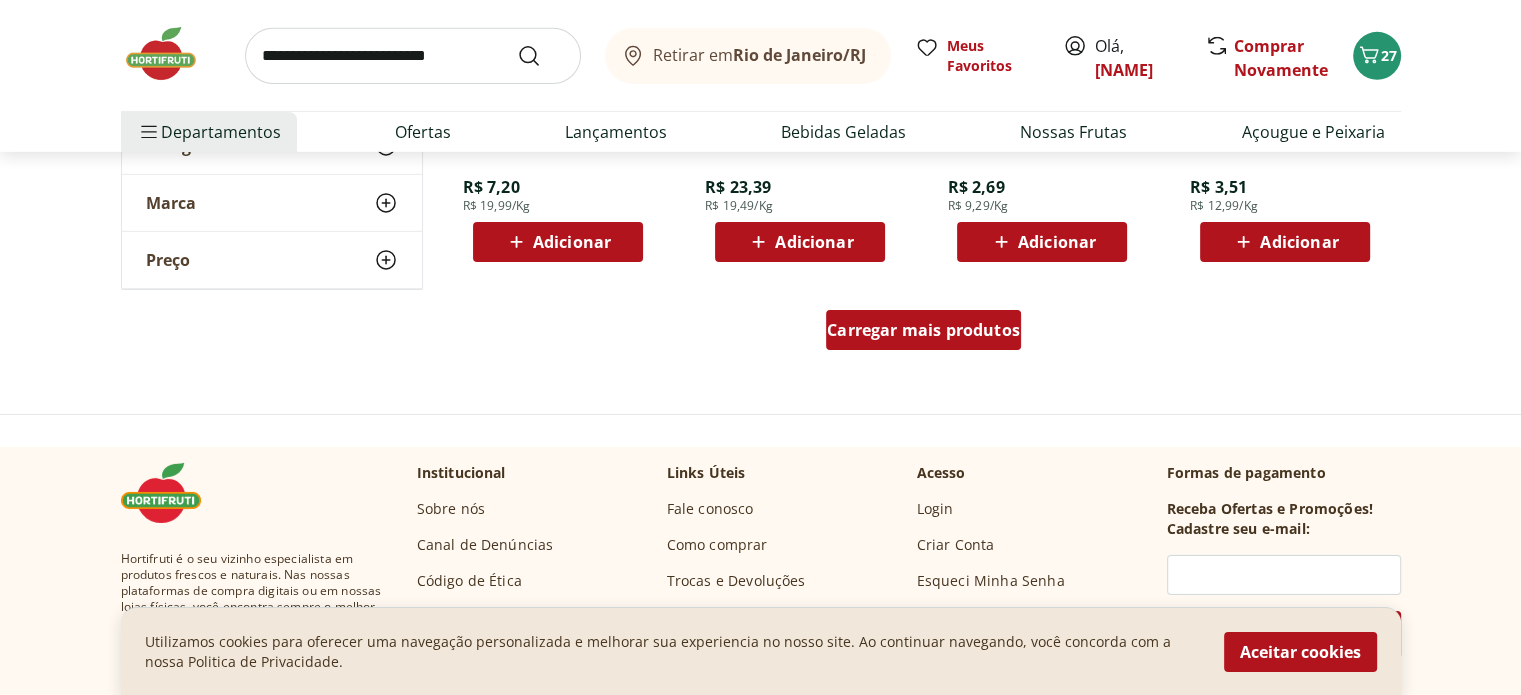 scroll, scrollTop: 6700, scrollLeft: 0, axis: vertical 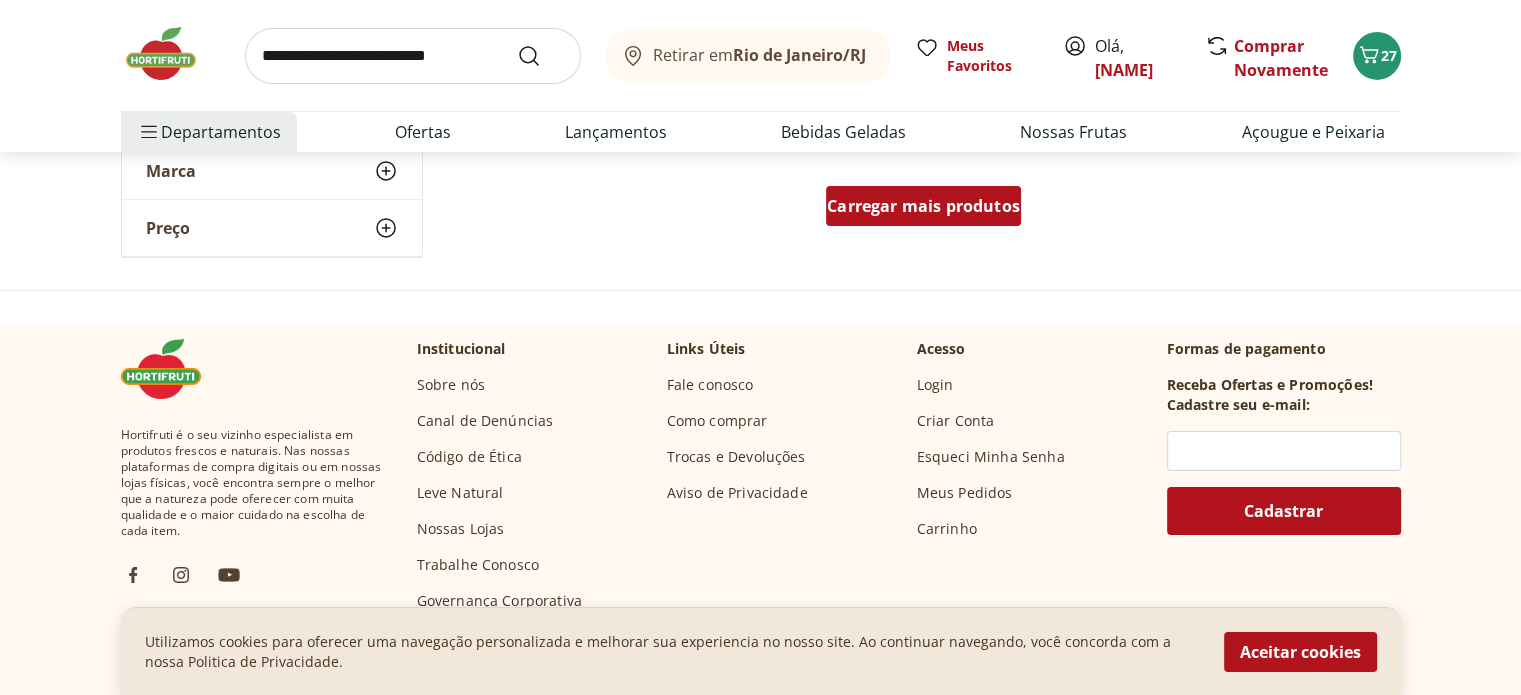 click on "Carregar mais produtos" at bounding box center [923, 206] 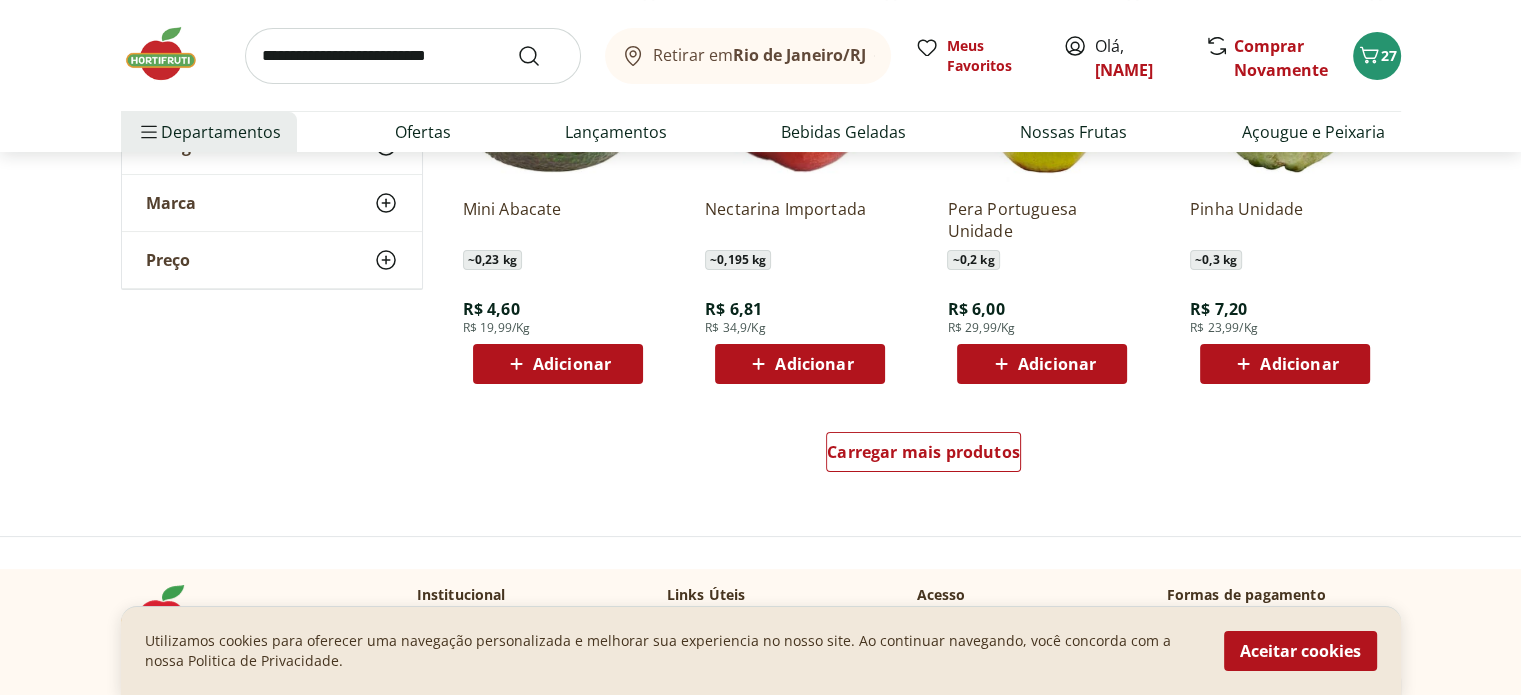 scroll, scrollTop: 7800, scrollLeft: 0, axis: vertical 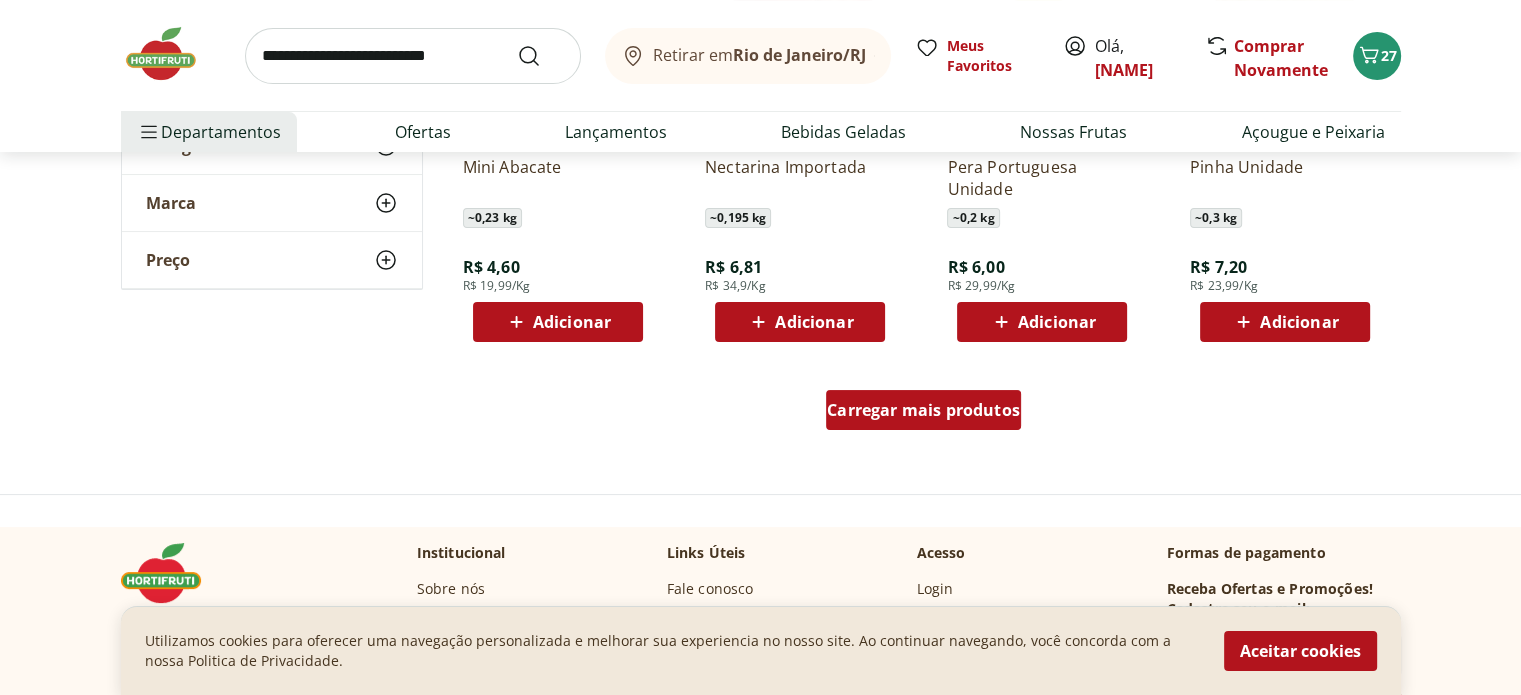 click on "Carregar mais produtos" at bounding box center [923, 410] 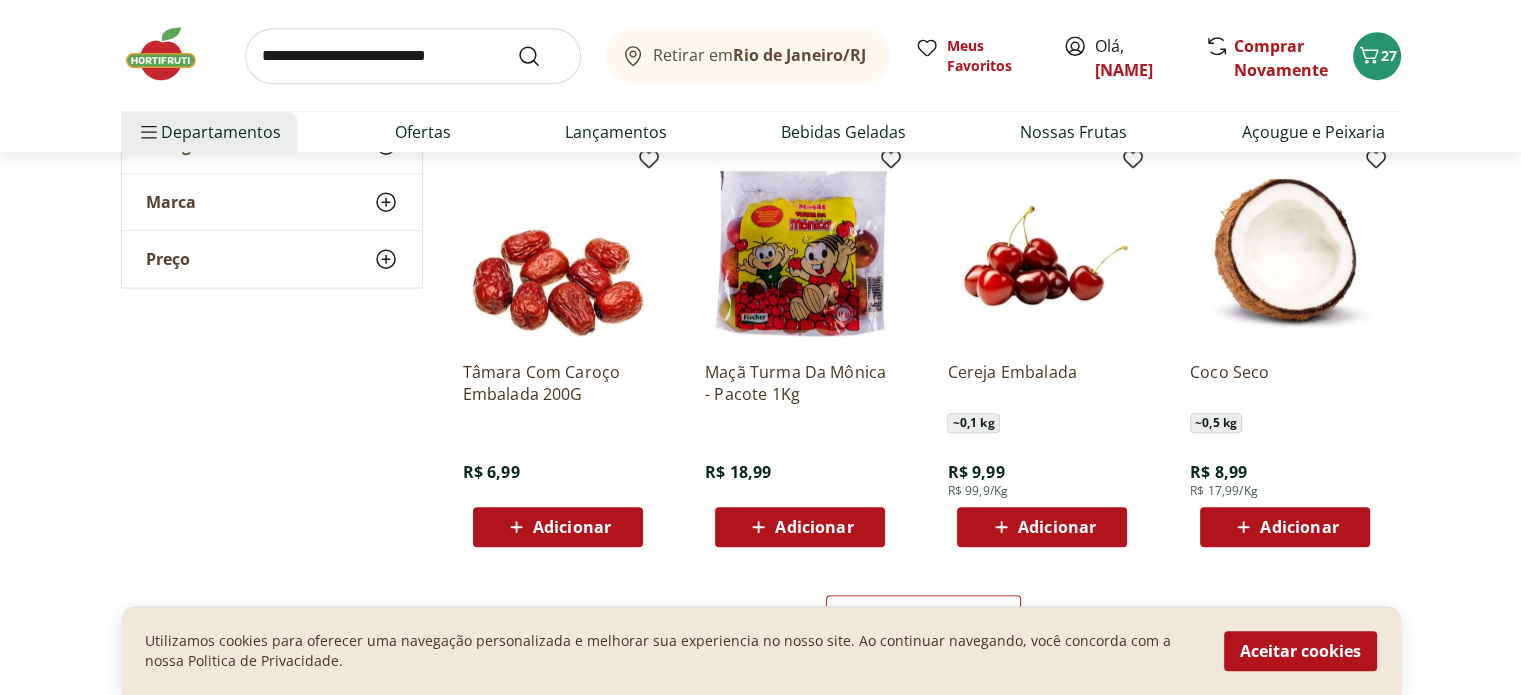 scroll, scrollTop: 8900, scrollLeft: 0, axis: vertical 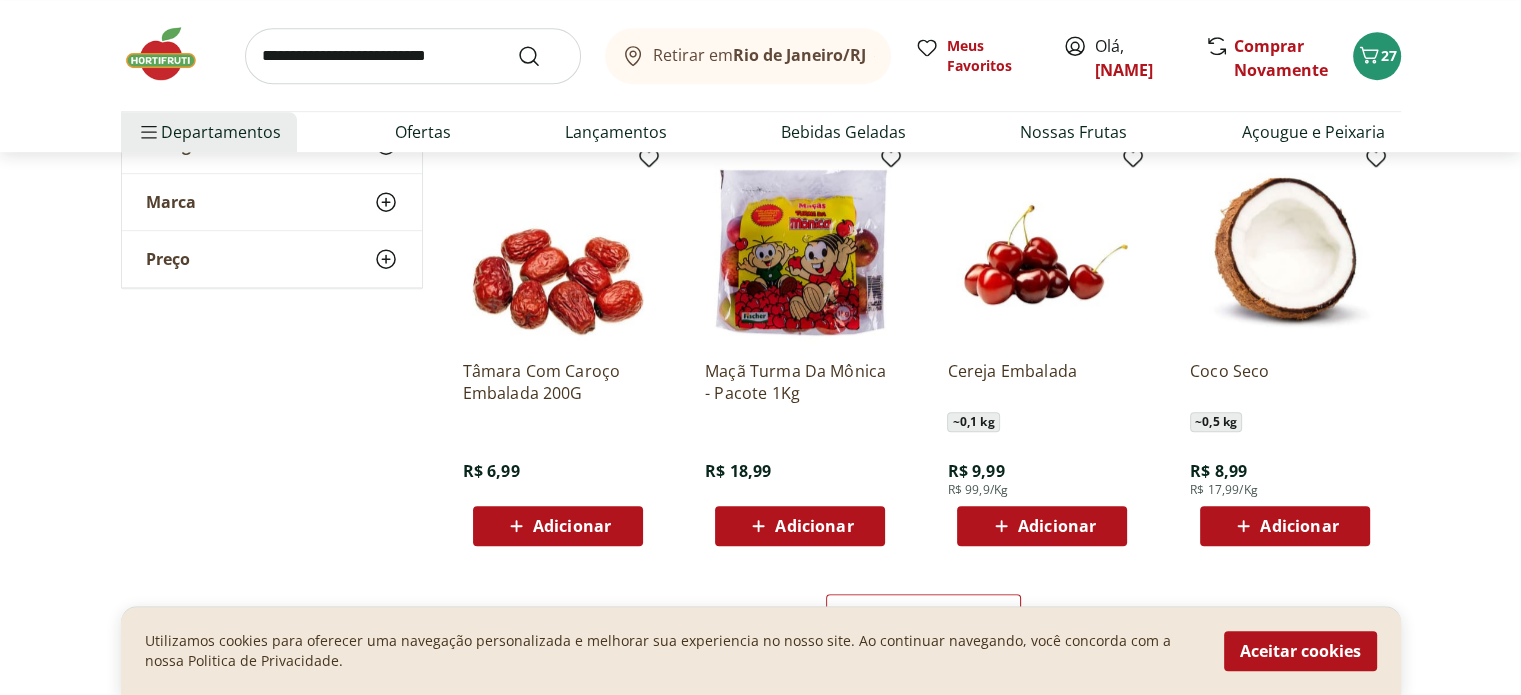 click on "Adicionar" at bounding box center [1042, 526] 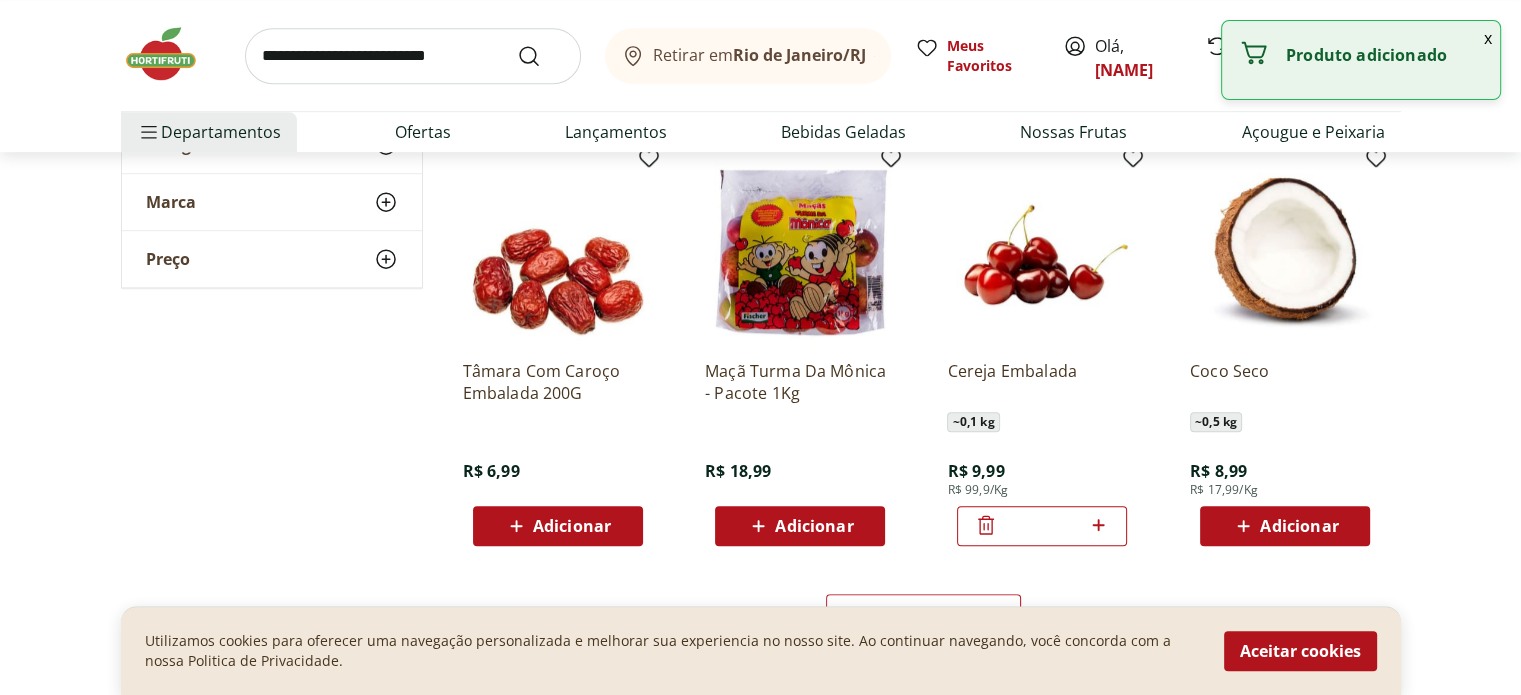 click on "*" at bounding box center [1042, 526] 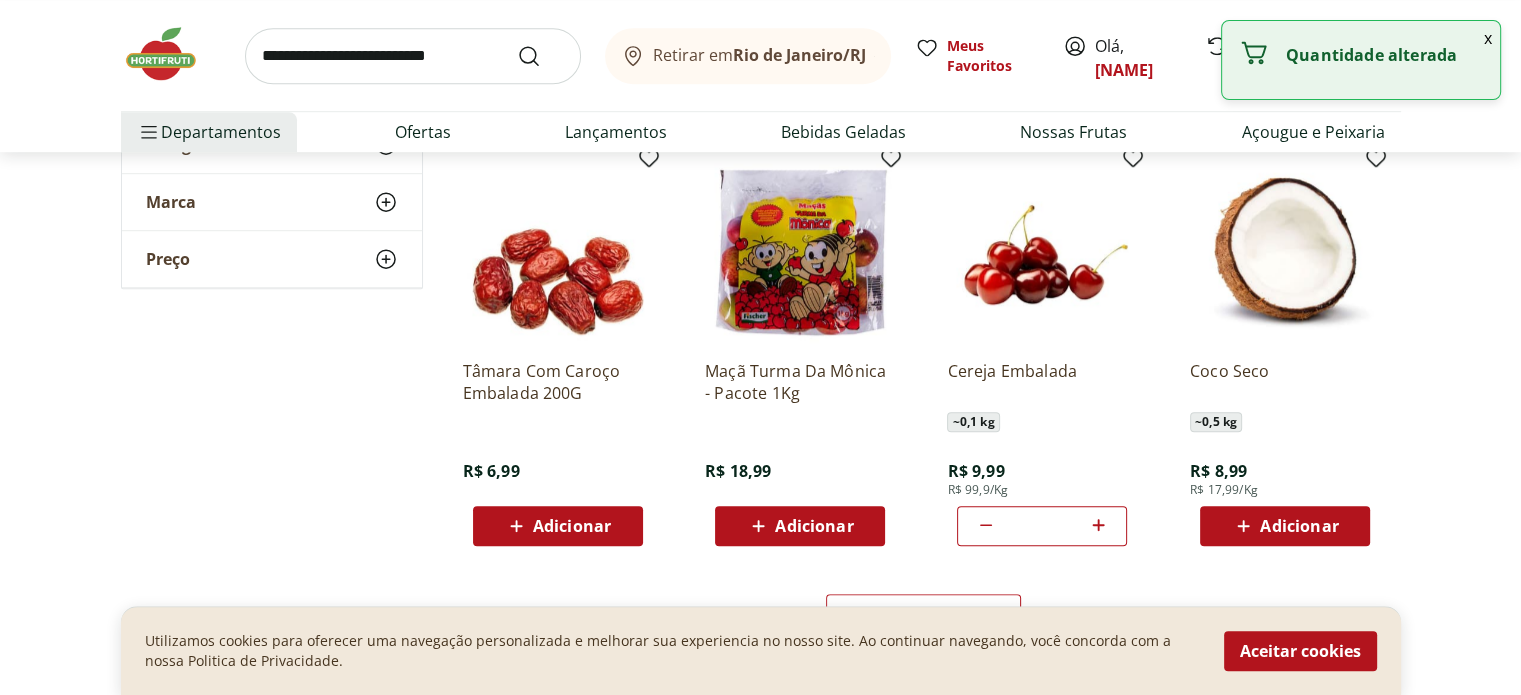 click 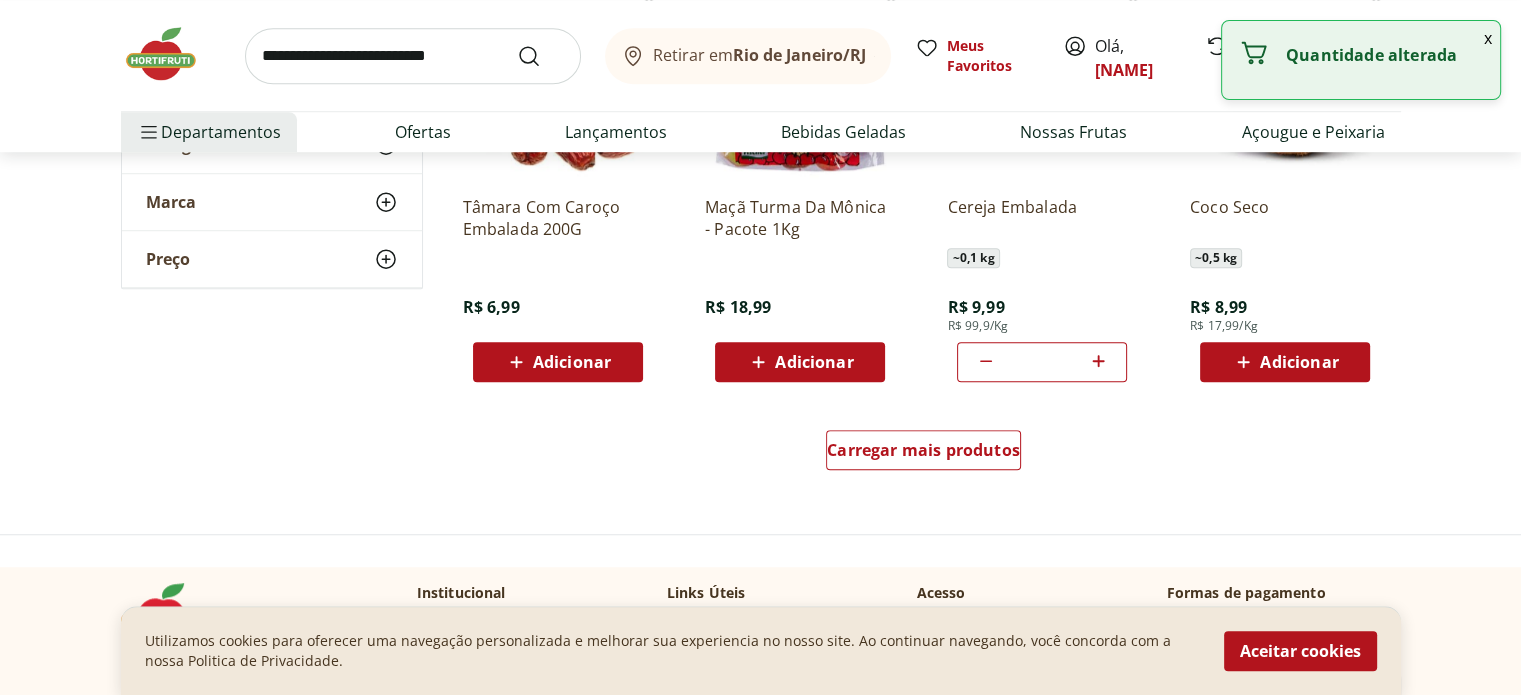 scroll, scrollTop: 9100, scrollLeft: 0, axis: vertical 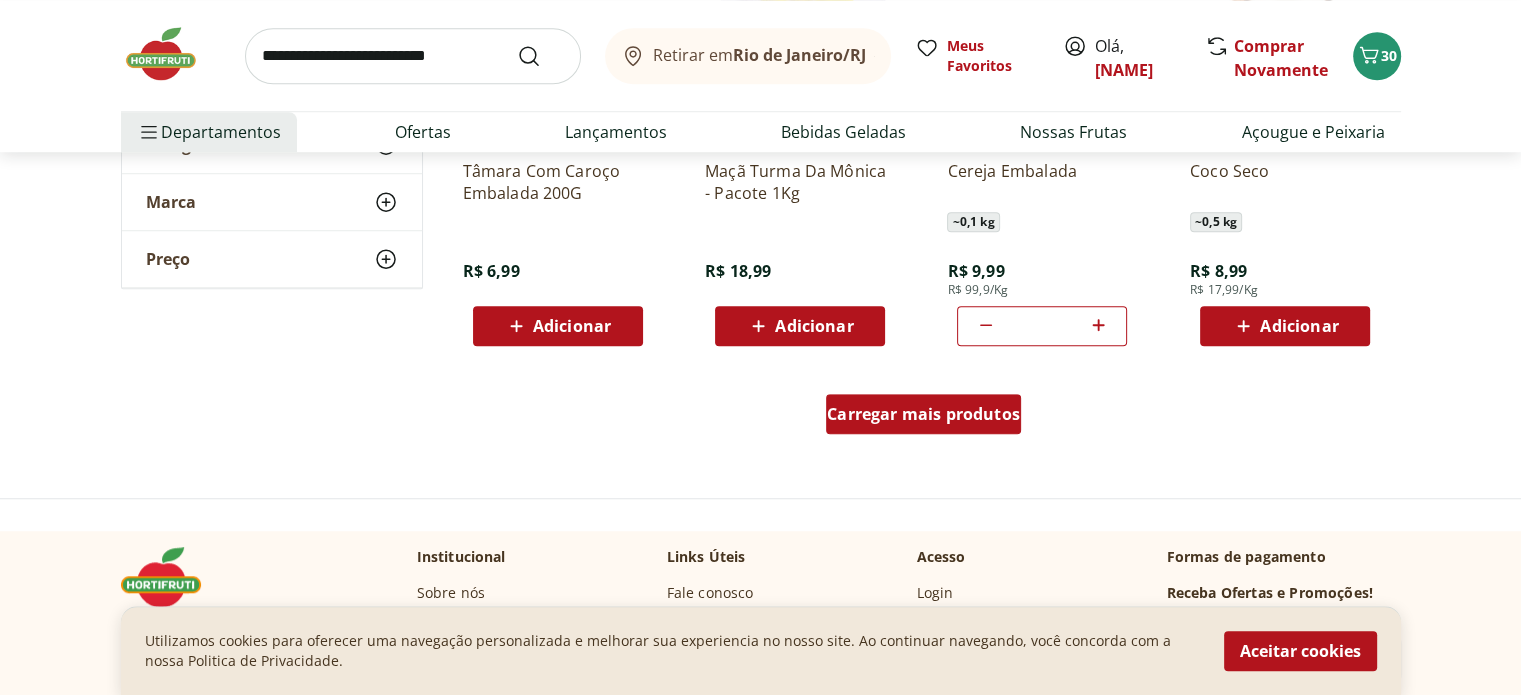 click on "Carregar mais produtos" at bounding box center [923, 414] 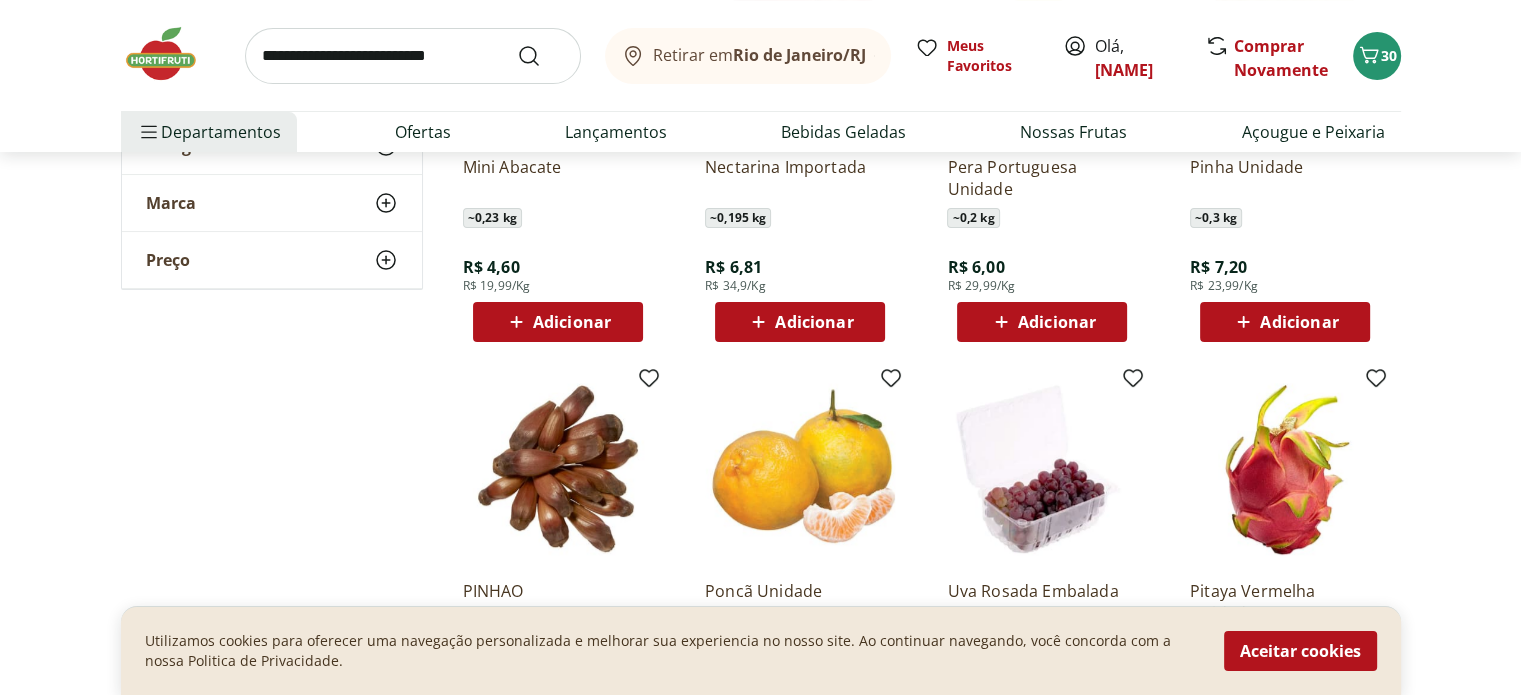 scroll, scrollTop: 7600, scrollLeft: 0, axis: vertical 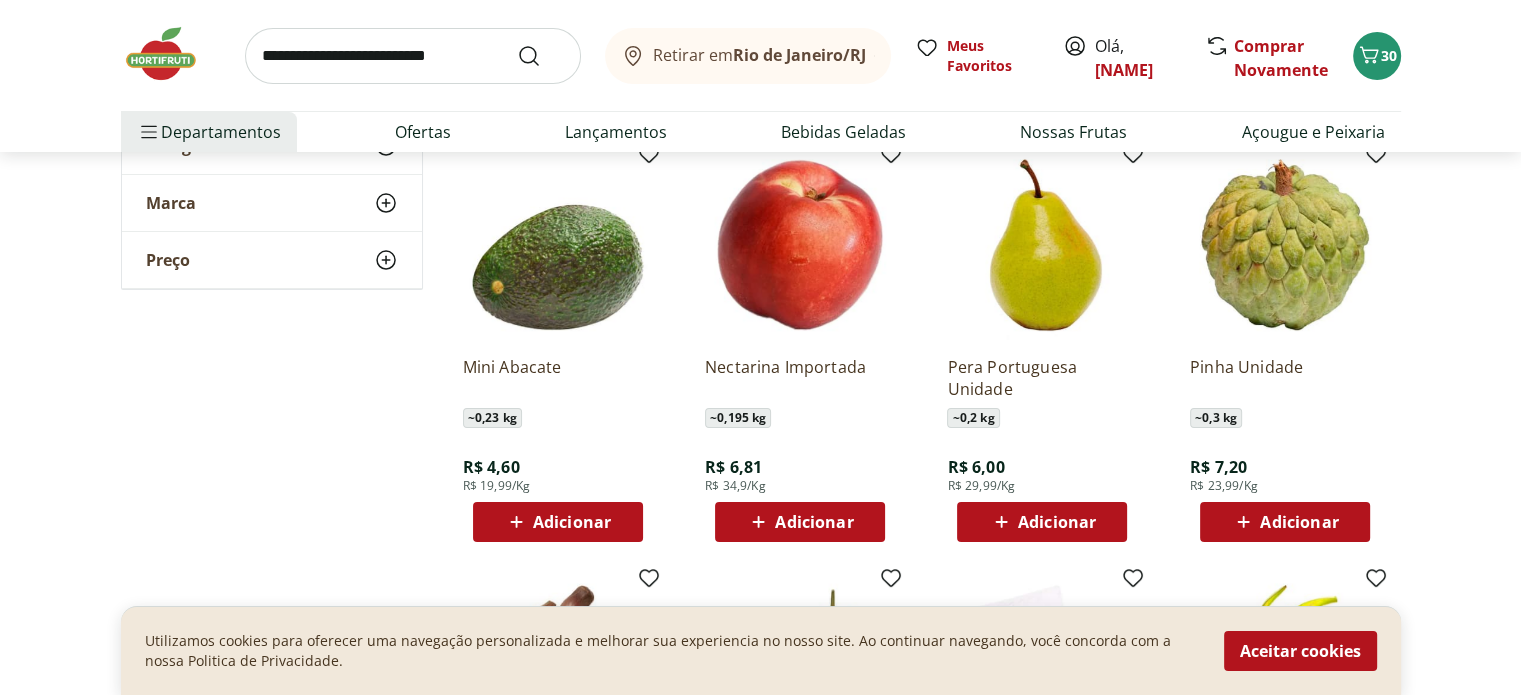 click at bounding box center (413, 56) 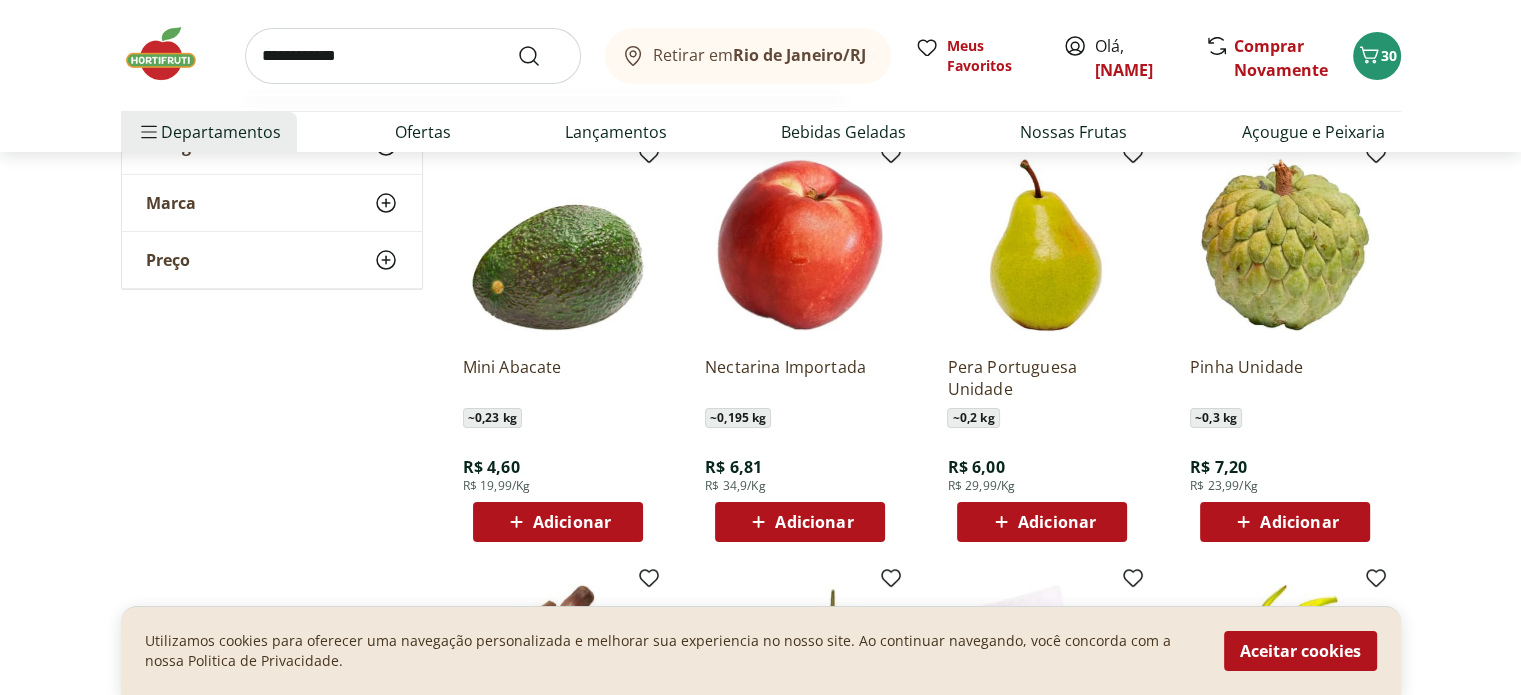 type on "**********" 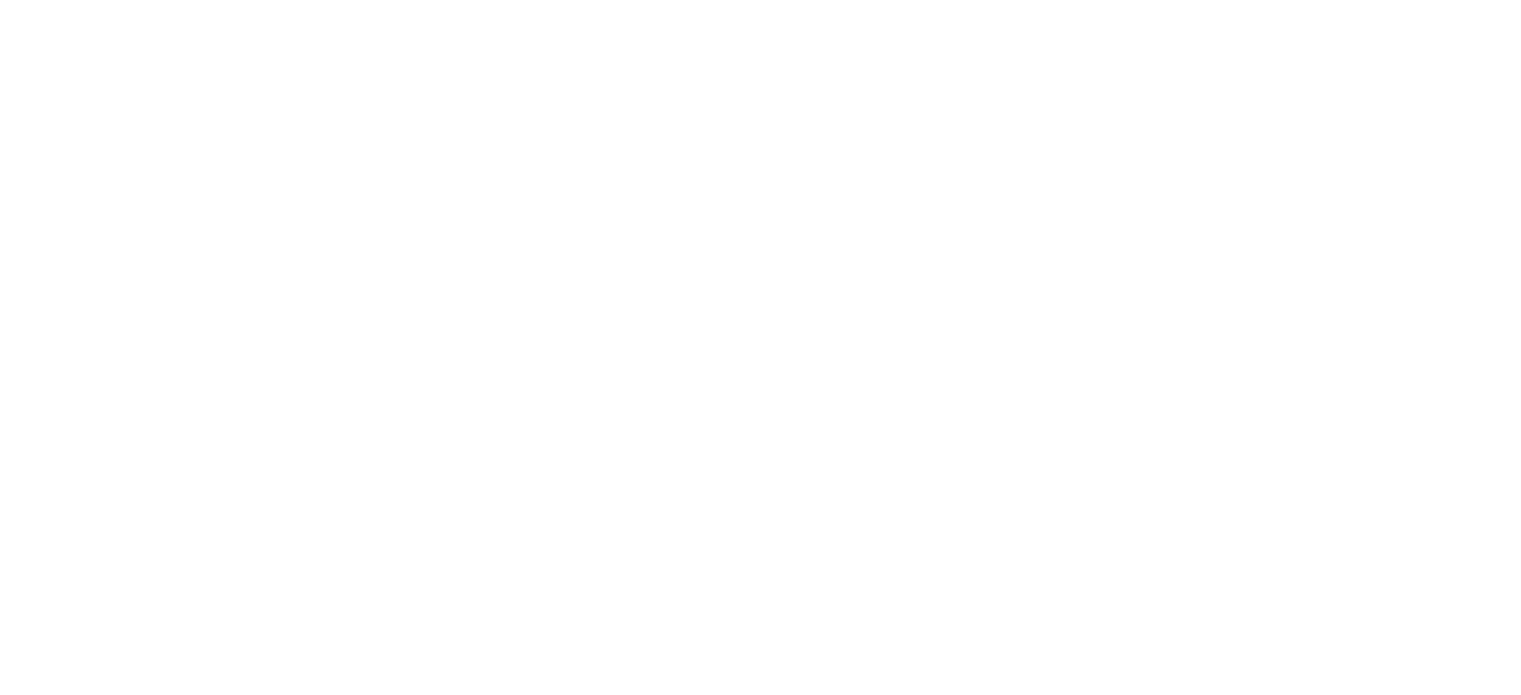 scroll, scrollTop: 0, scrollLeft: 0, axis: both 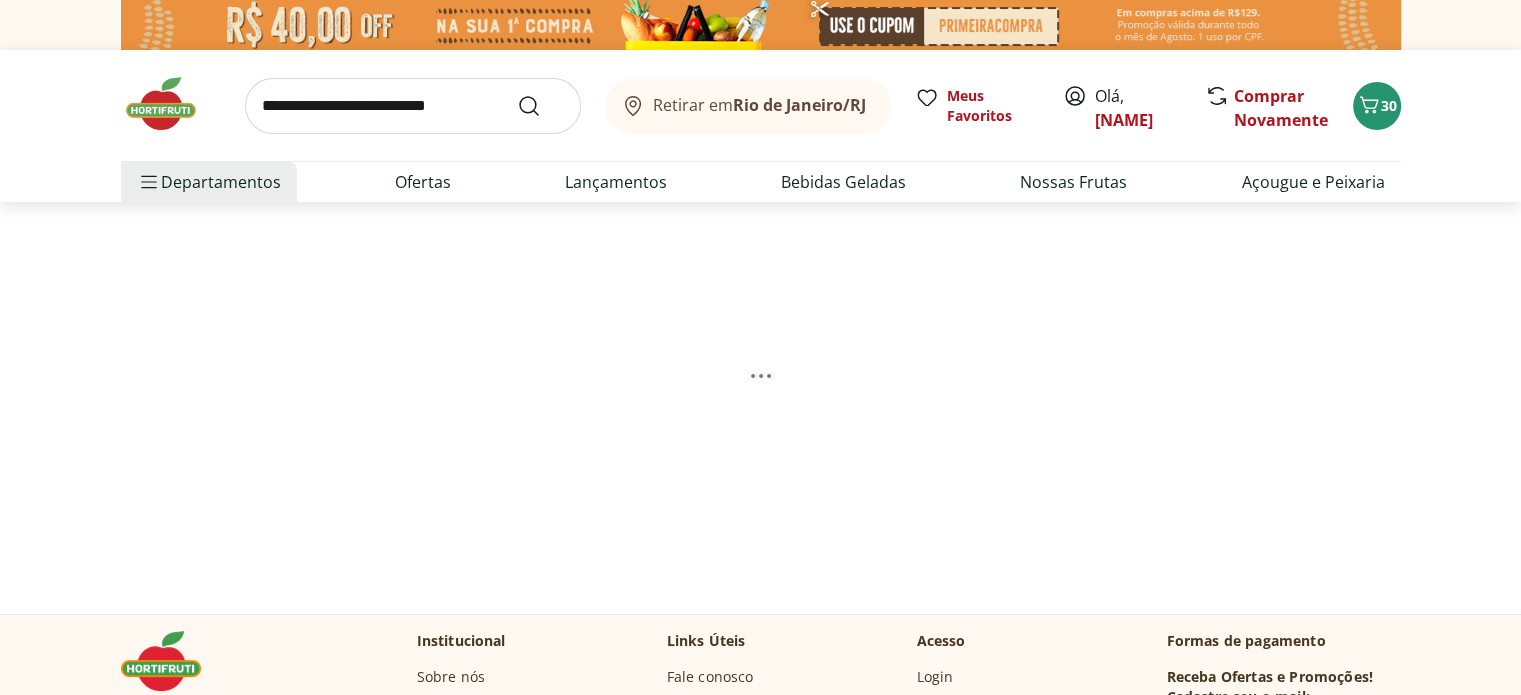 select on "**********" 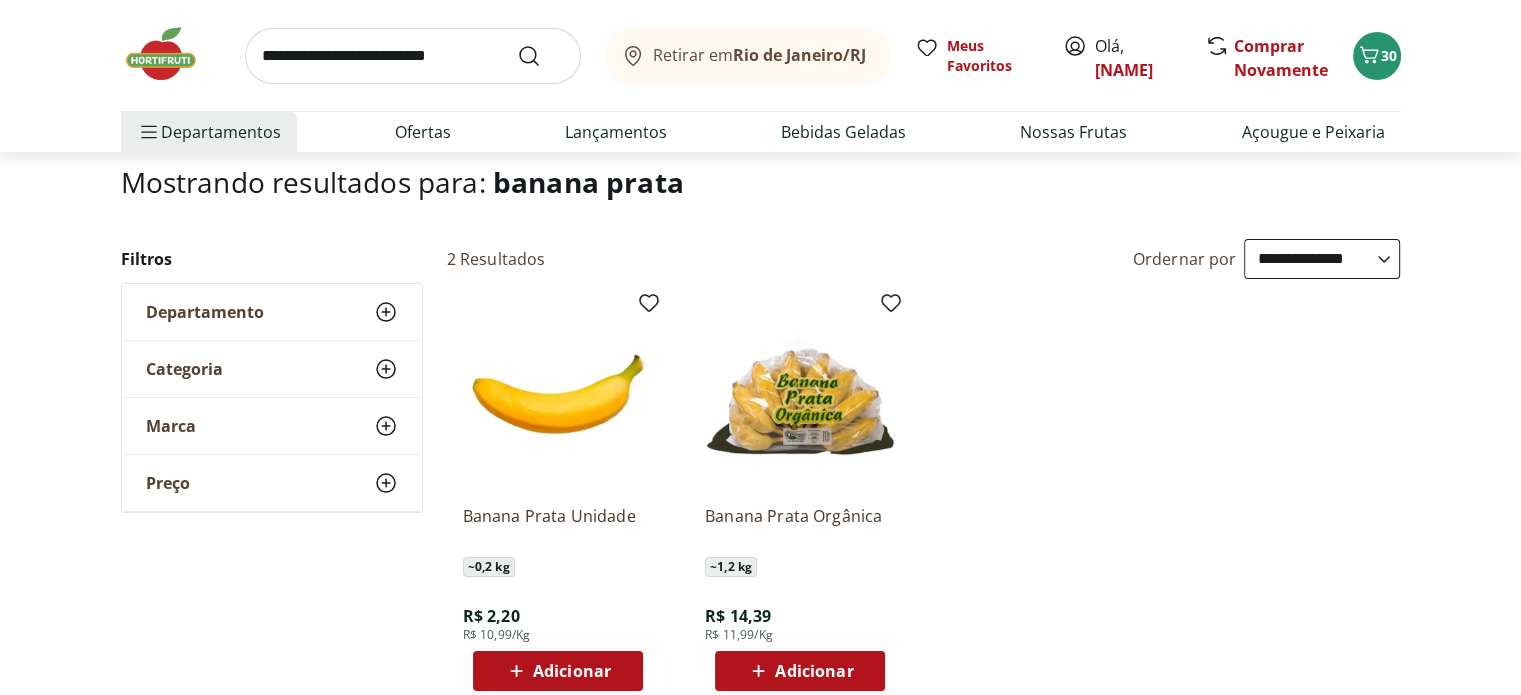 scroll, scrollTop: 200, scrollLeft: 0, axis: vertical 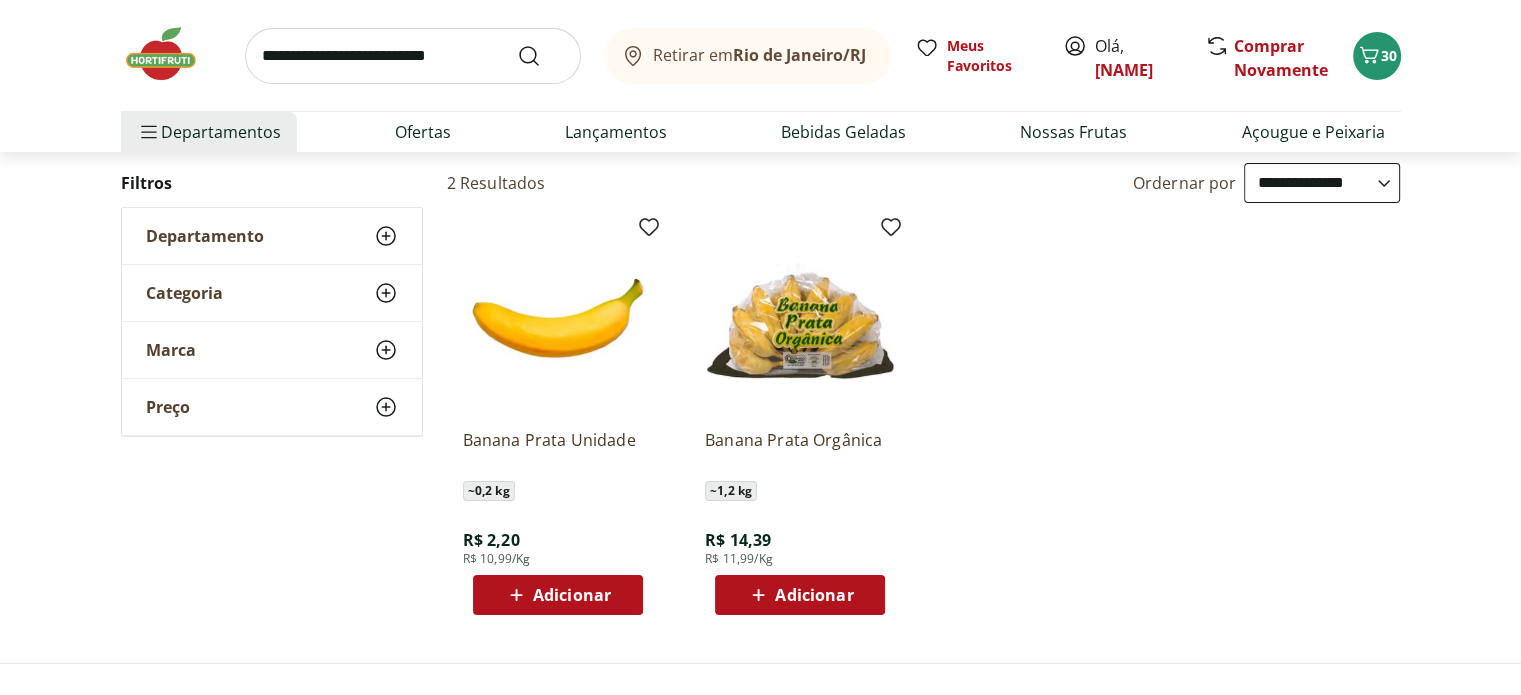click on "Adicionar" at bounding box center (572, 595) 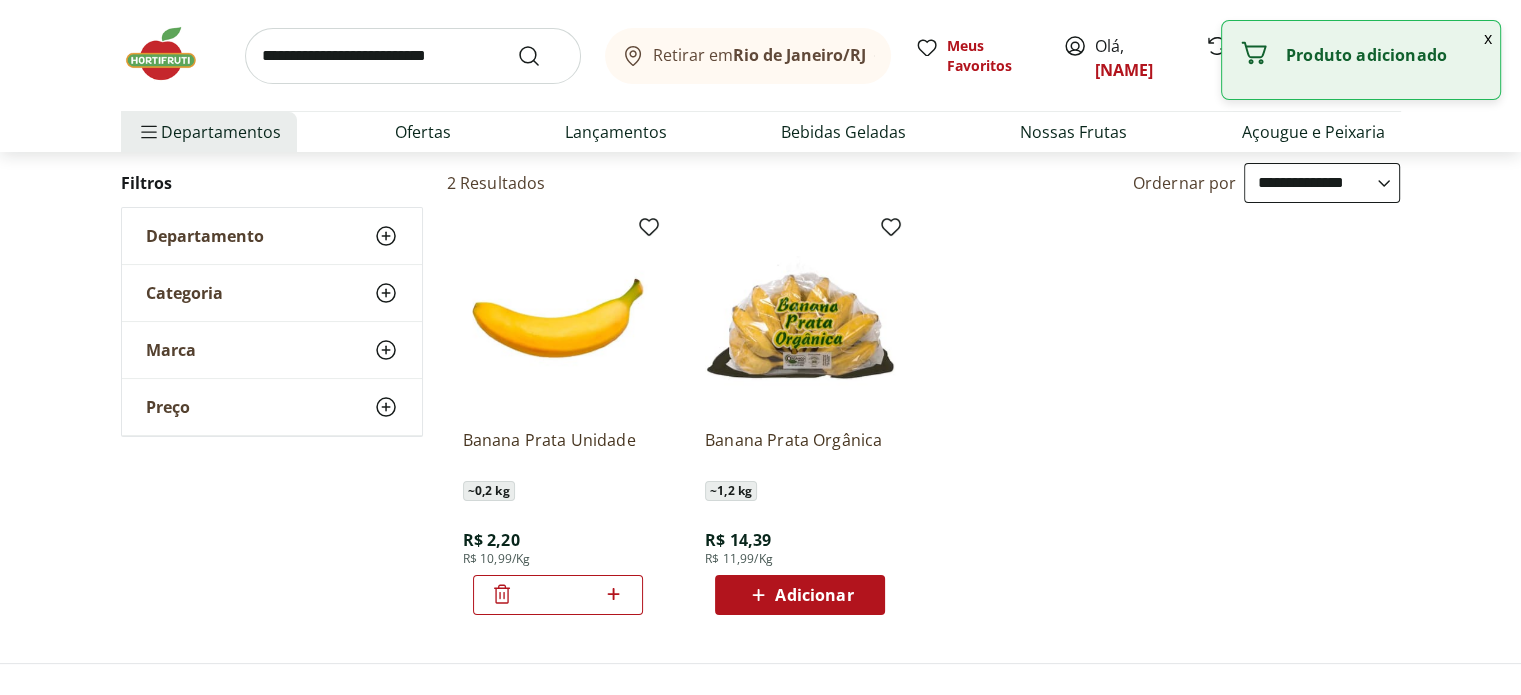 click on "*" at bounding box center [558, 595] 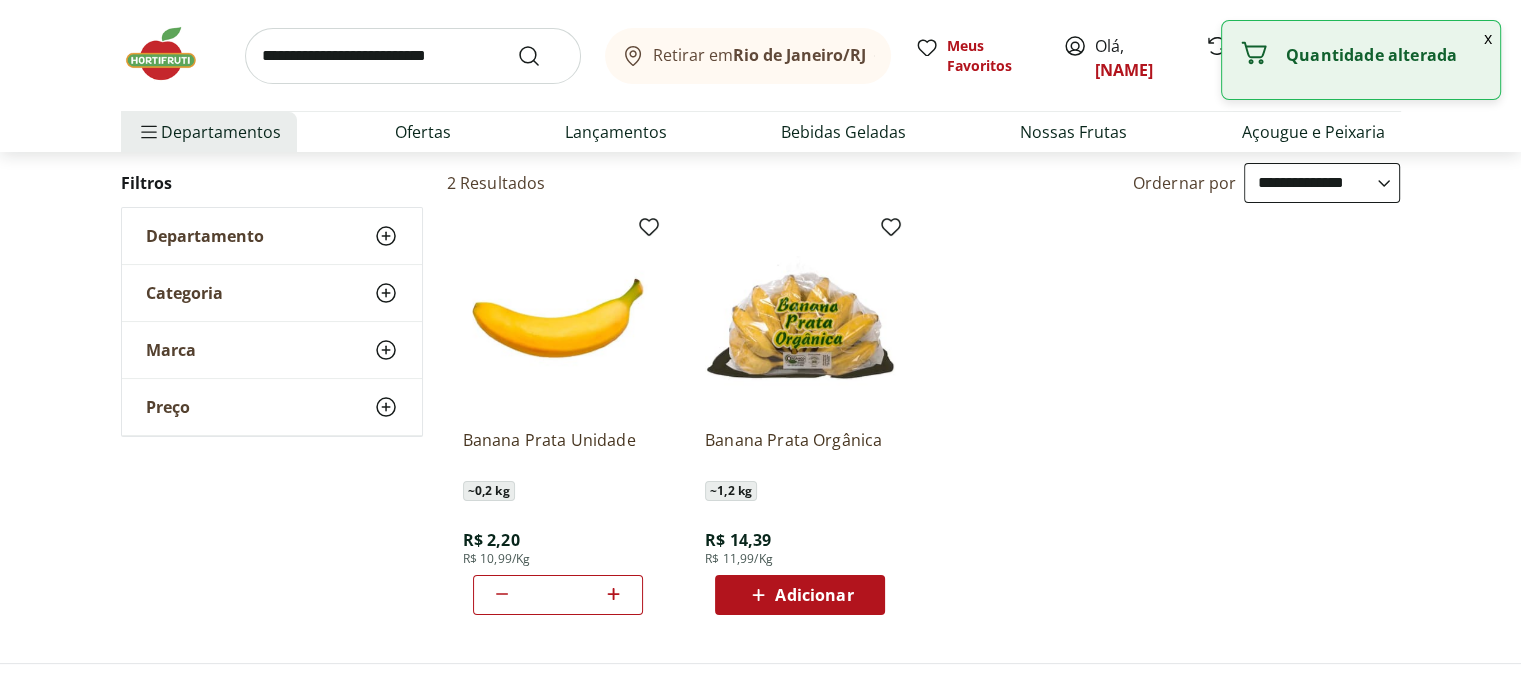 click 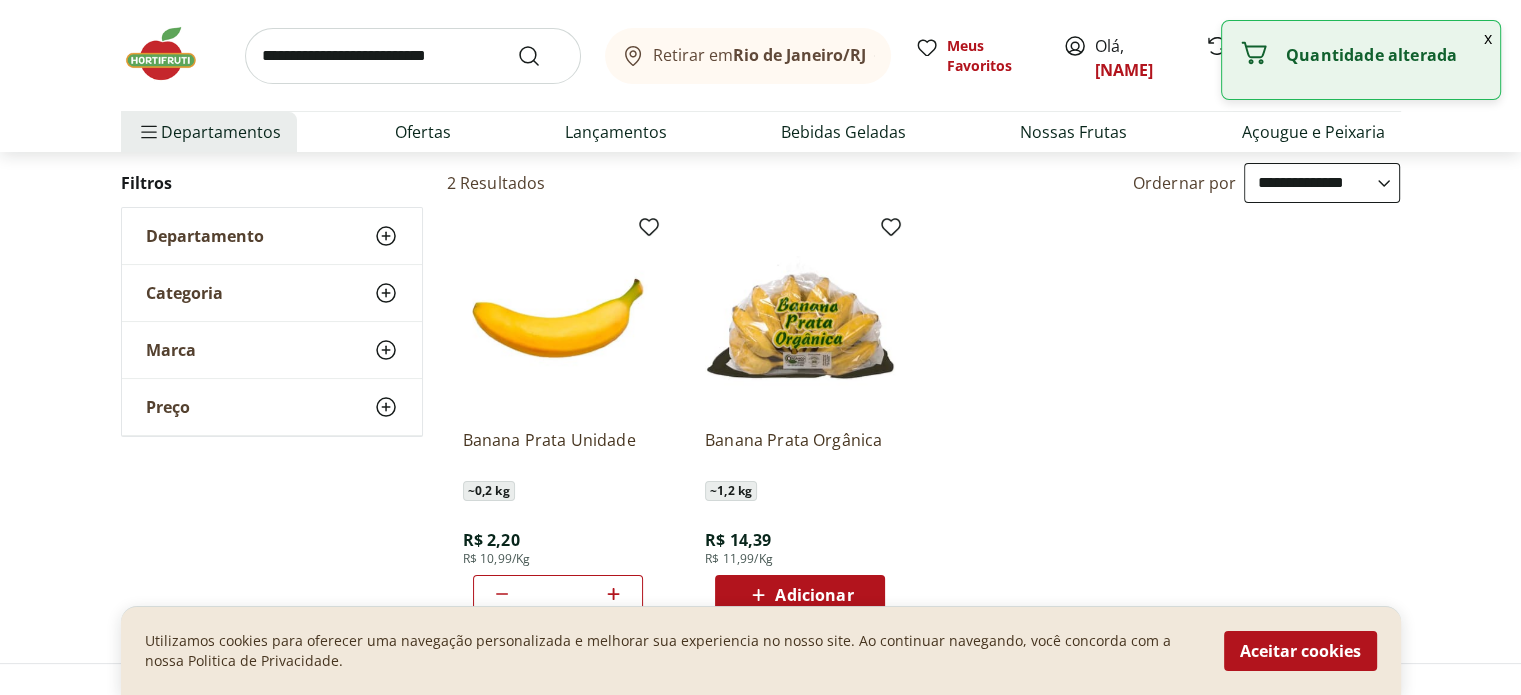 click at bounding box center (413, 56) 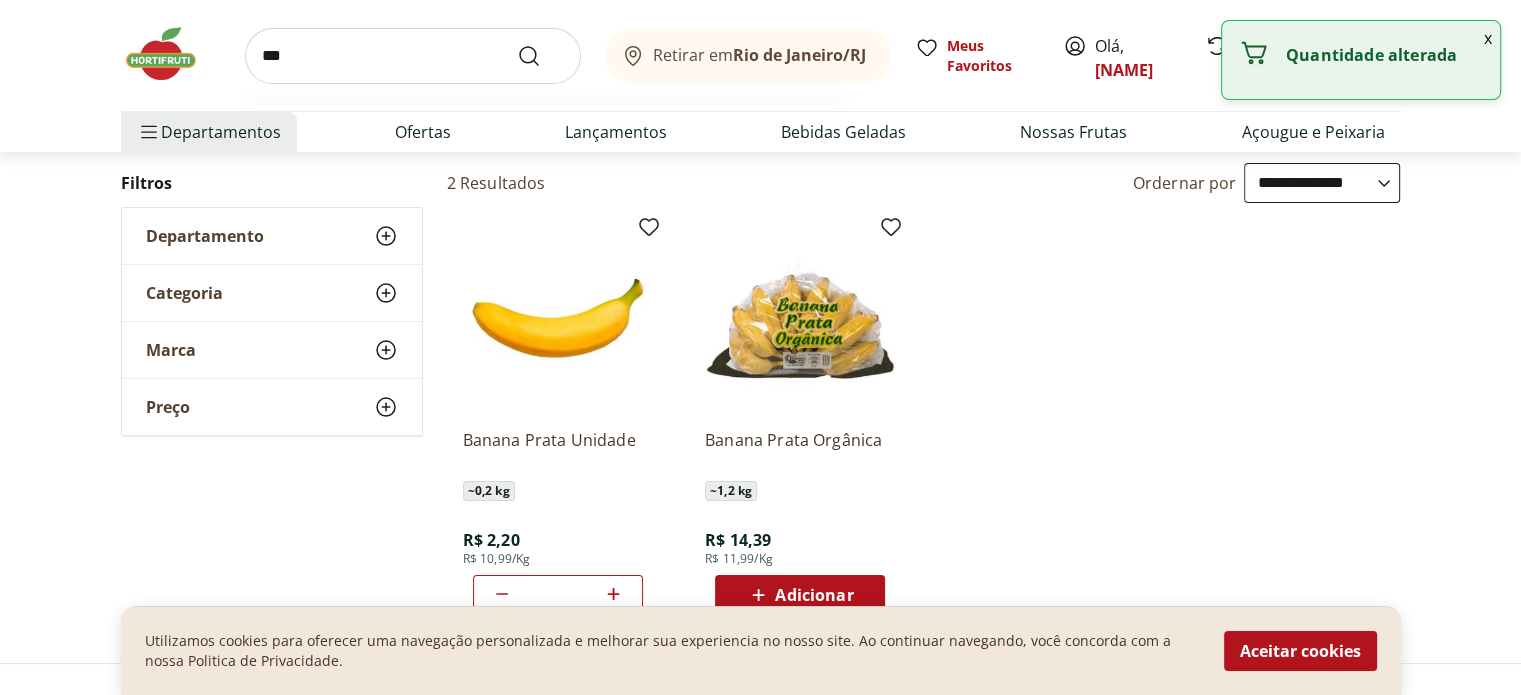 type on "****" 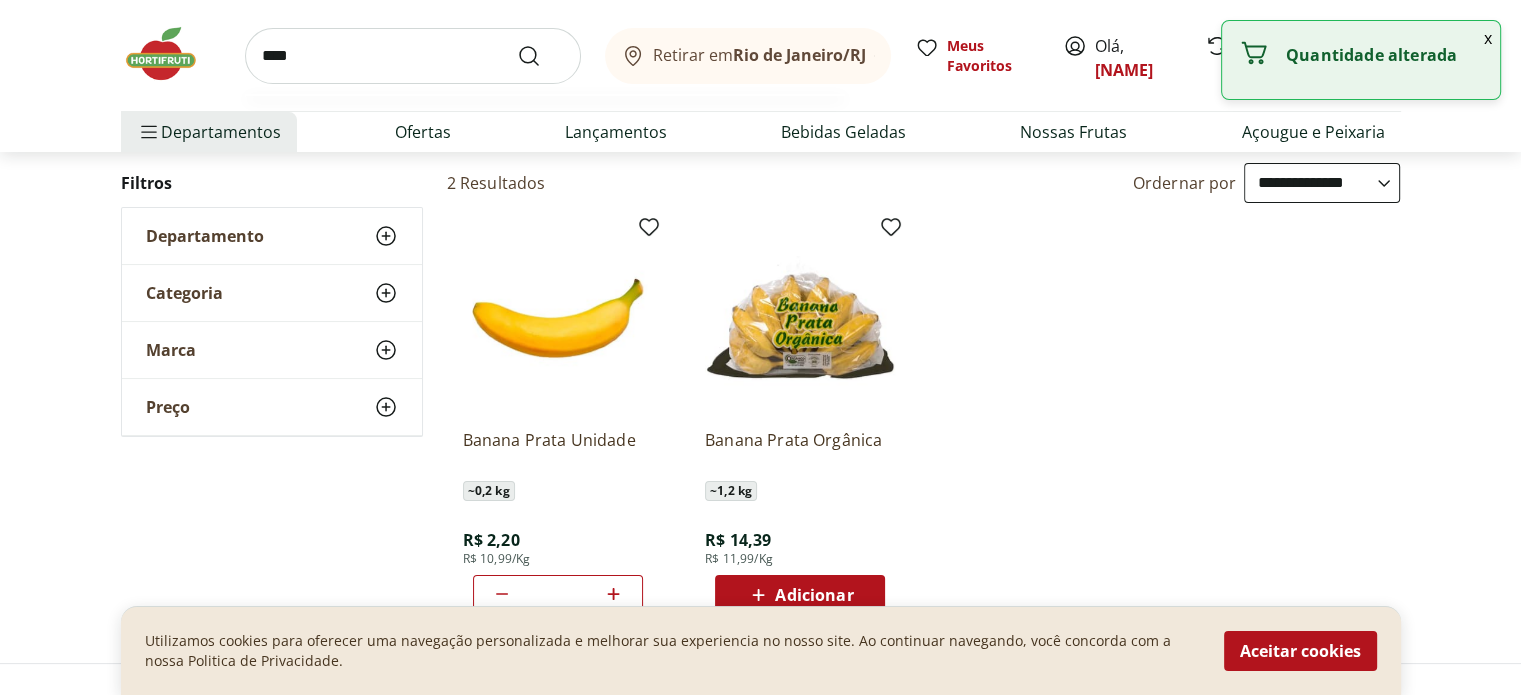 click at bounding box center (541, 56) 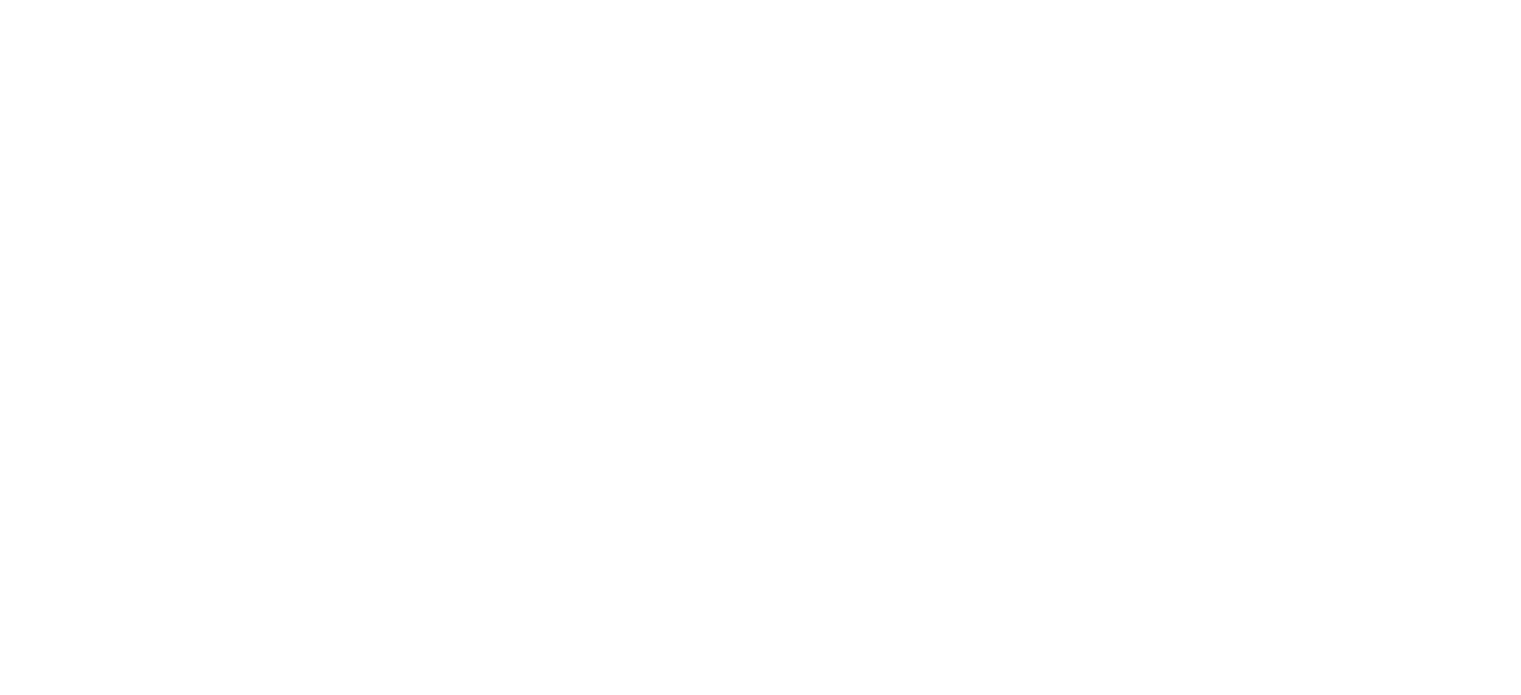 scroll, scrollTop: 0, scrollLeft: 0, axis: both 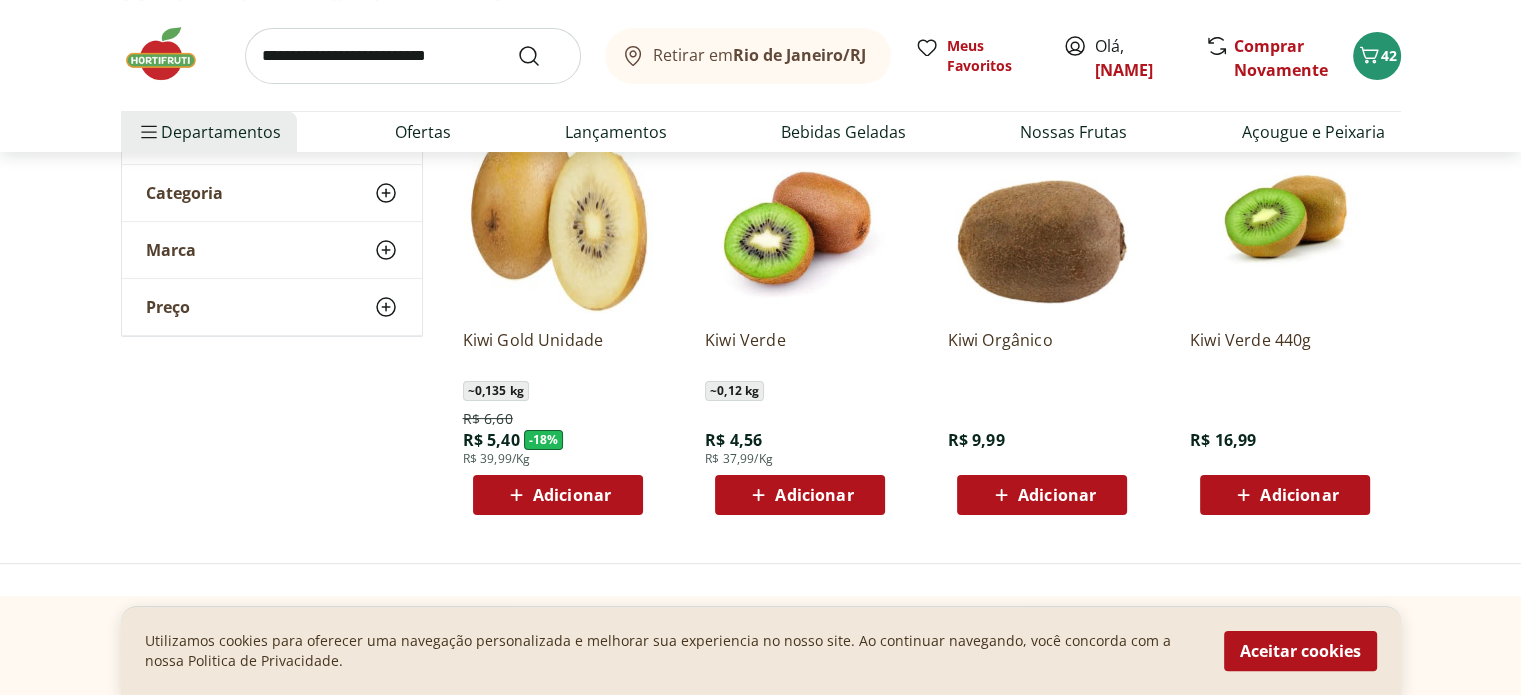 click on "Adicionar" at bounding box center (814, 495) 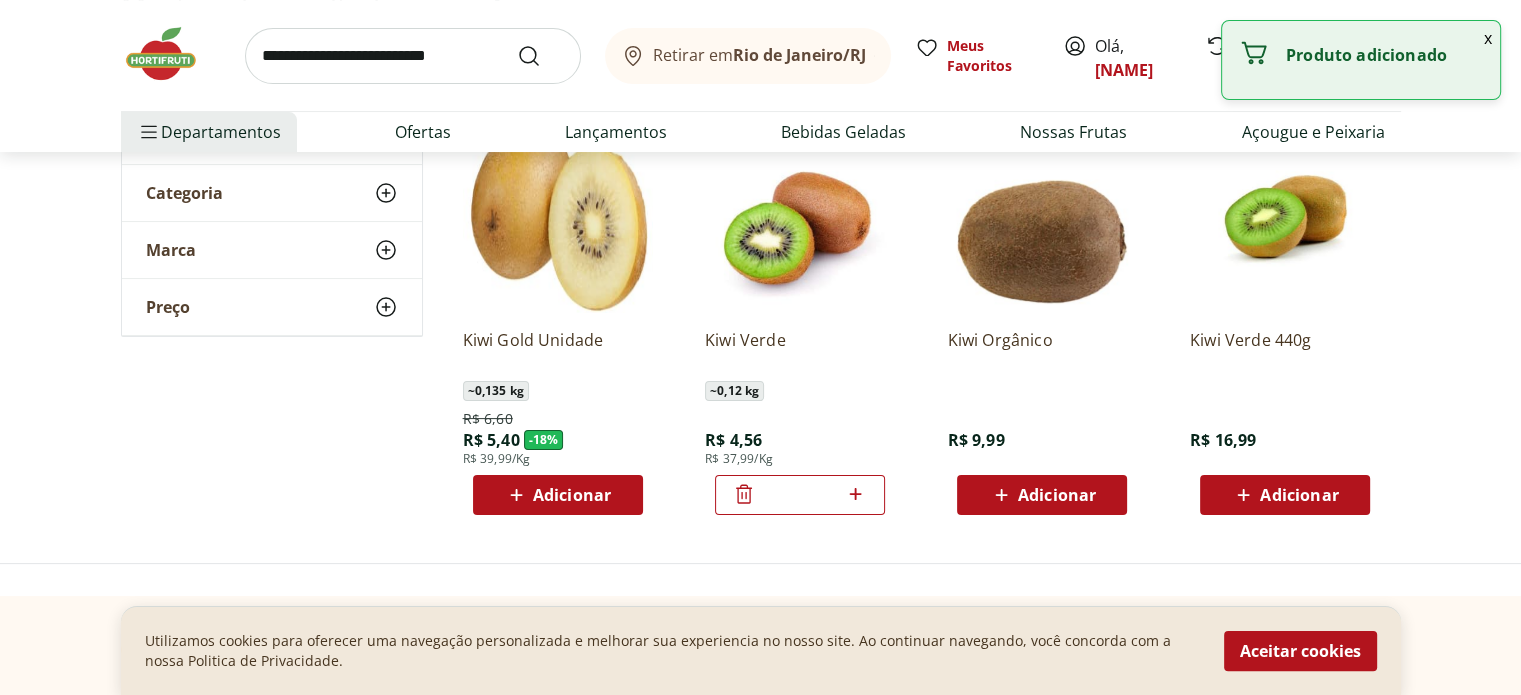 click 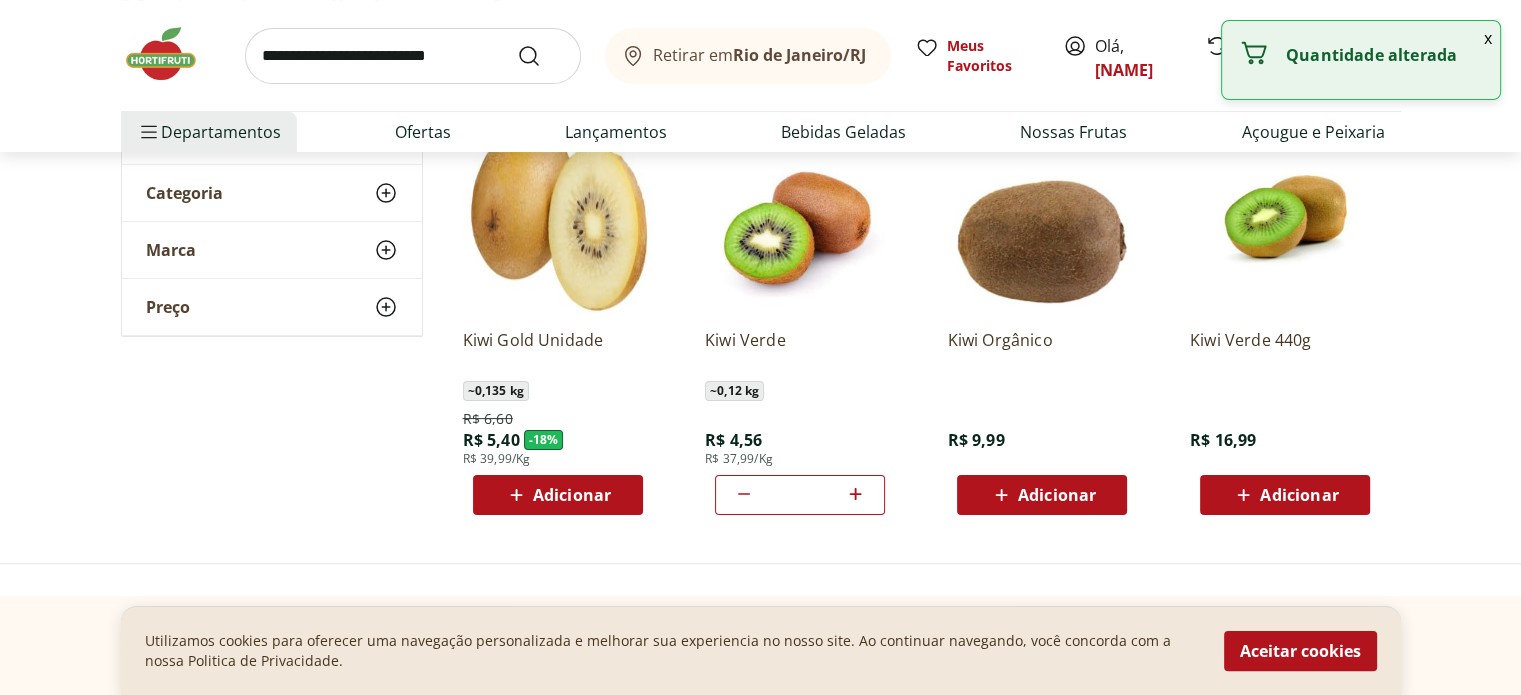click 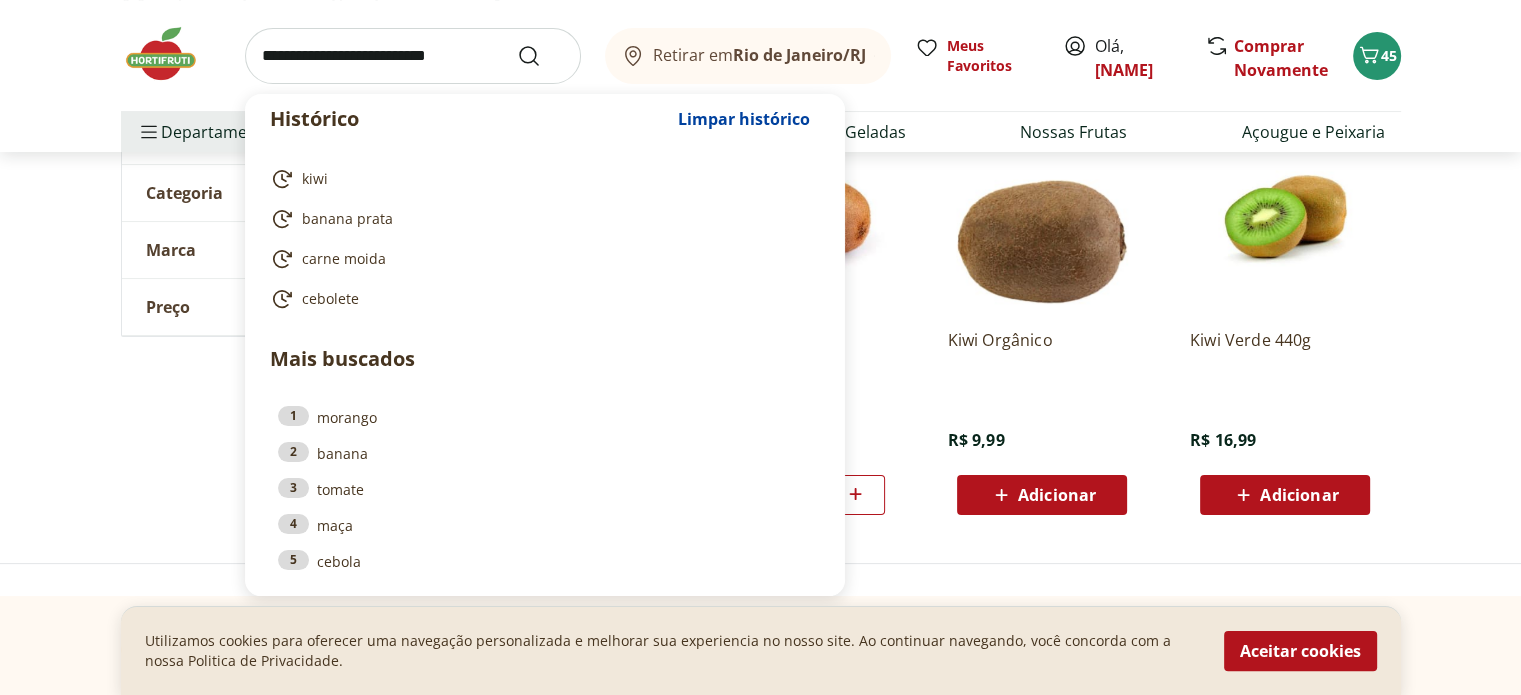 click at bounding box center (413, 56) 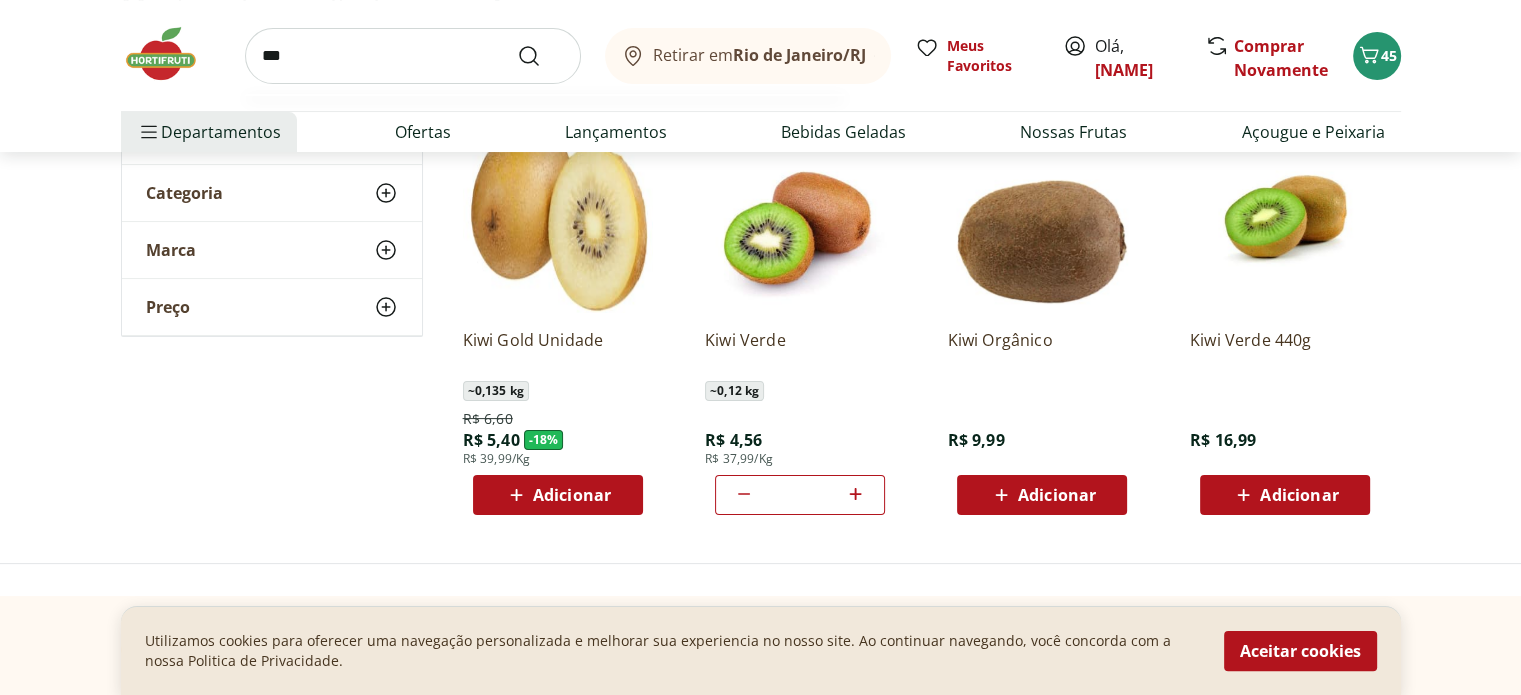 type on "***" 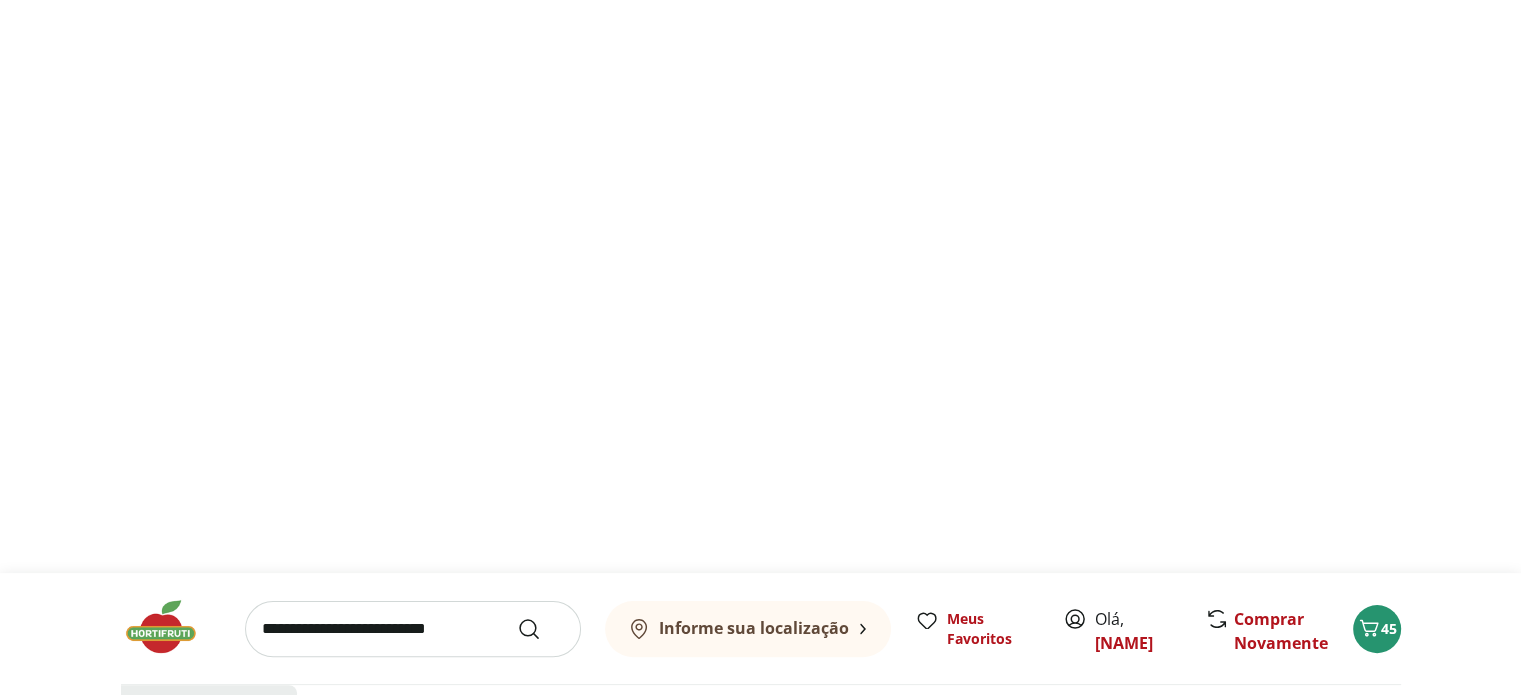 scroll, scrollTop: 0, scrollLeft: 0, axis: both 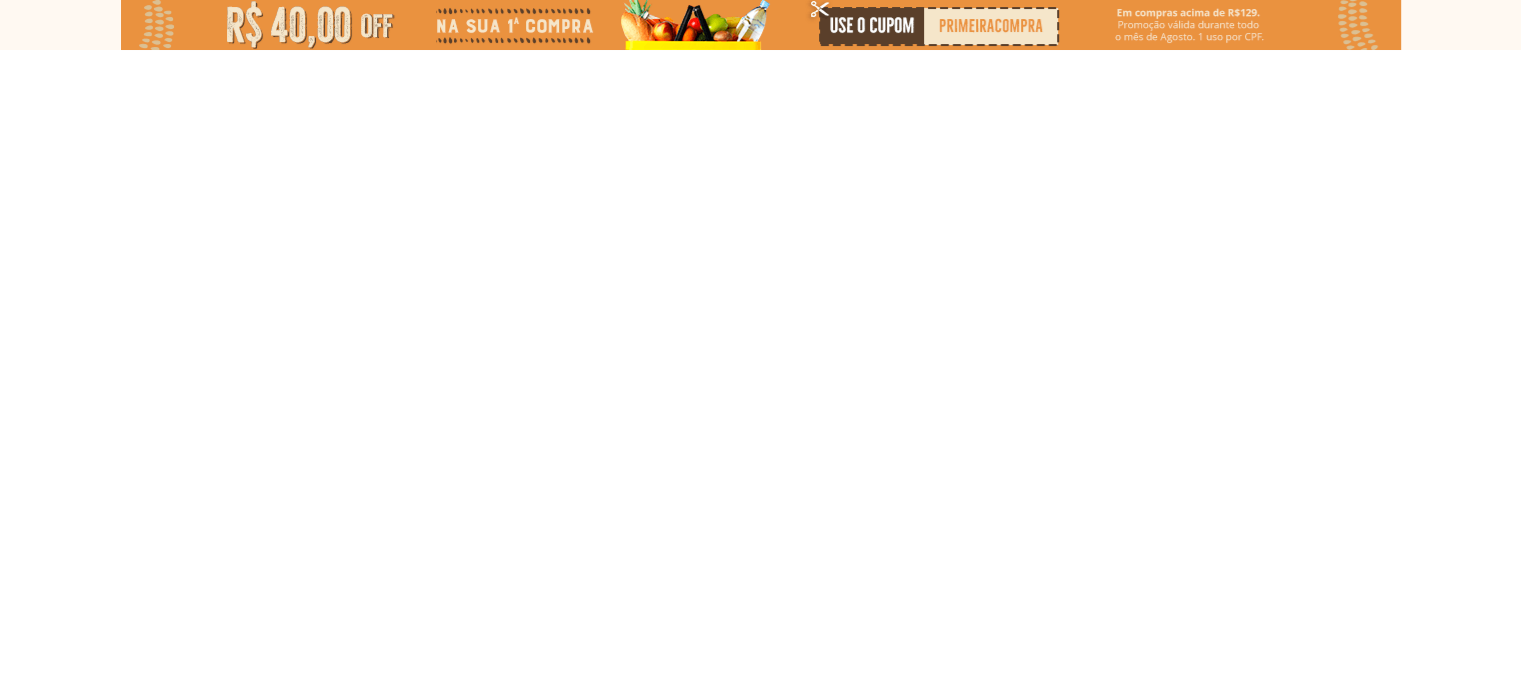 select on "**********" 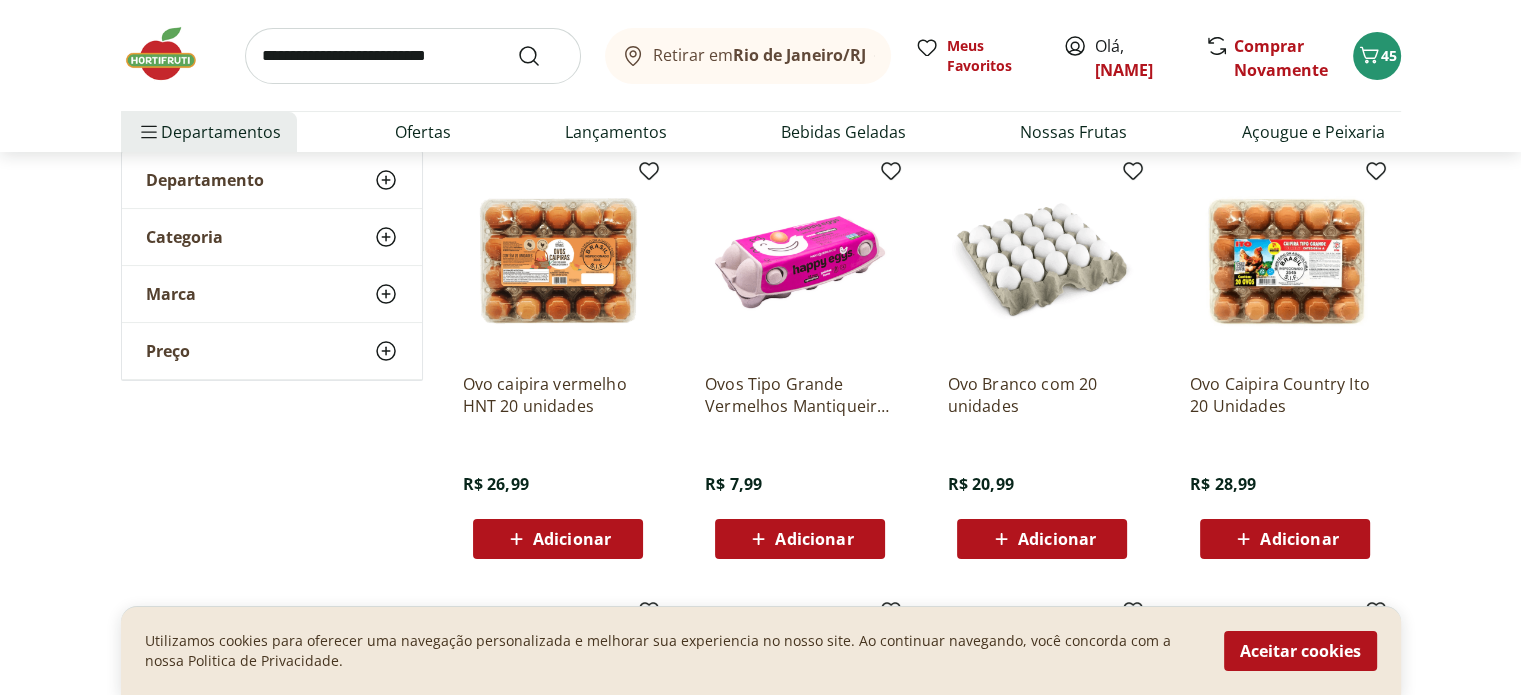 scroll, scrollTop: 300, scrollLeft: 0, axis: vertical 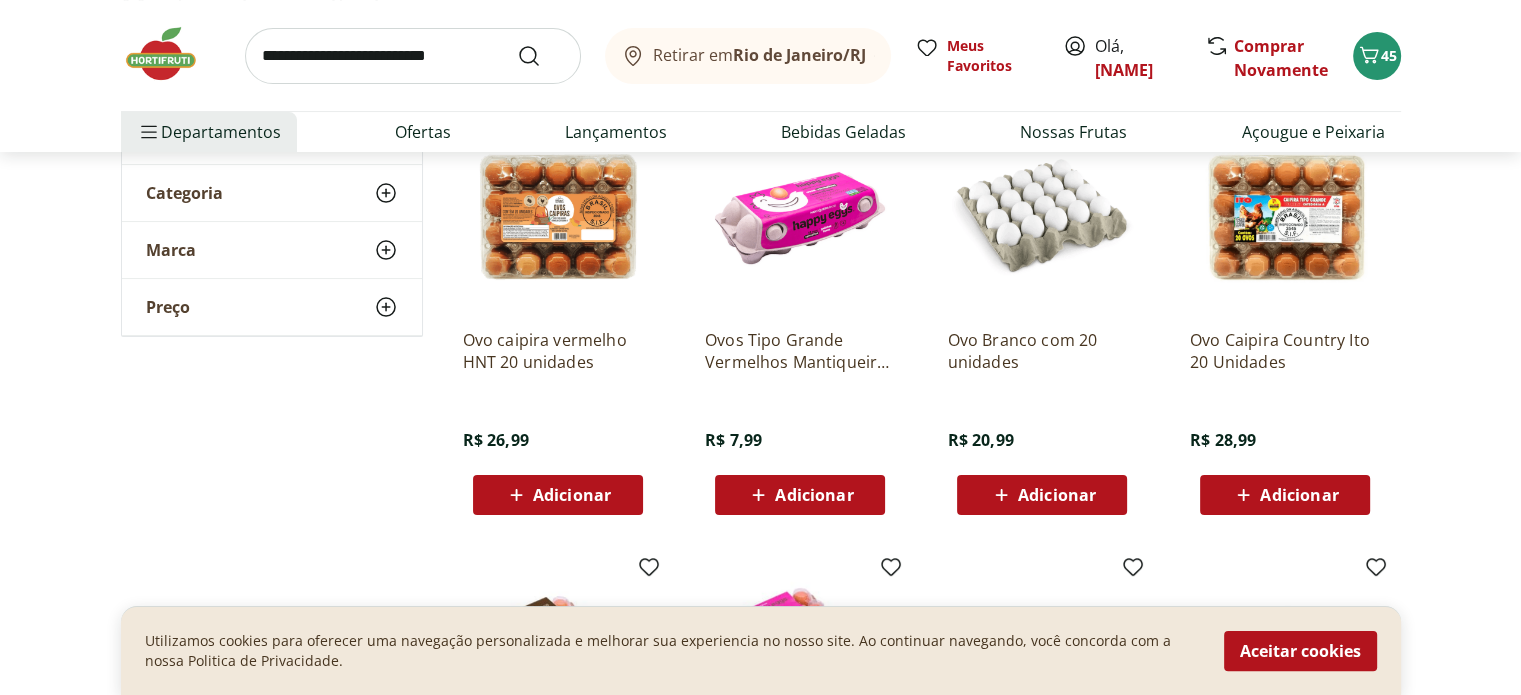 click on "Adicionar" at bounding box center (814, 495) 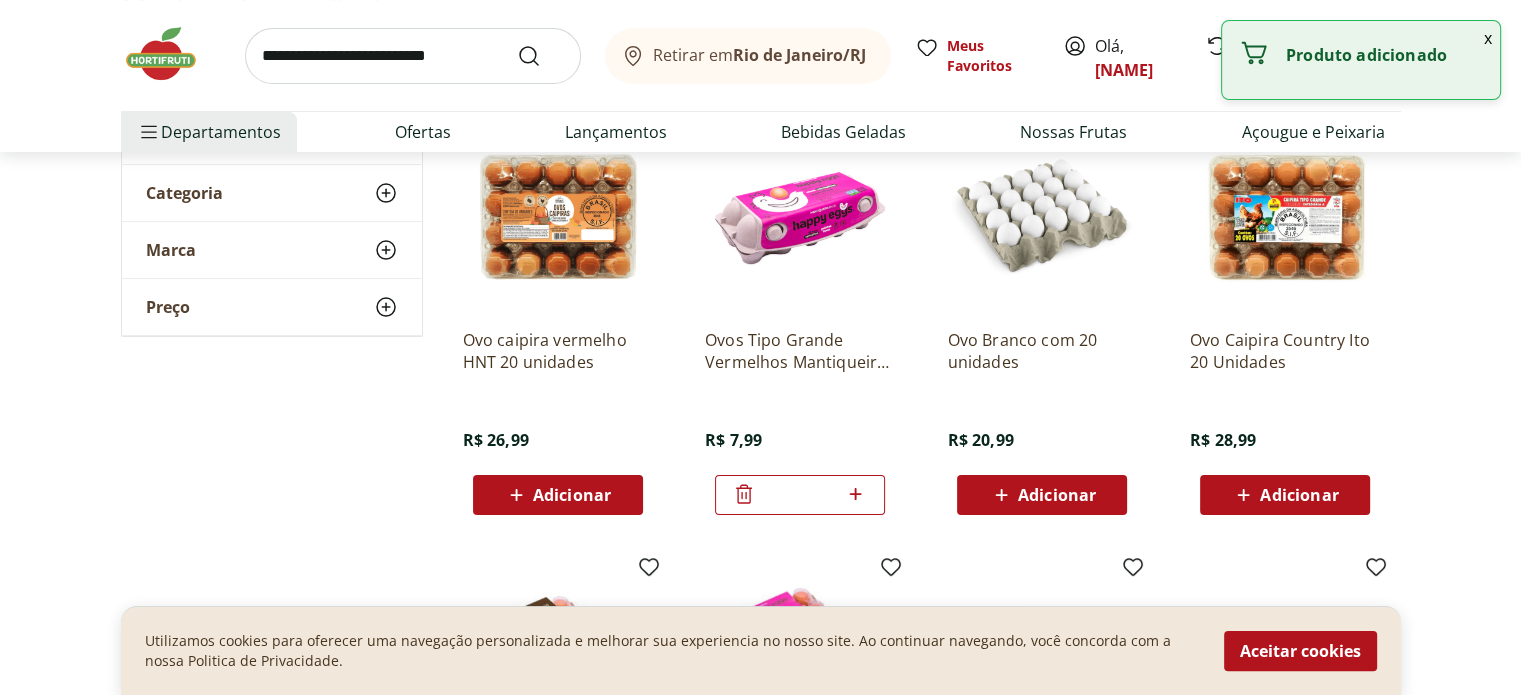 click 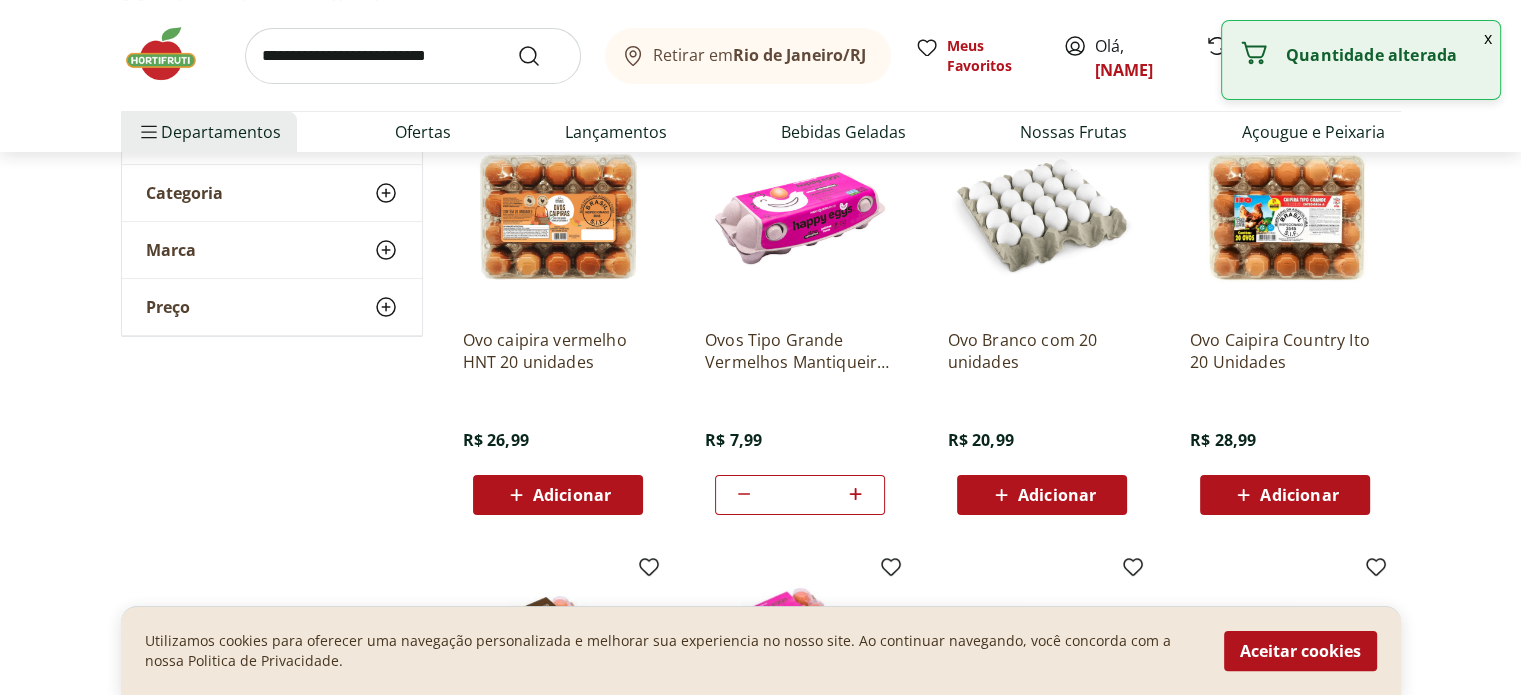 click 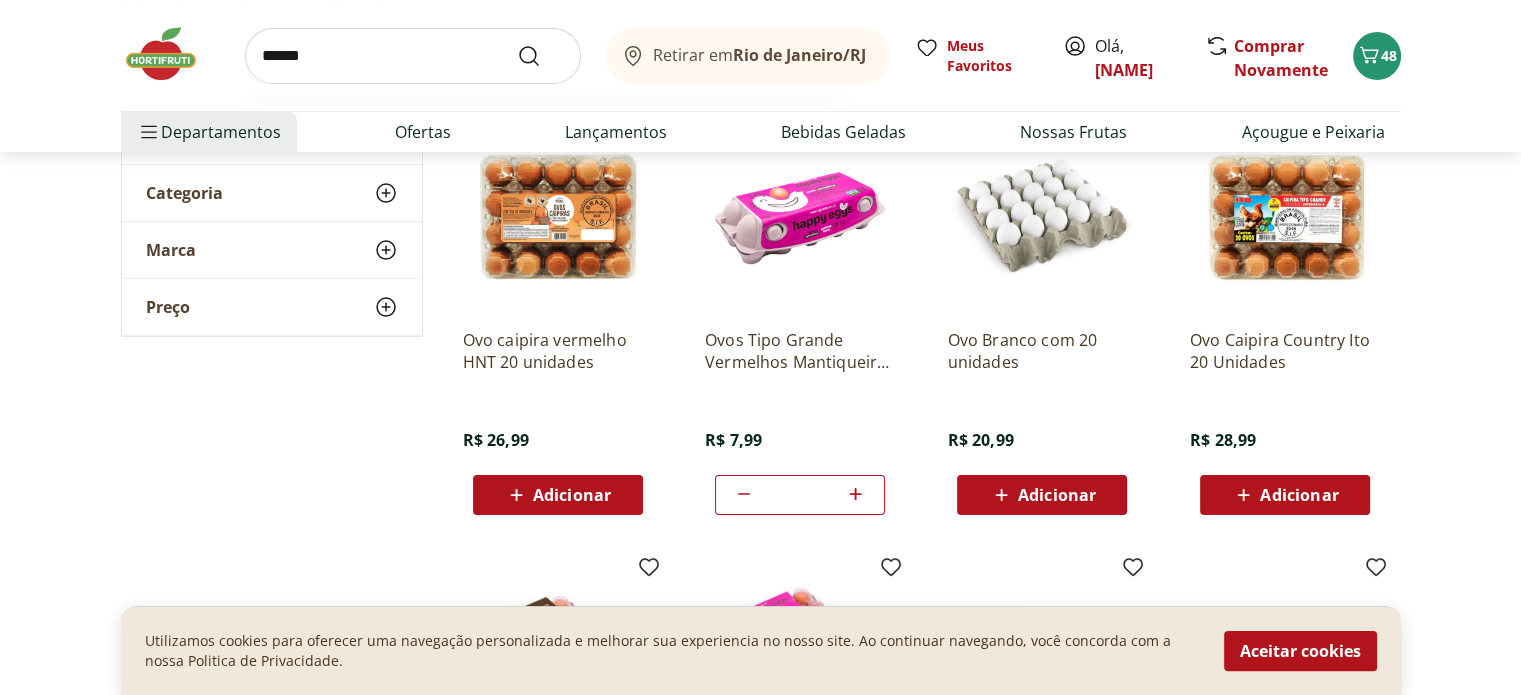 type on "******" 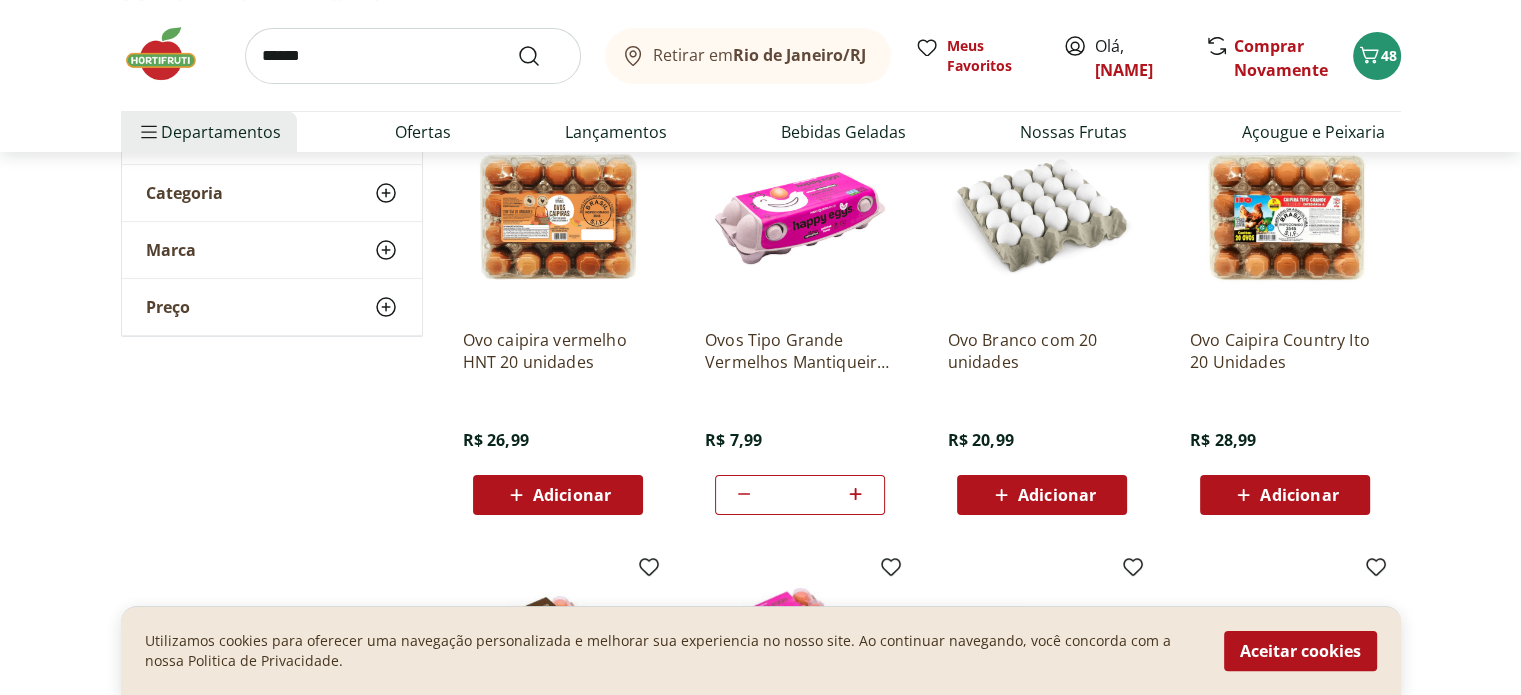 scroll, scrollTop: 0, scrollLeft: 0, axis: both 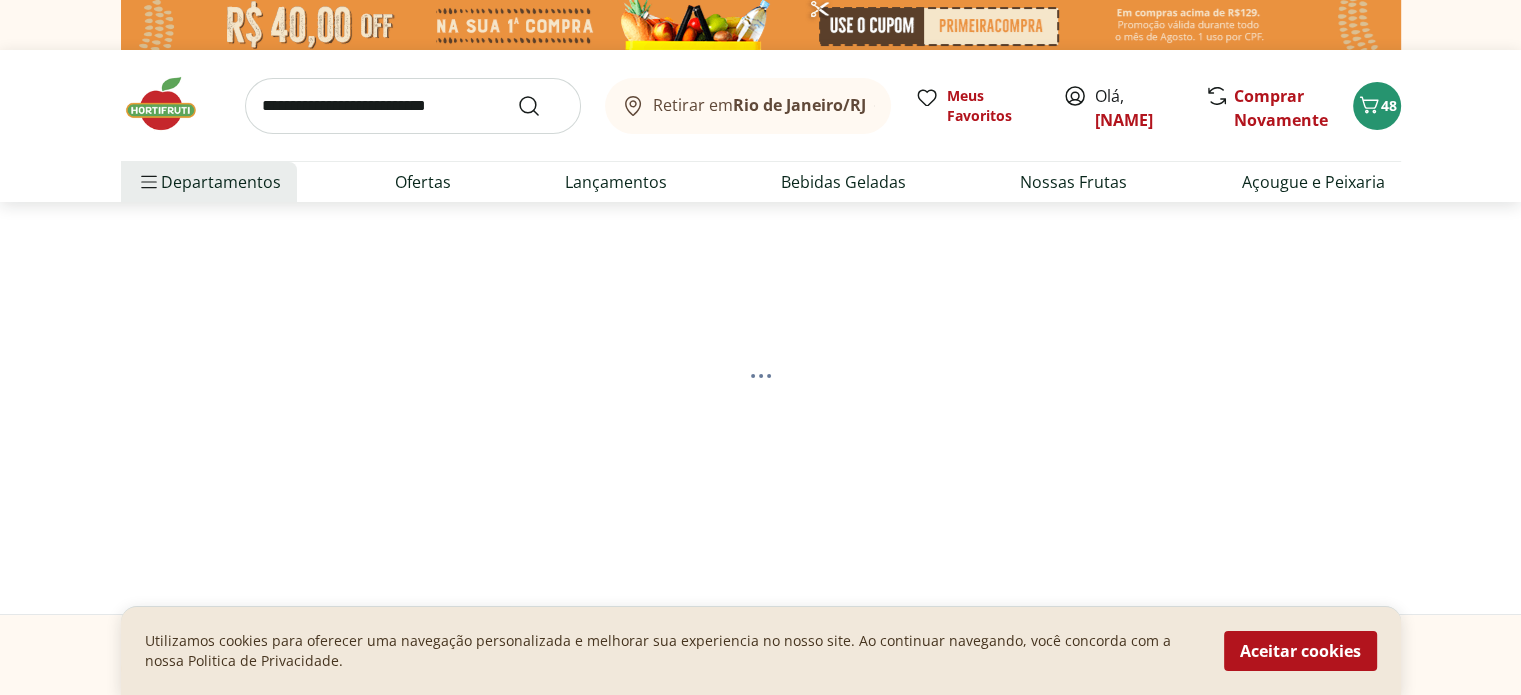 select on "**********" 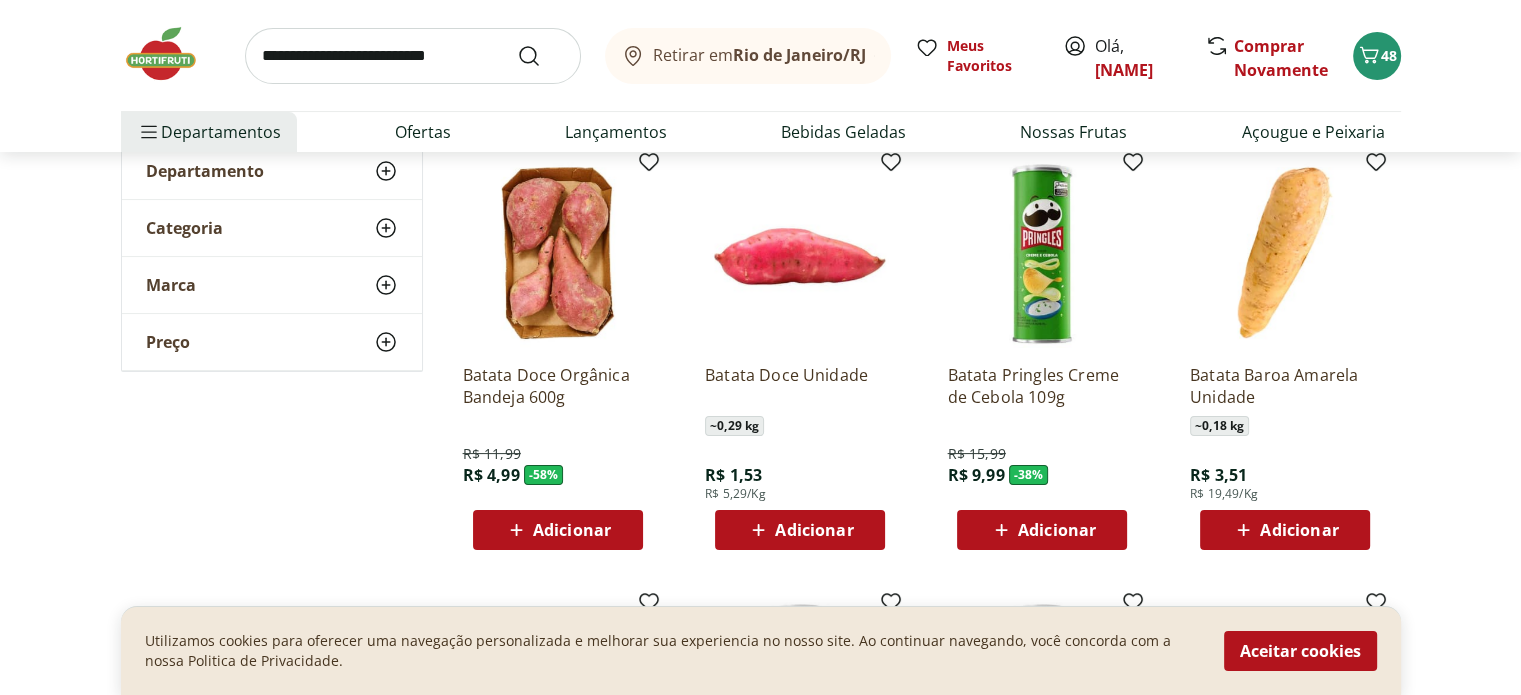 scroll, scrollTop: 300, scrollLeft: 0, axis: vertical 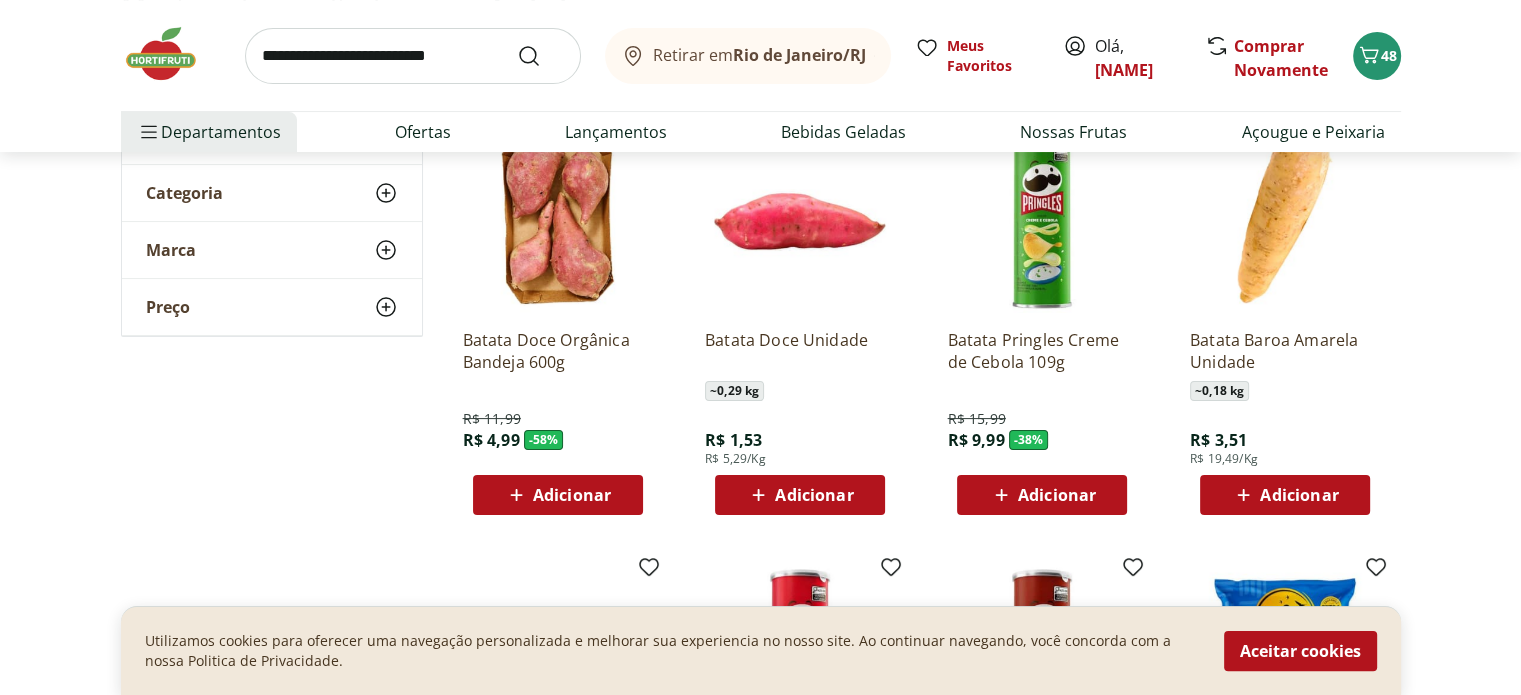 click on "Adicionar" at bounding box center [814, 495] 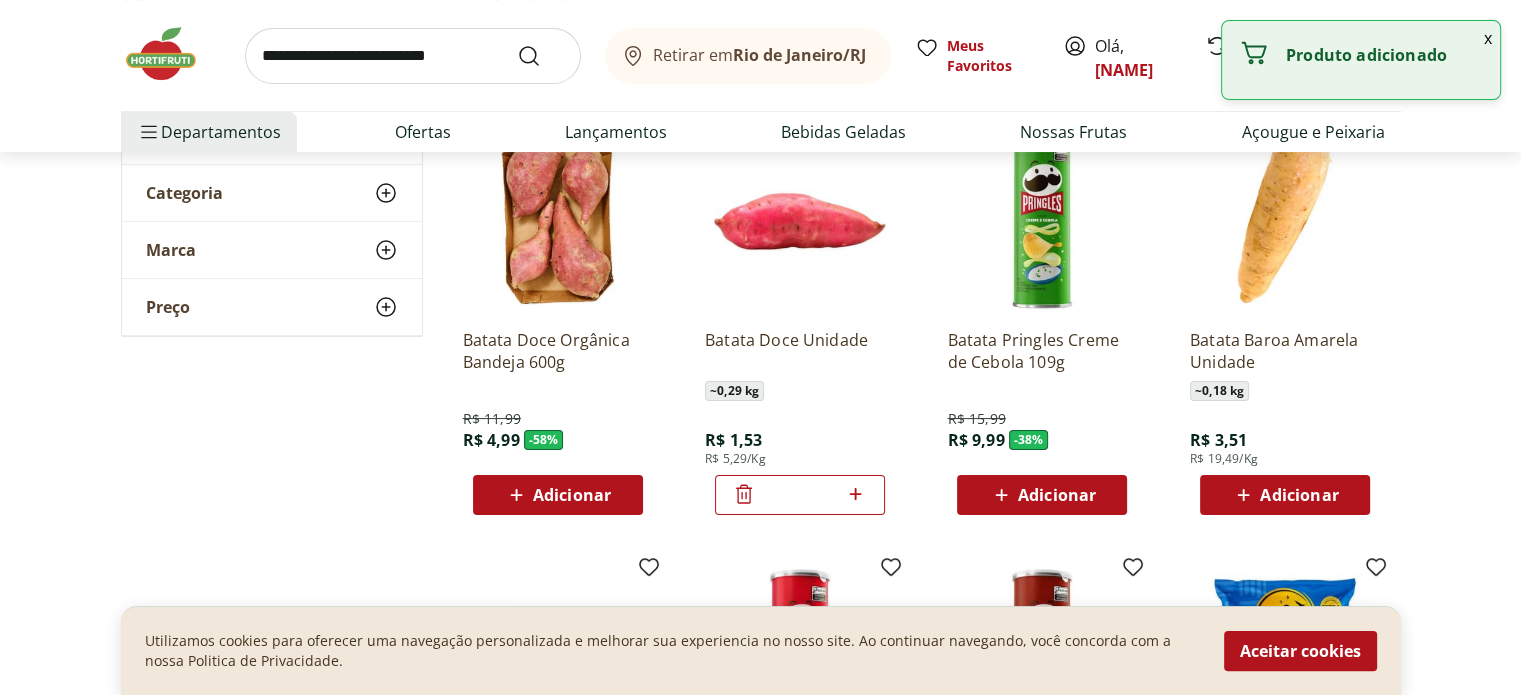 click 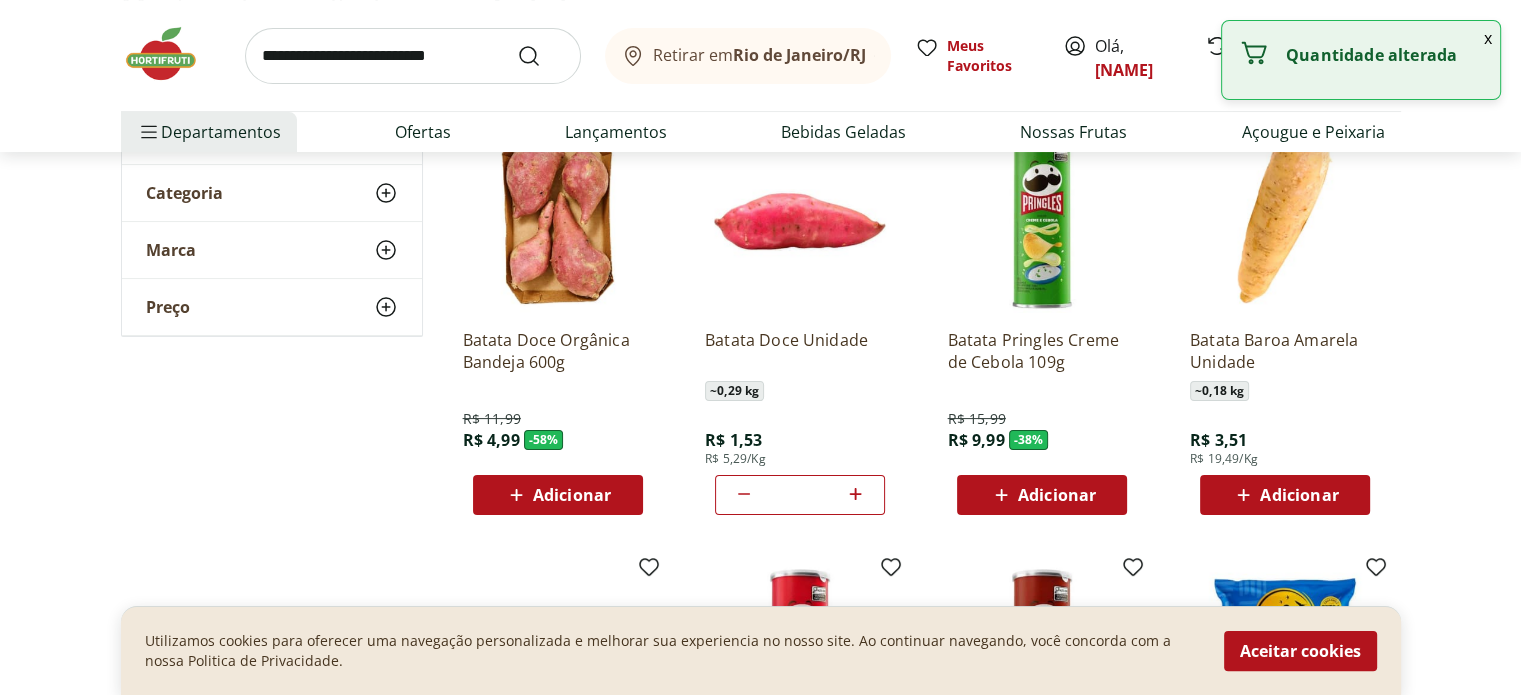 click 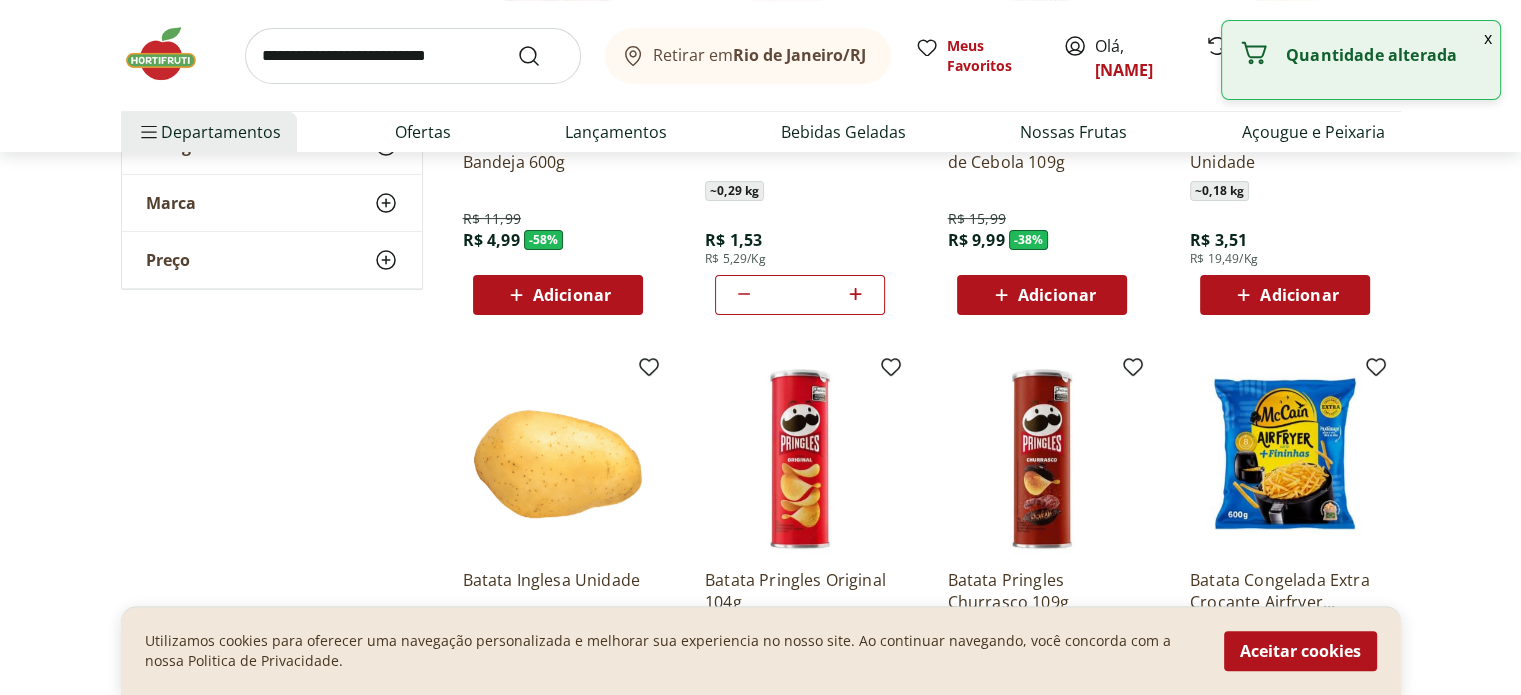 scroll, scrollTop: 700, scrollLeft: 0, axis: vertical 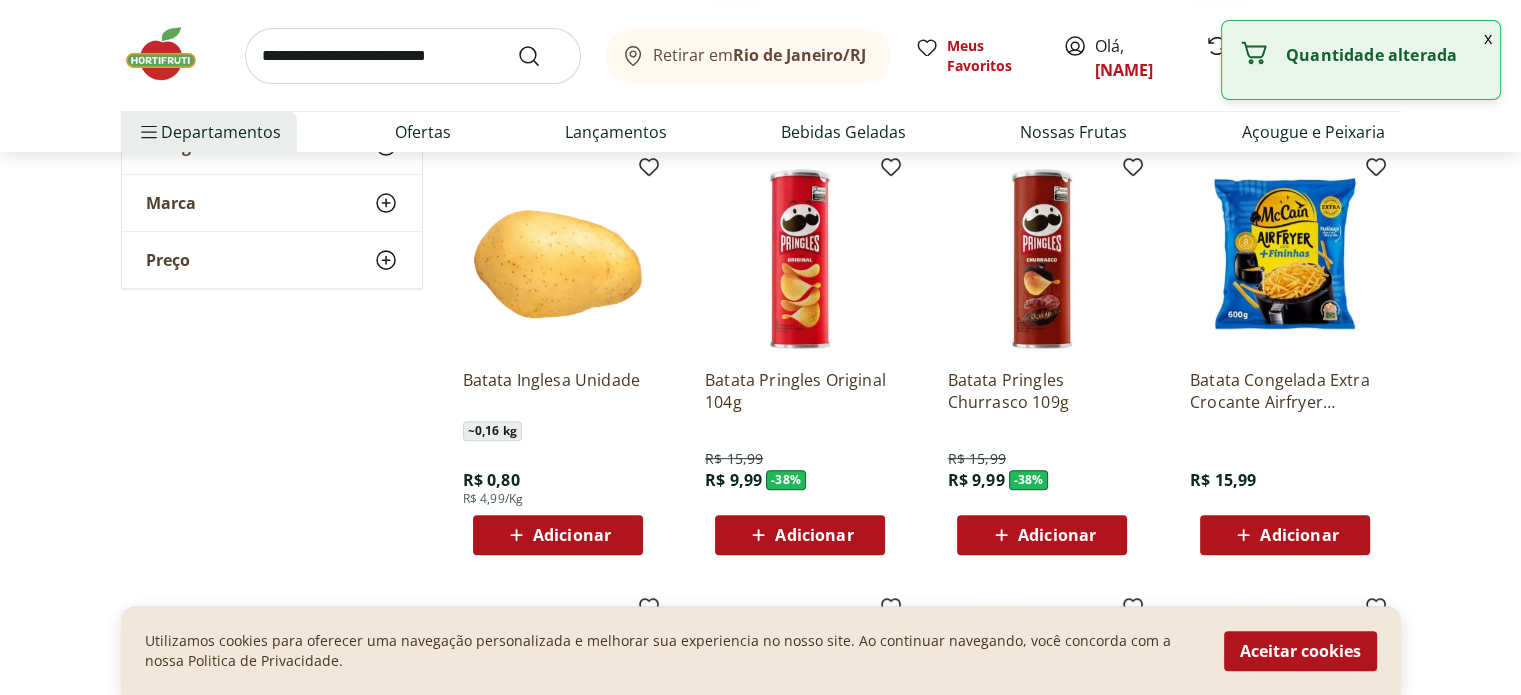 click on "Adicionar" at bounding box center (572, 535) 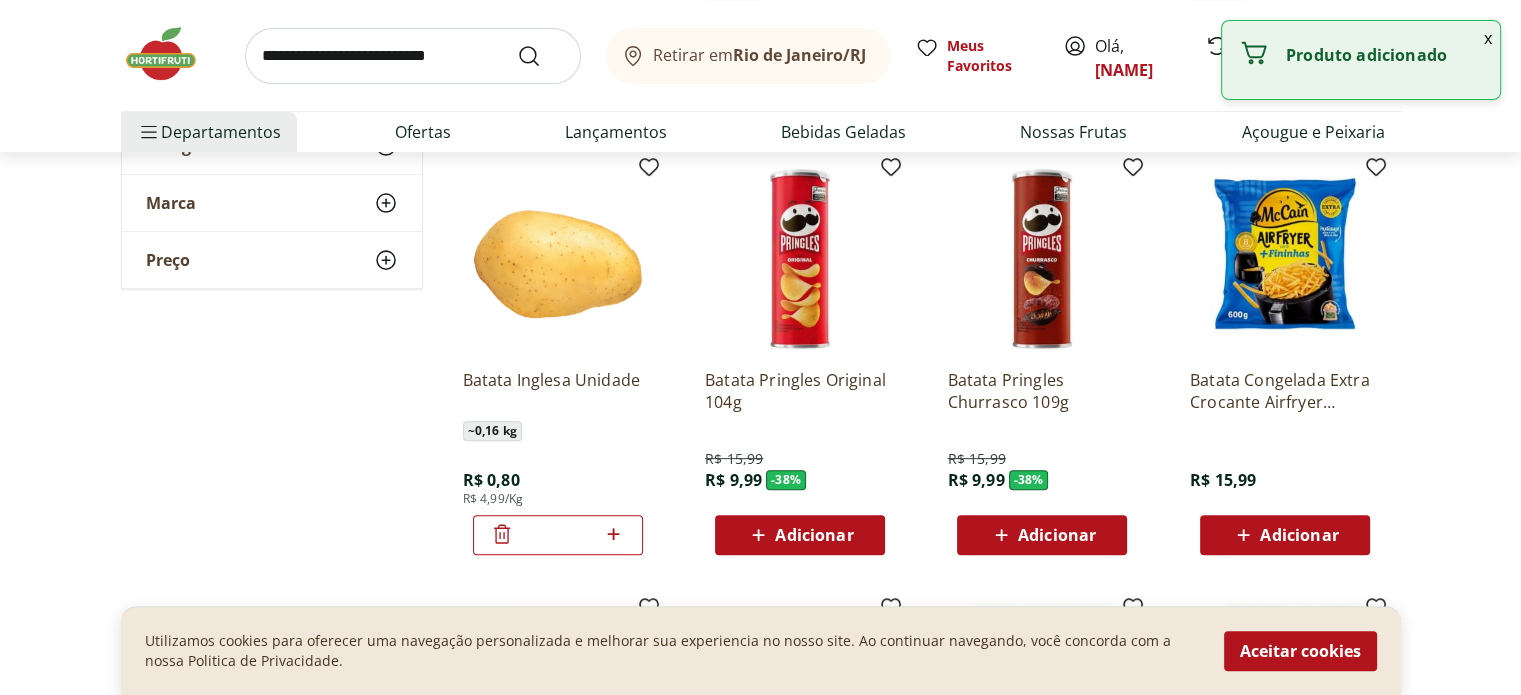 click 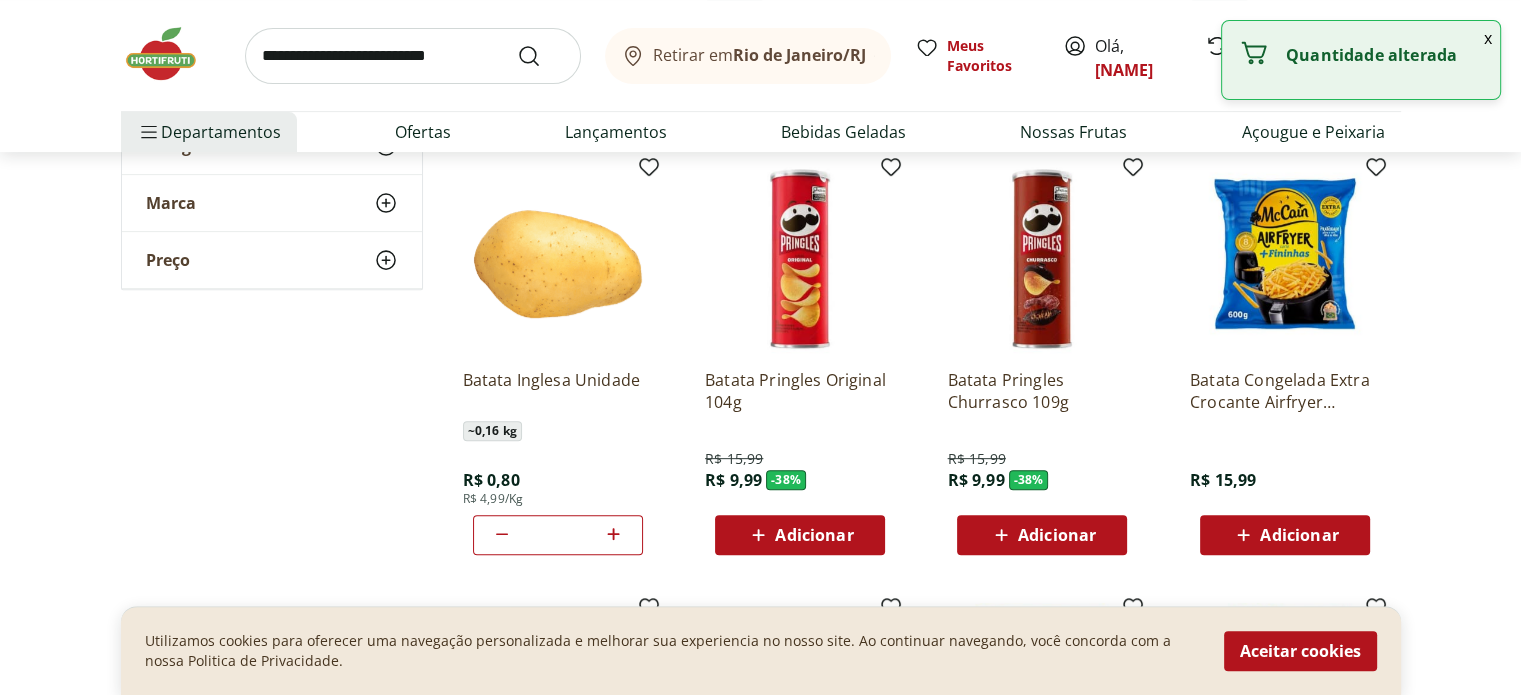 click 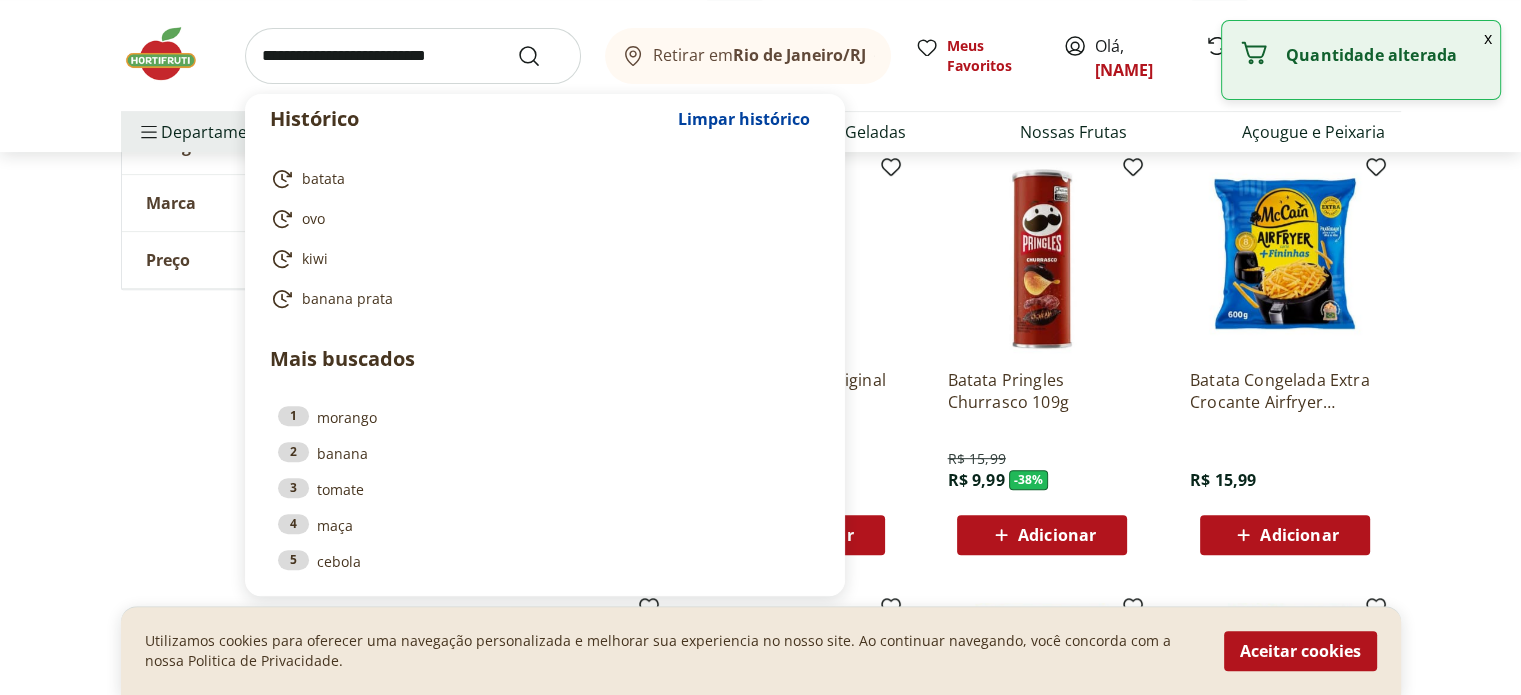 click at bounding box center [413, 56] 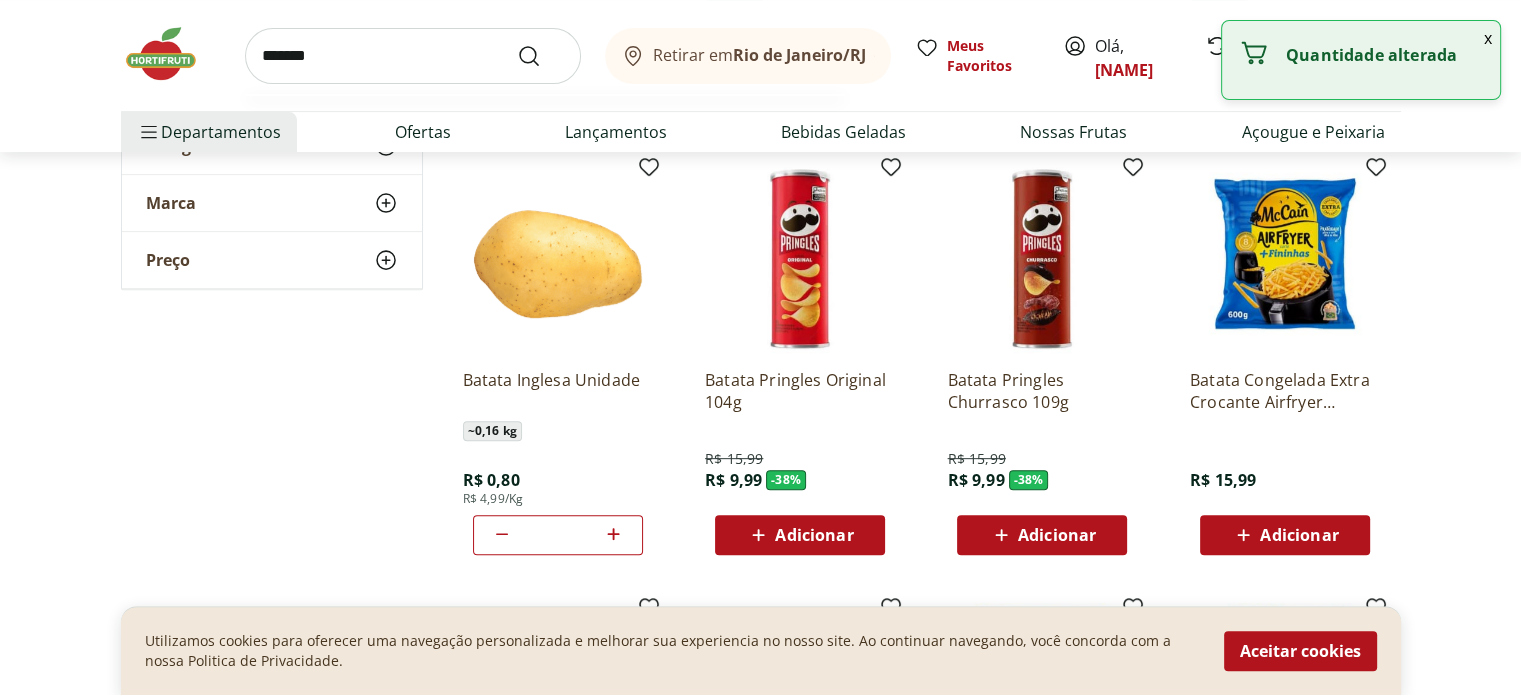 type on "*******" 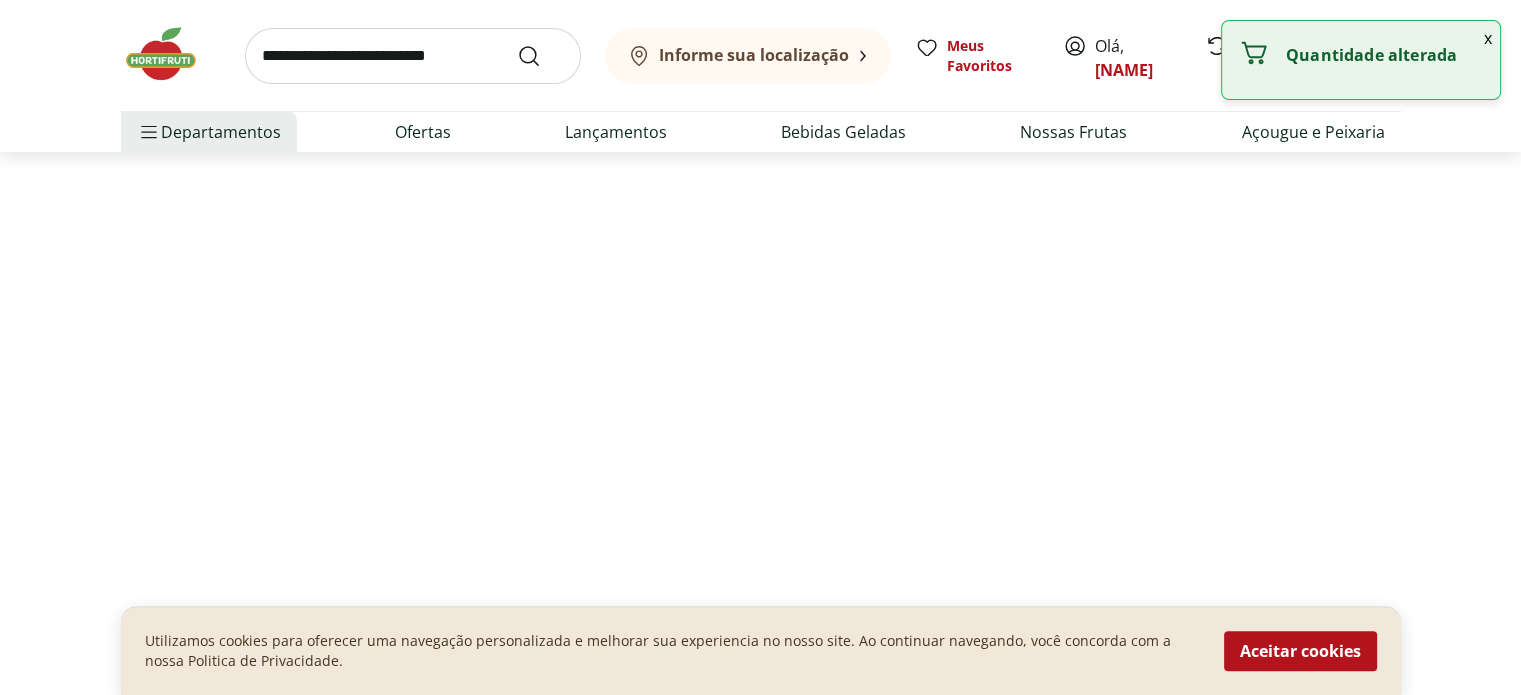 scroll, scrollTop: 0, scrollLeft: 0, axis: both 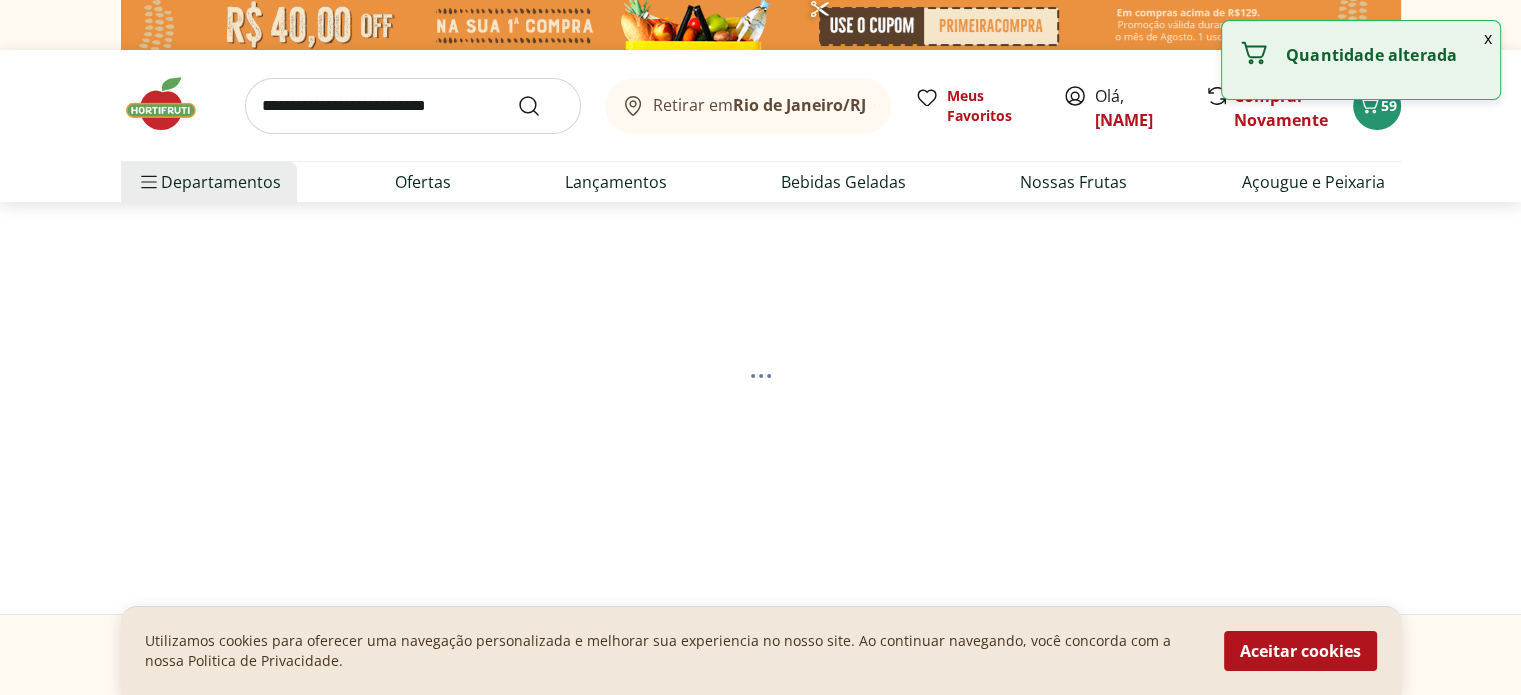 select on "**********" 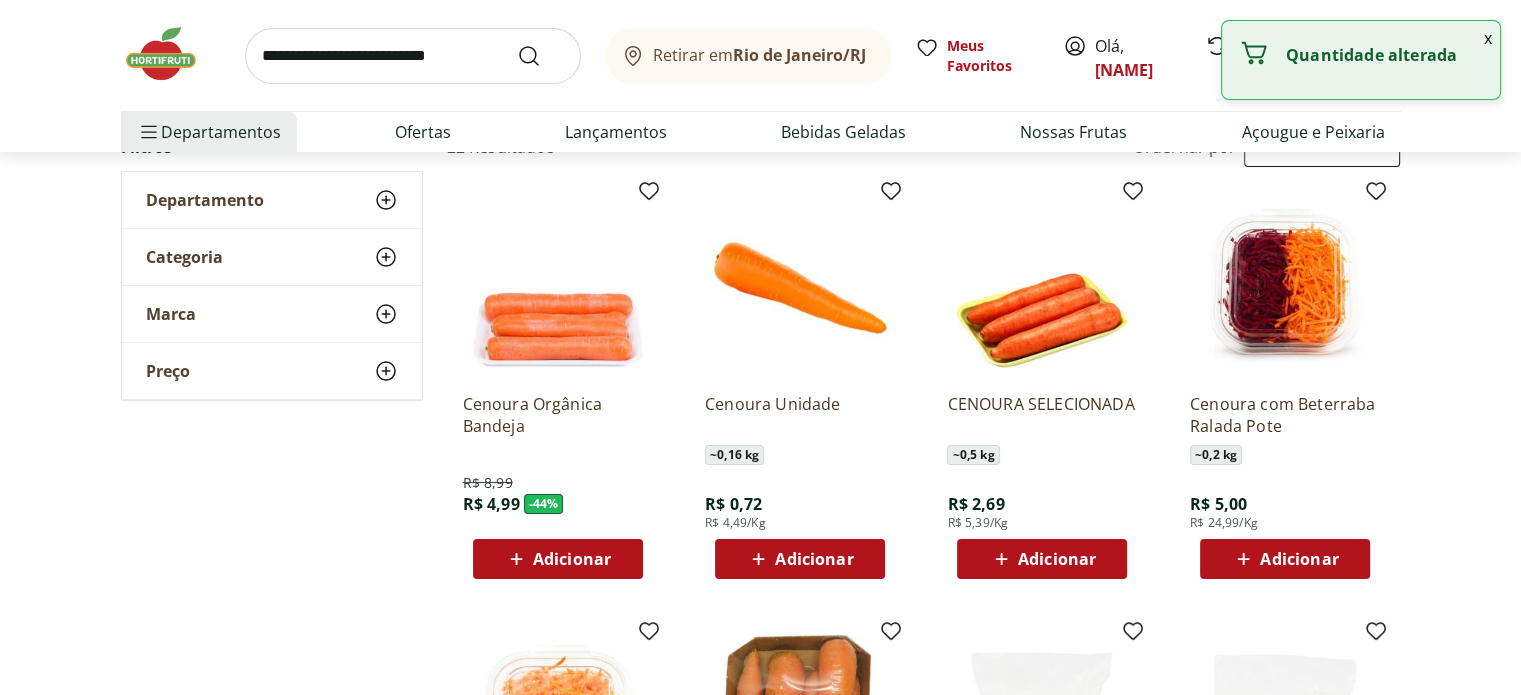 scroll, scrollTop: 300, scrollLeft: 0, axis: vertical 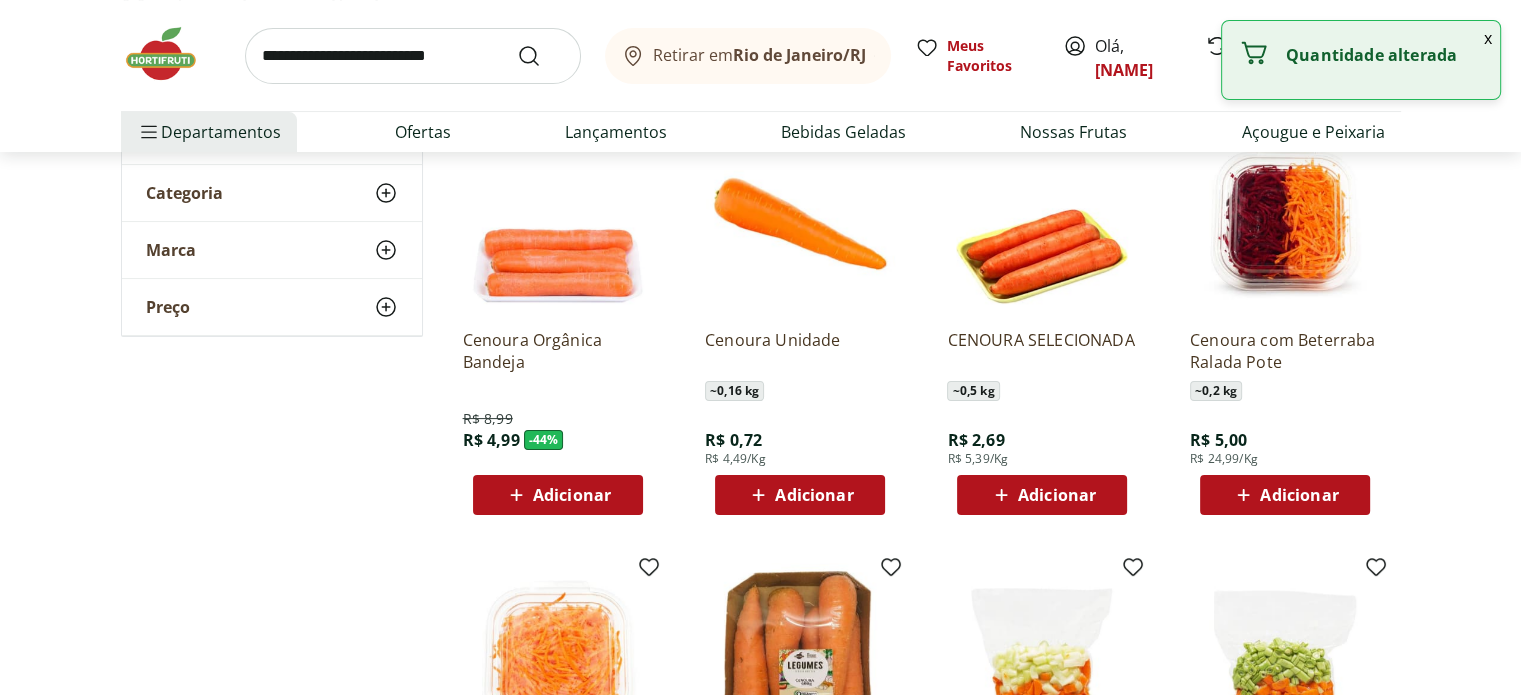 click on "Adicionar" at bounding box center [814, 495] 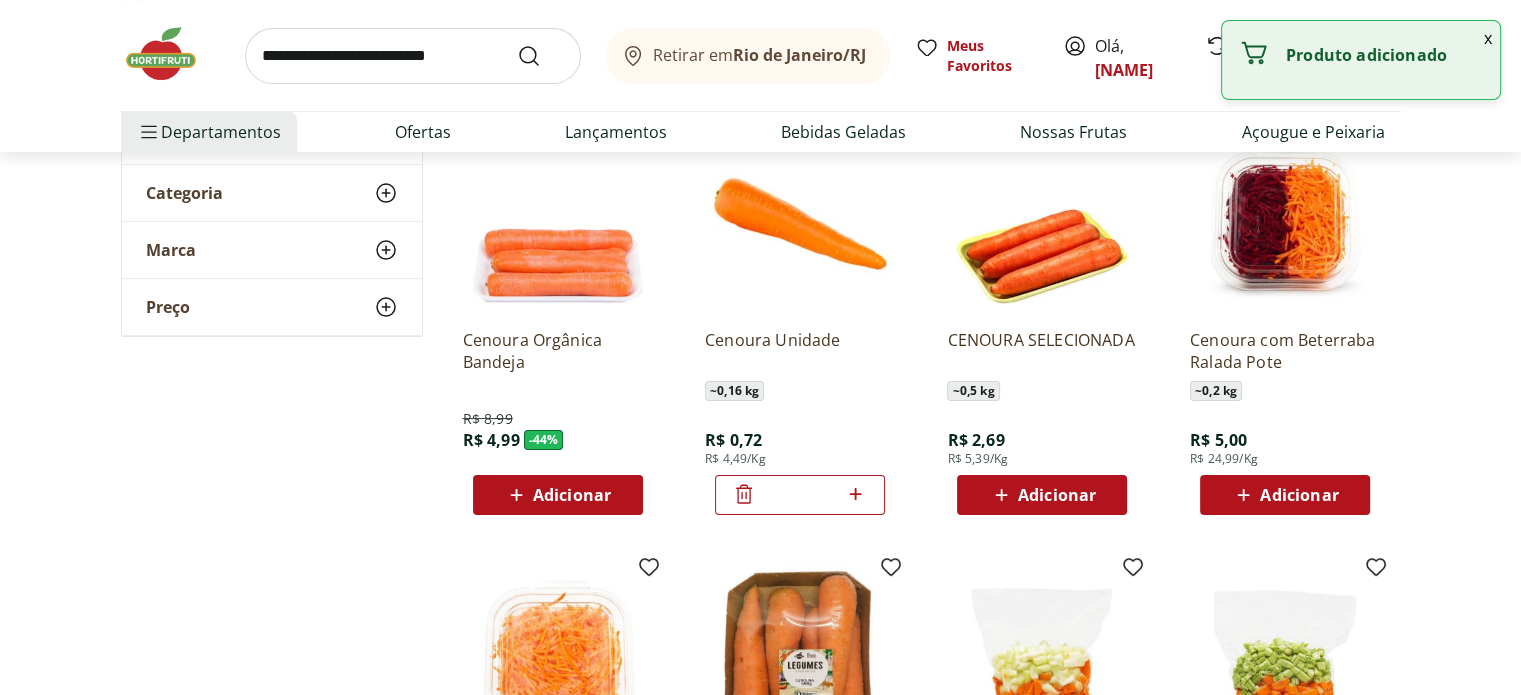 click 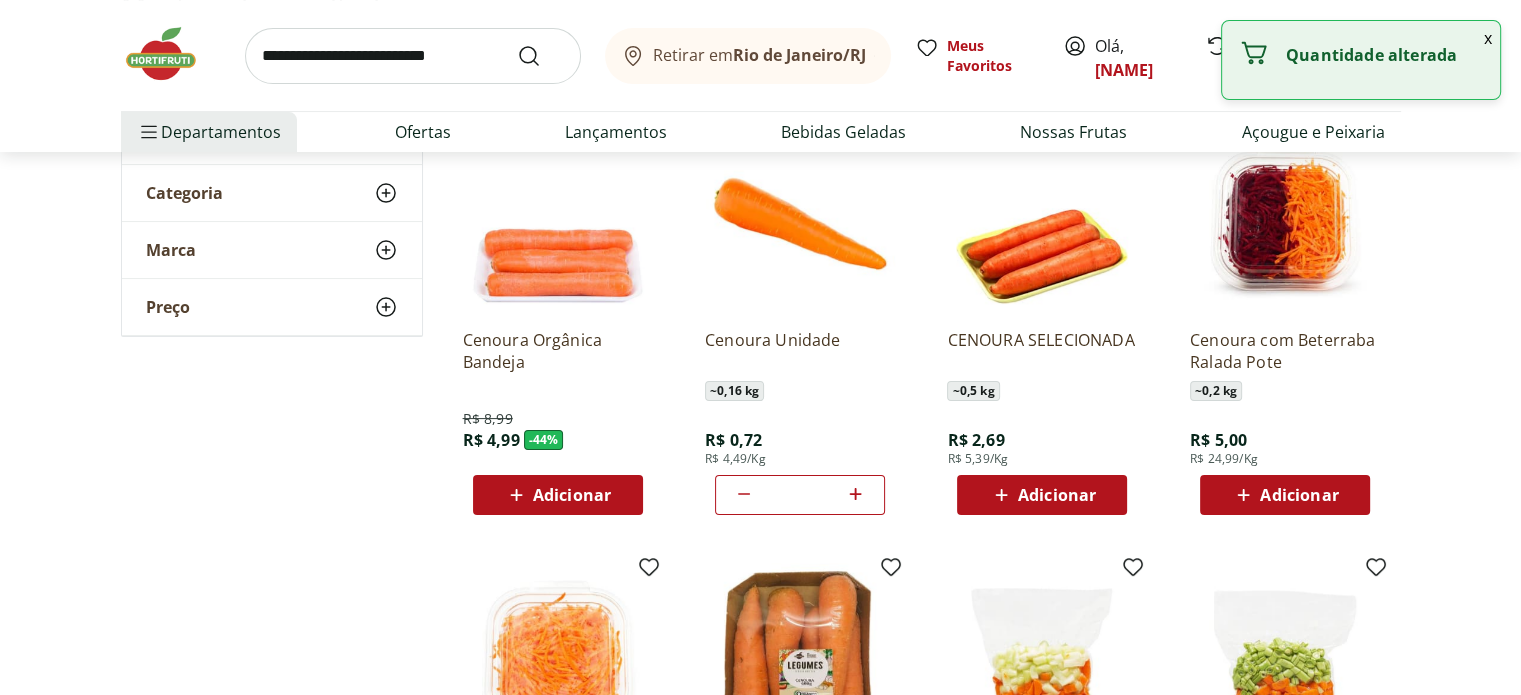 click 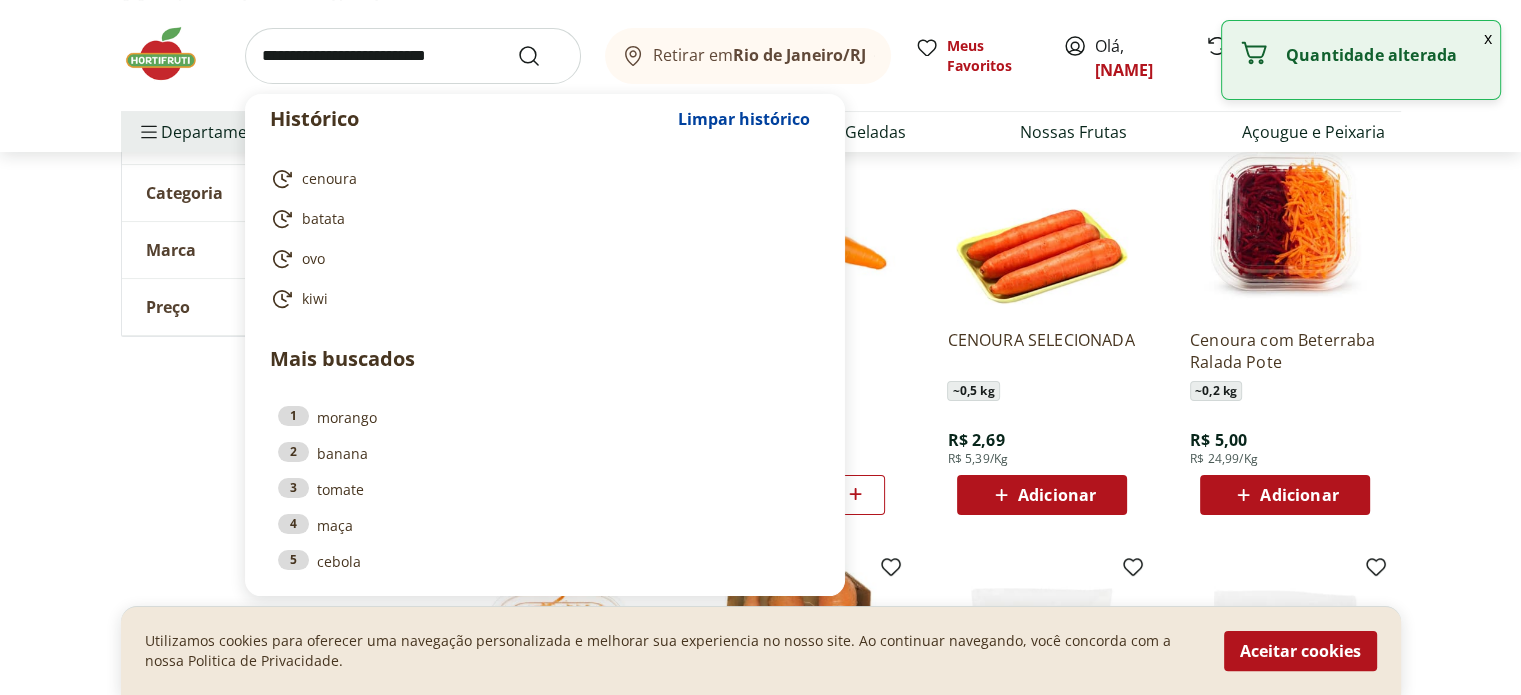 click at bounding box center [413, 56] 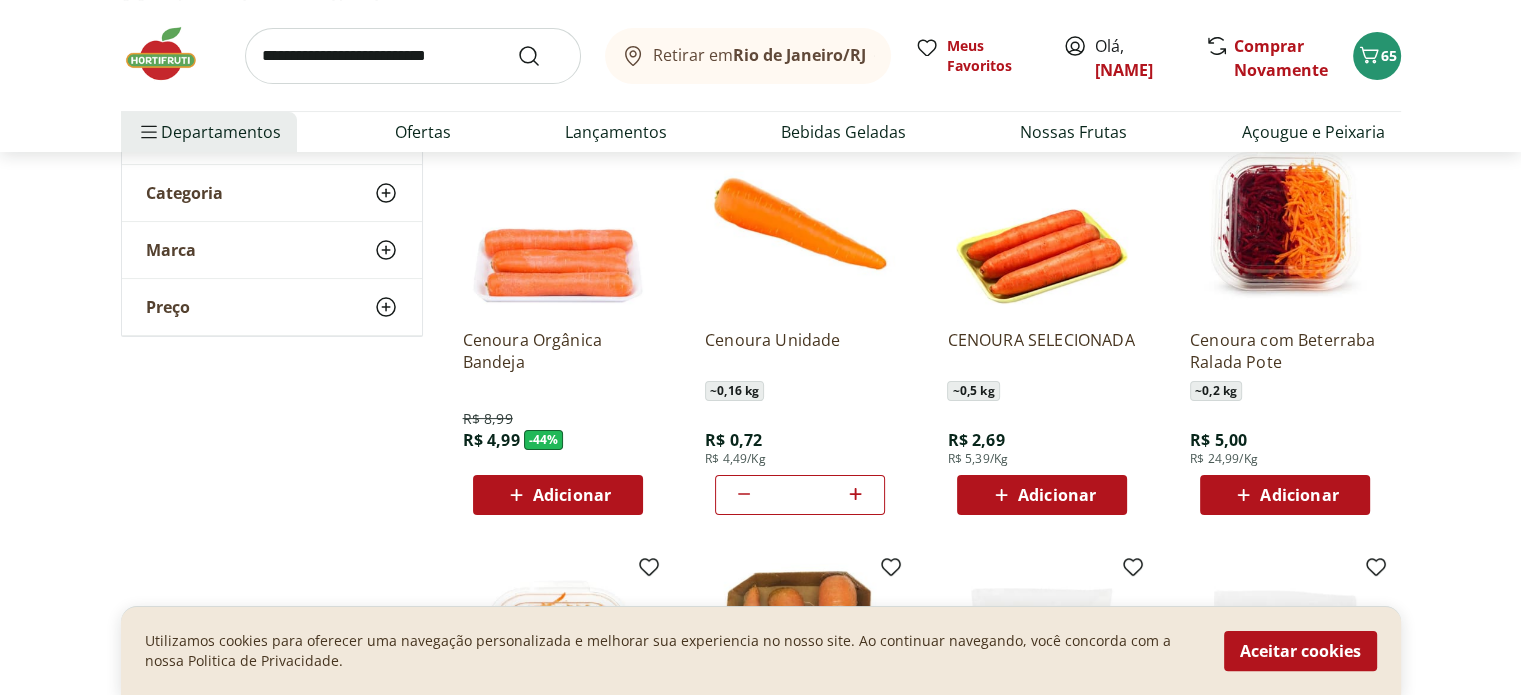 click on "*" at bounding box center (800, 495) 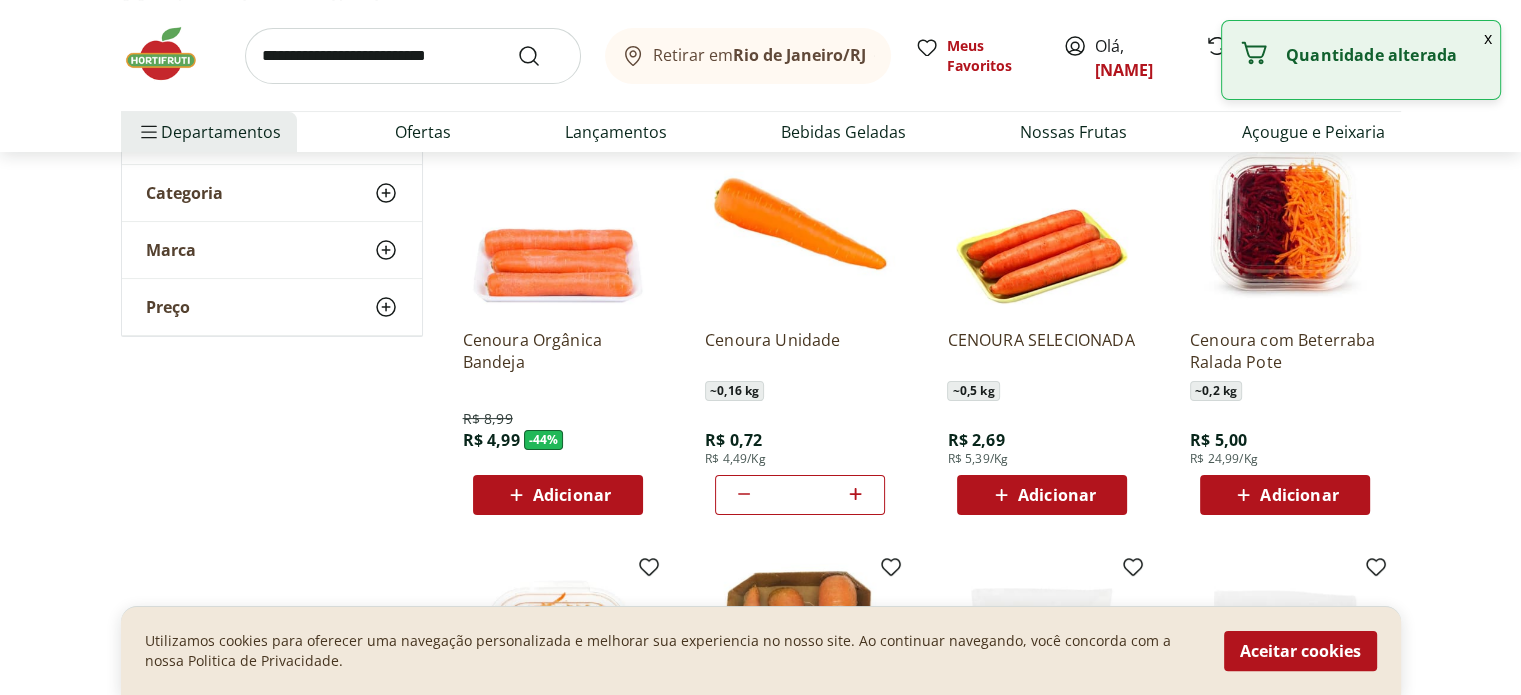 click at bounding box center [413, 56] 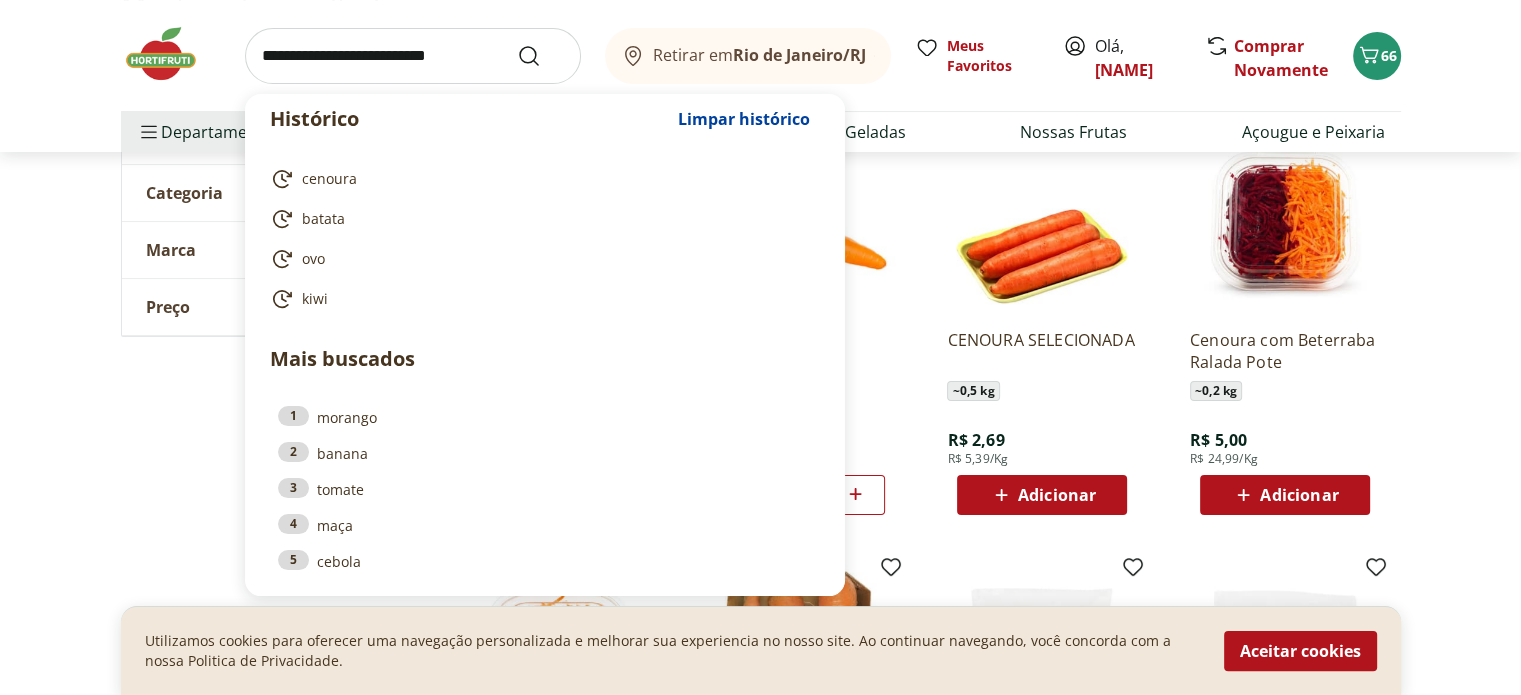 click at bounding box center (413, 56) 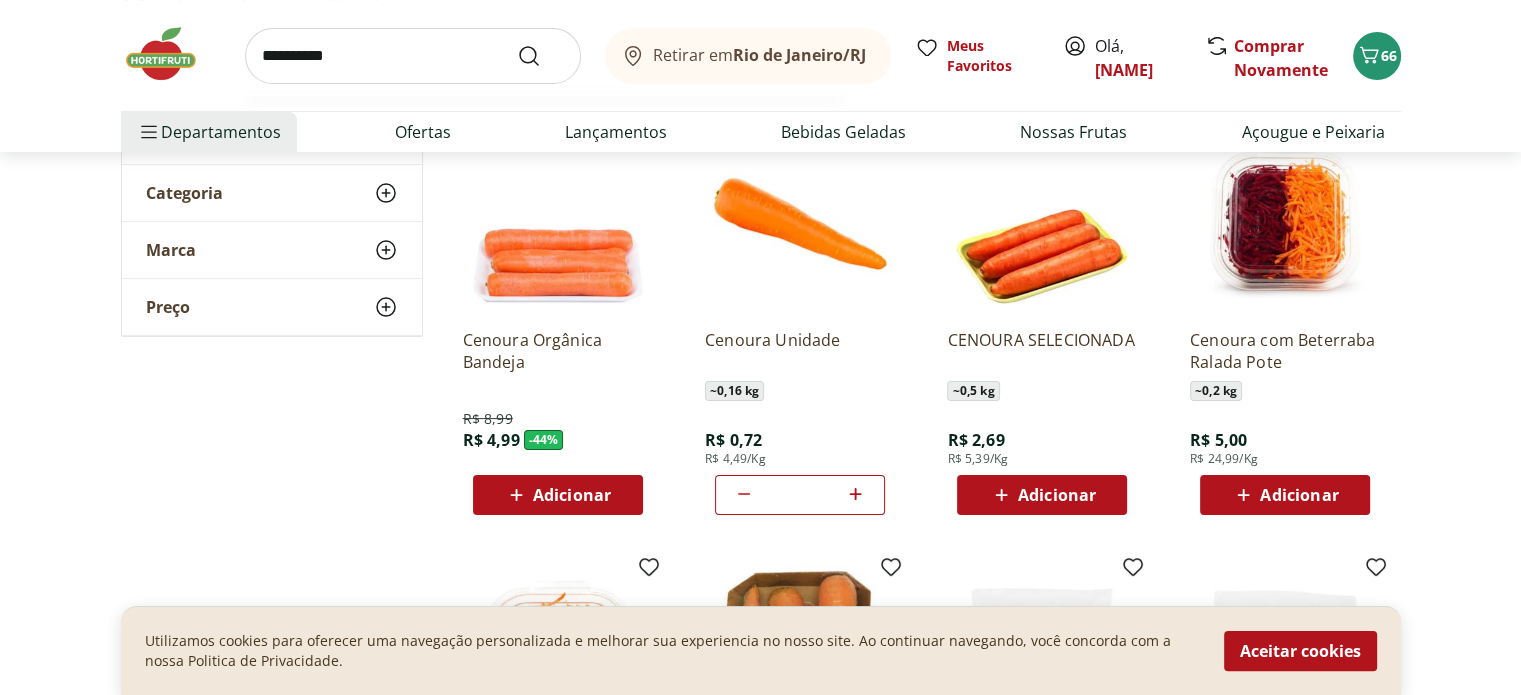 type on "**********" 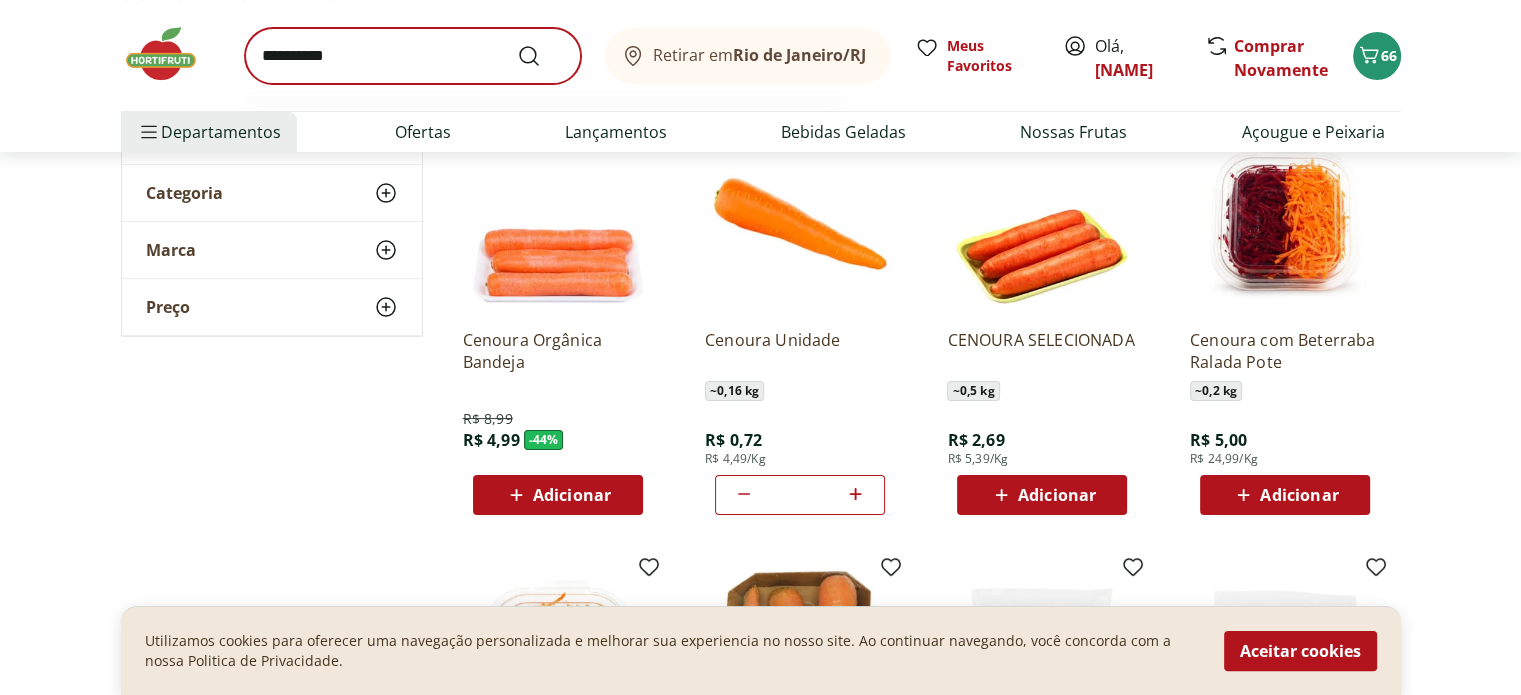 scroll, scrollTop: 0, scrollLeft: 0, axis: both 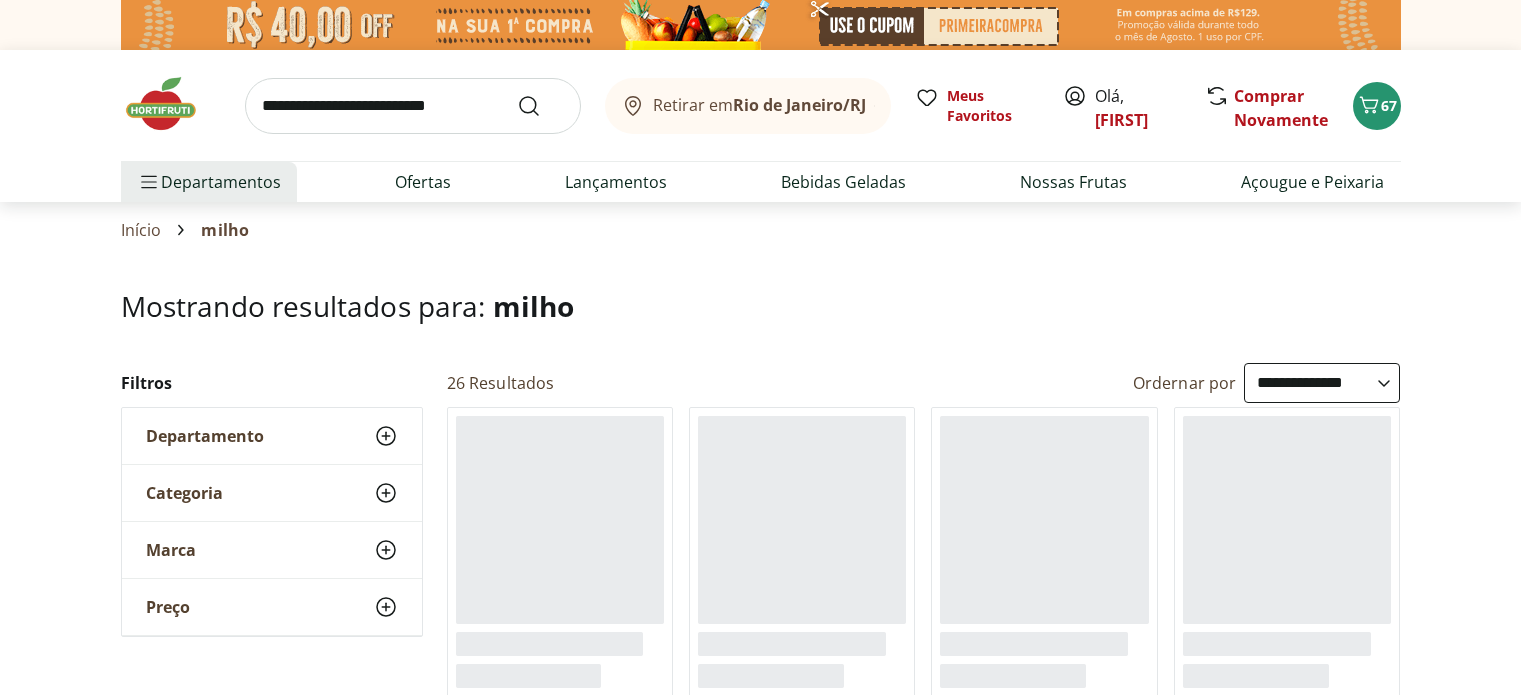 select on "**********" 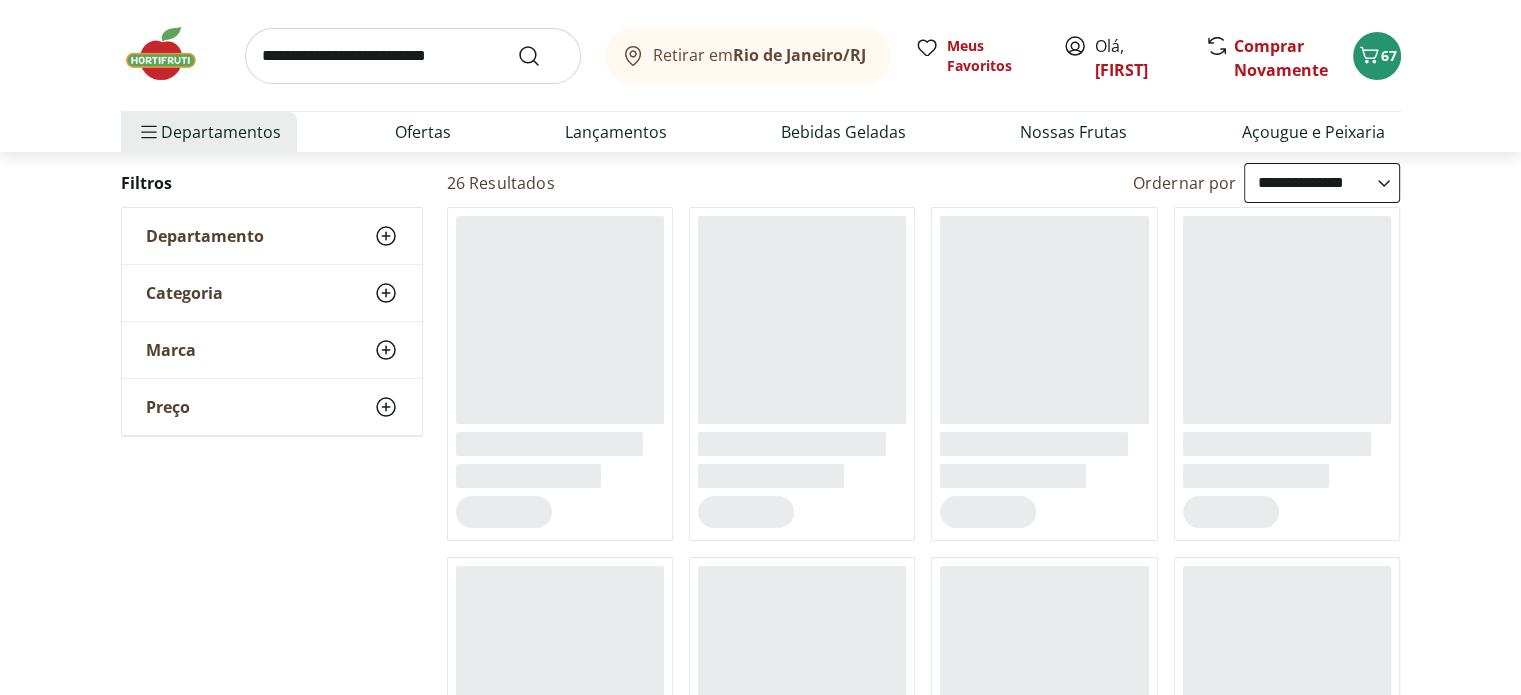 scroll, scrollTop: 0, scrollLeft: 0, axis: both 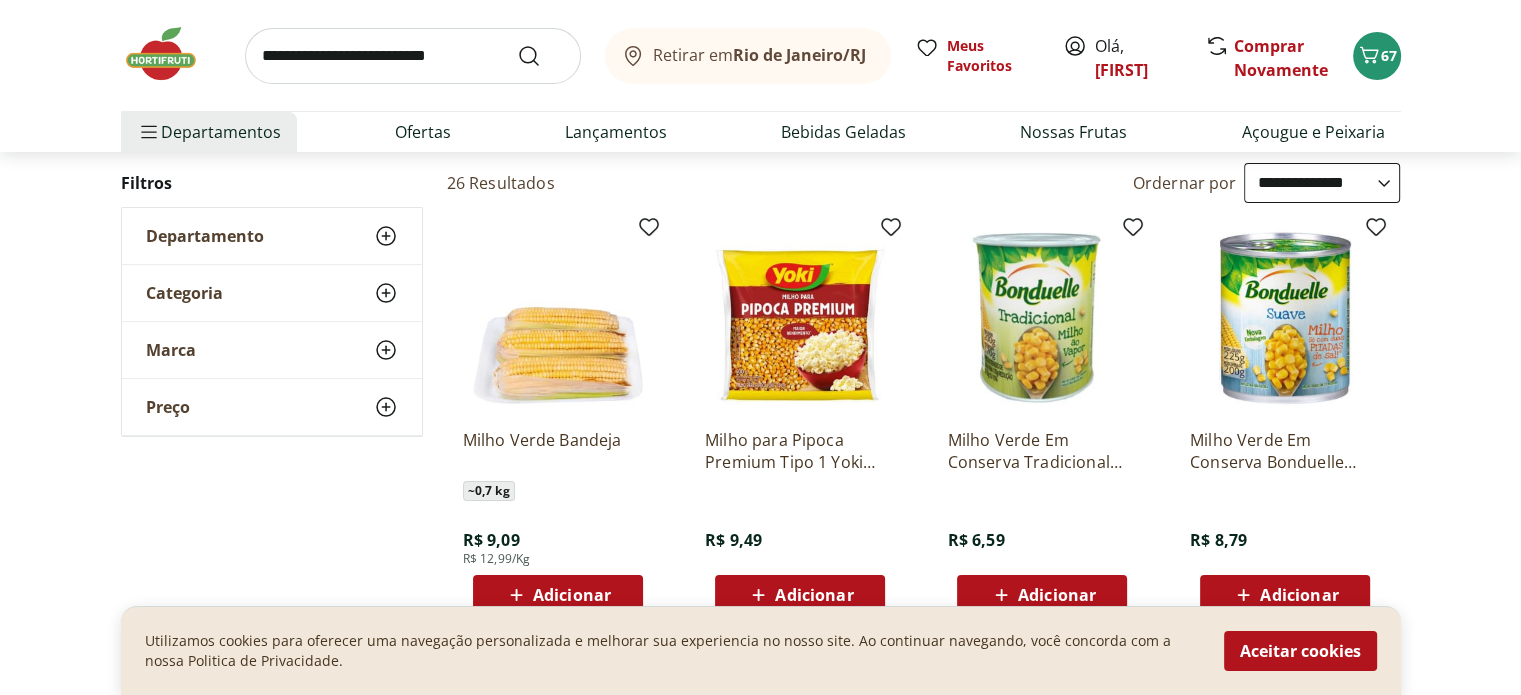 click on "Adicionar" at bounding box center [572, 595] 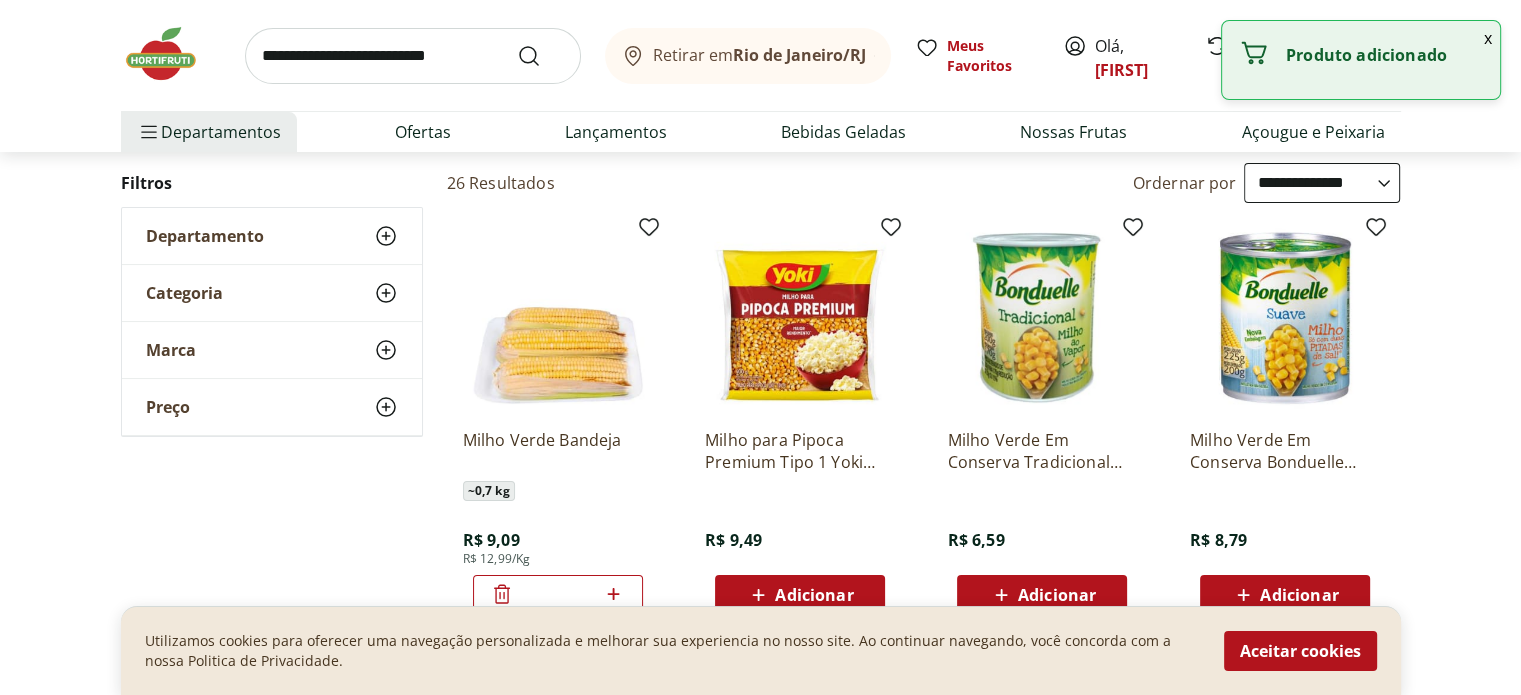 click 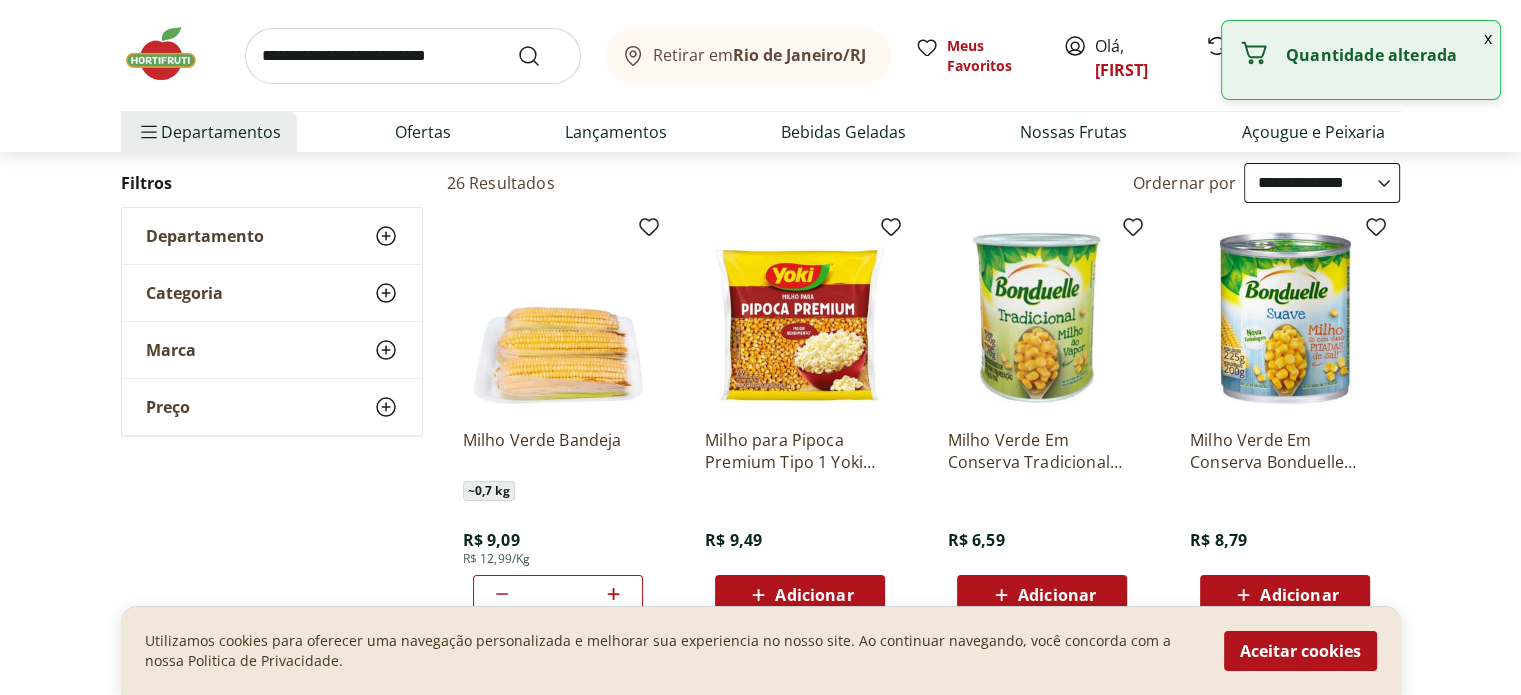 click at bounding box center (413, 56) 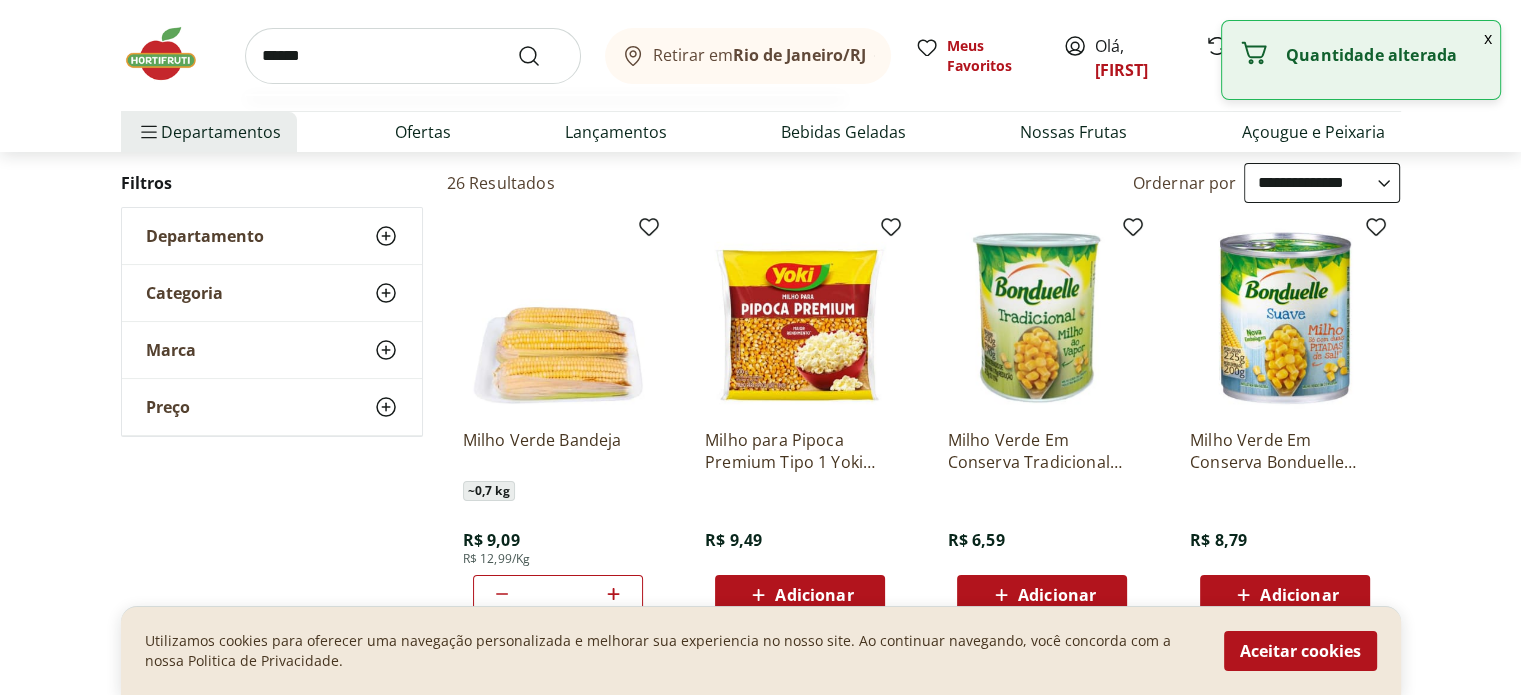type on "******" 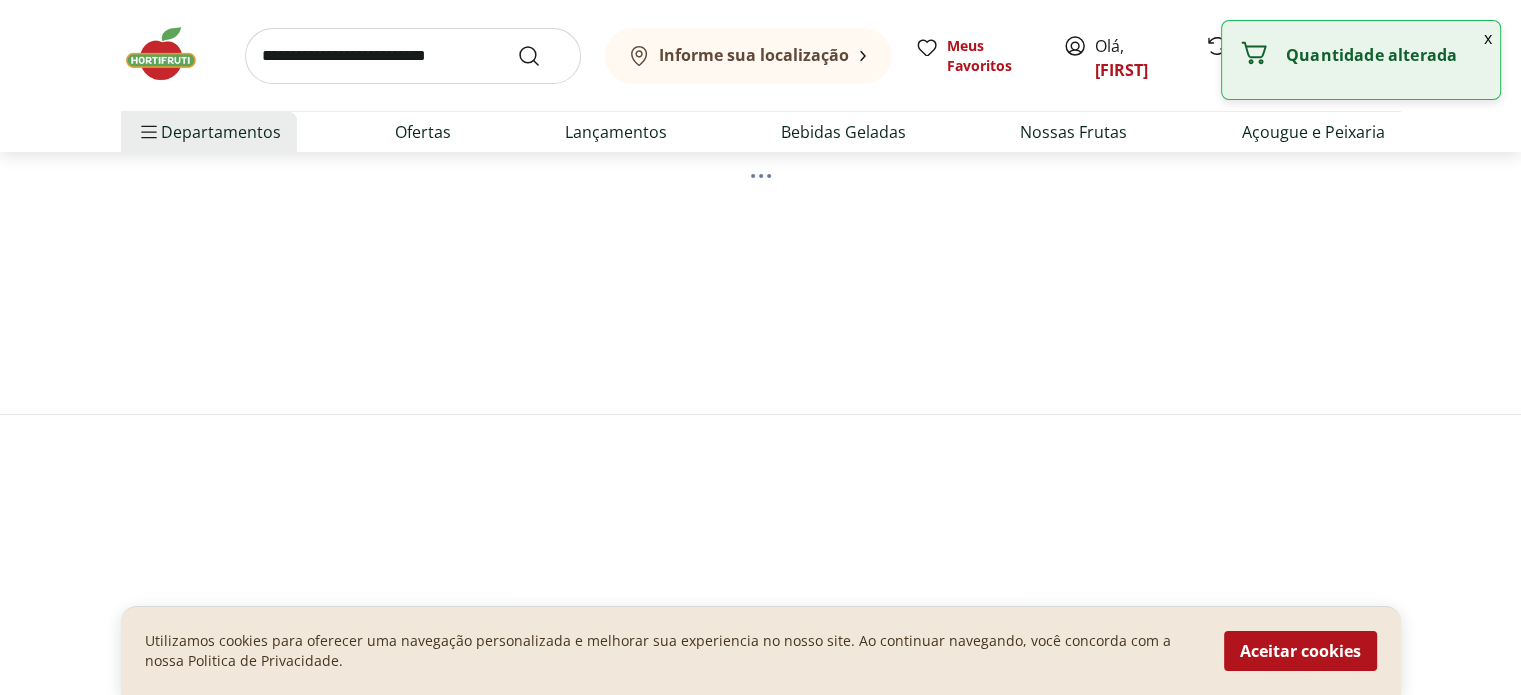 scroll, scrollTop: 0, scrollLeft: 0, axis: both 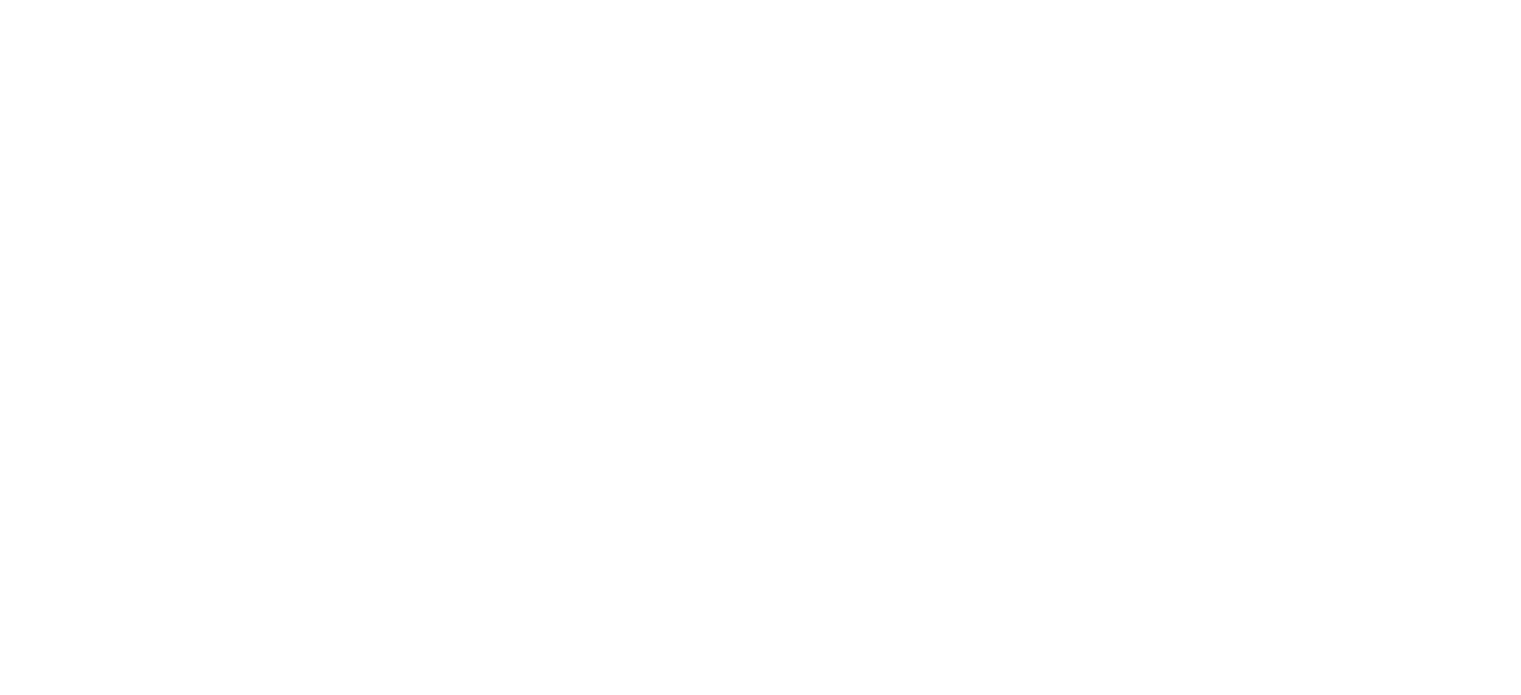 select on "**********" 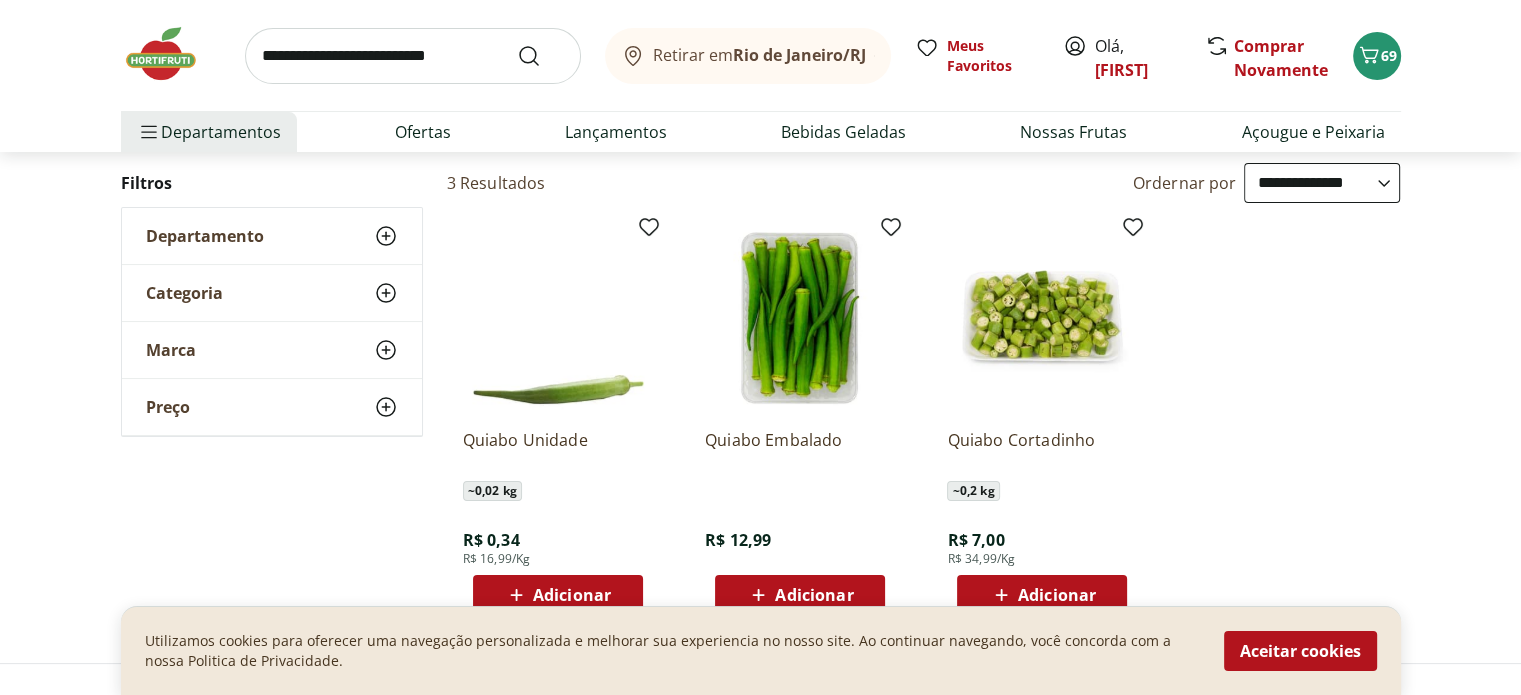 scroll, scrollTop: 400, scrollLeft: 0, axis: vertical 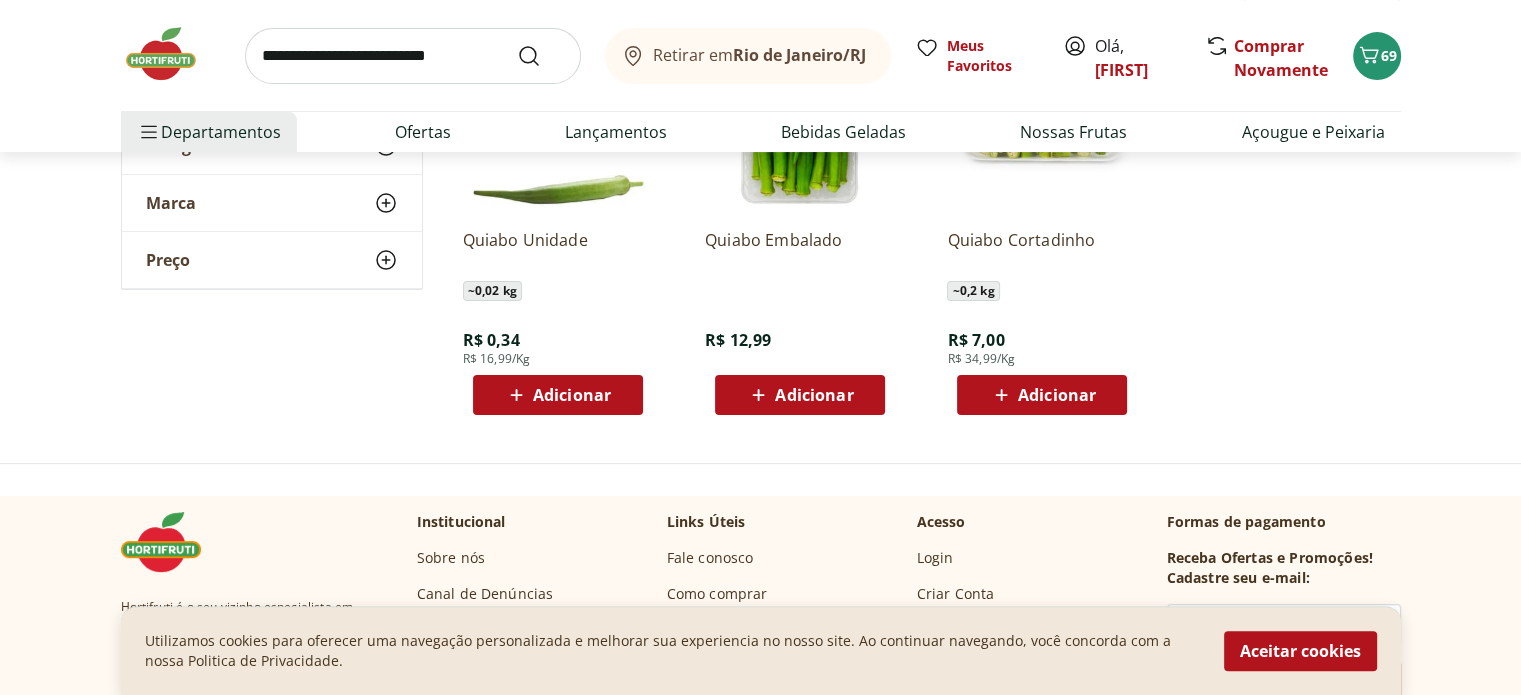 click 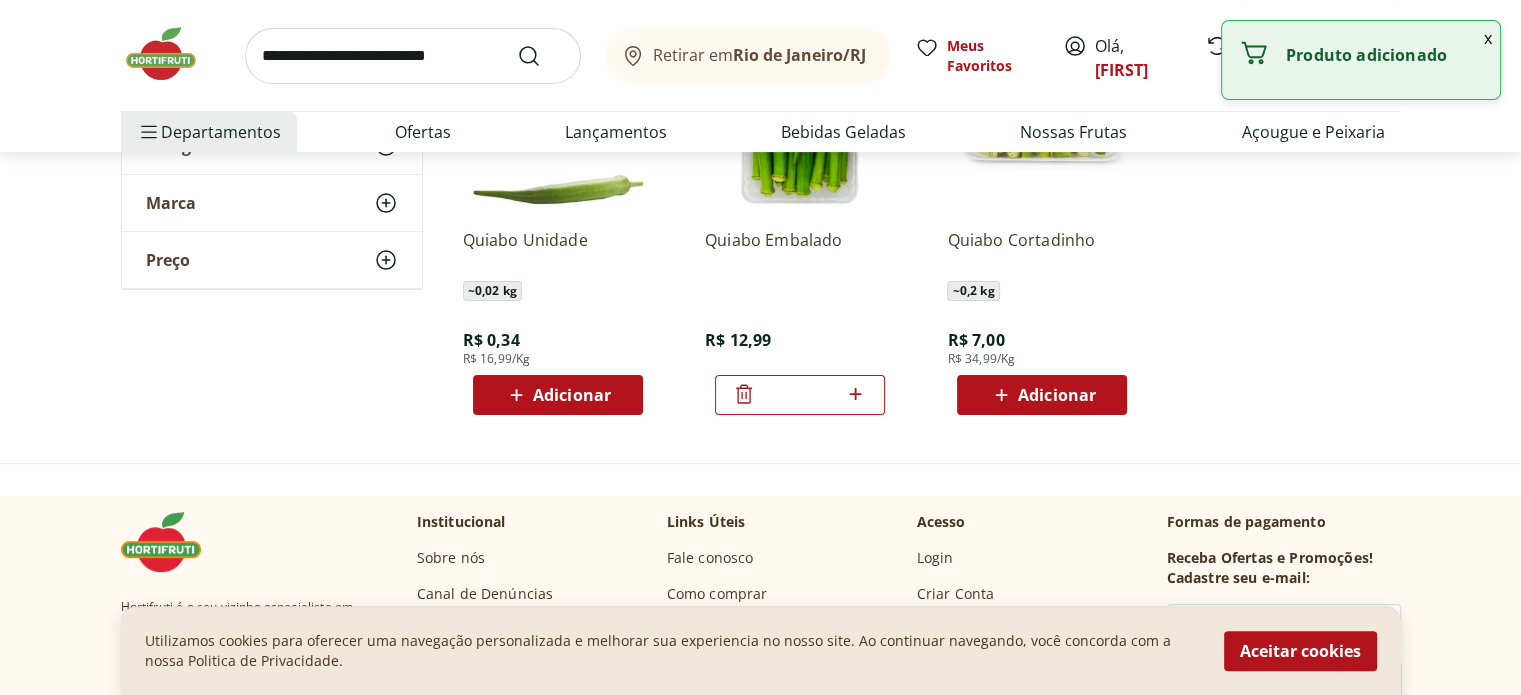 click at bounding box center (855, 395) 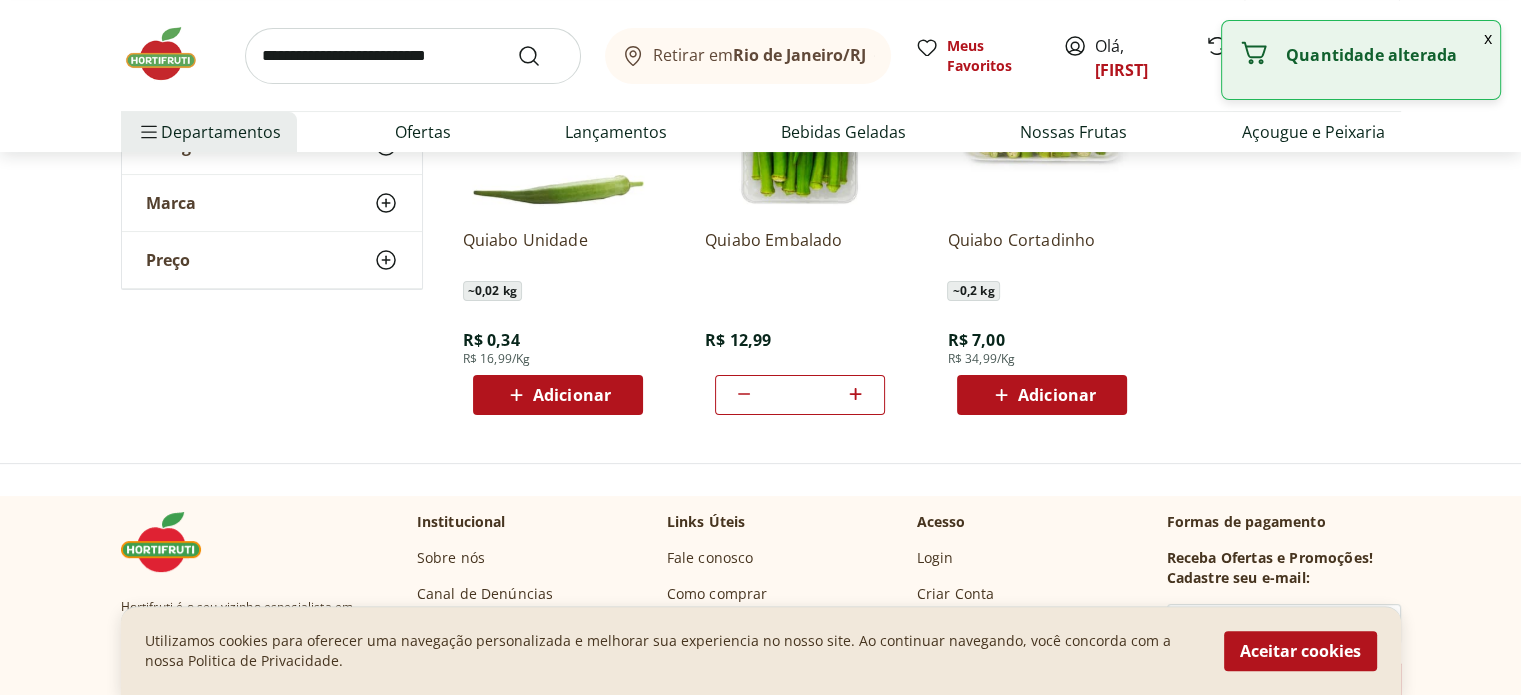 click at bounding box center (413, 56) 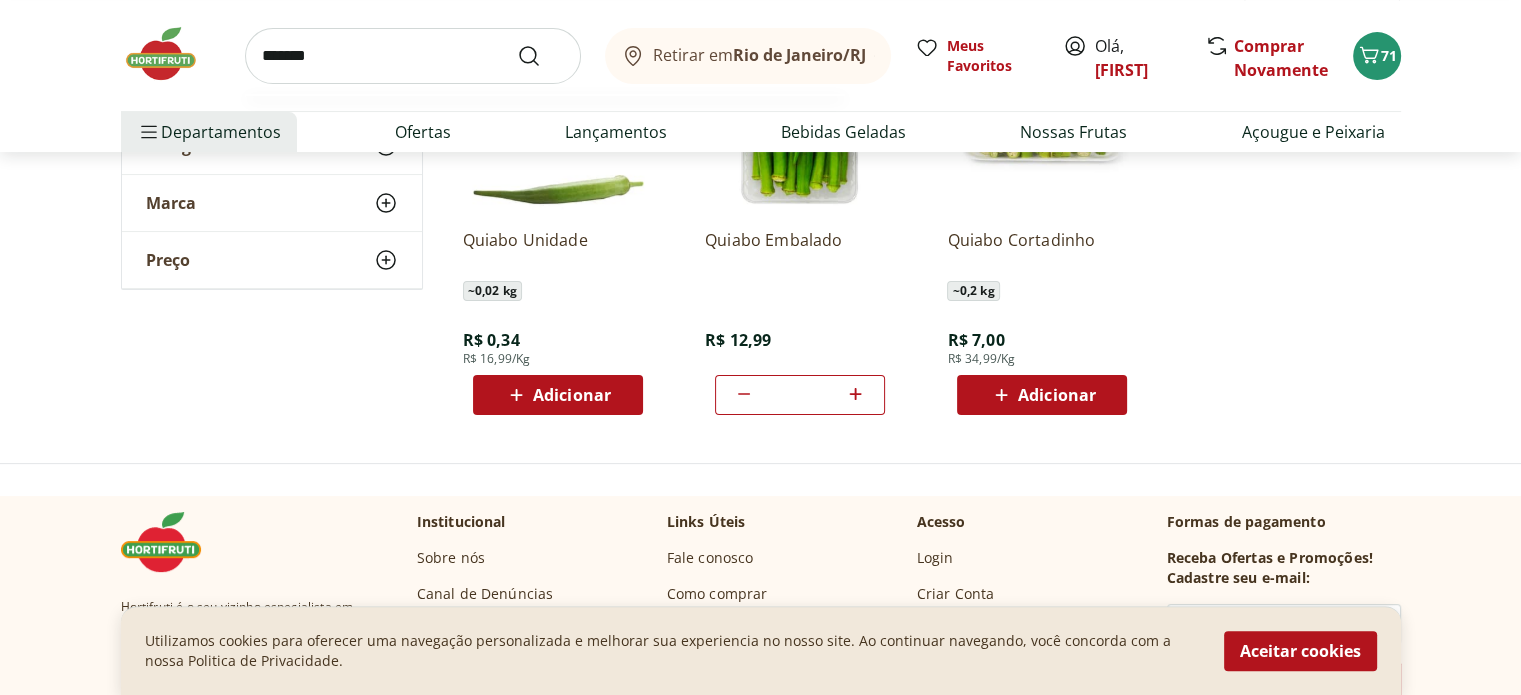 type on "*******" 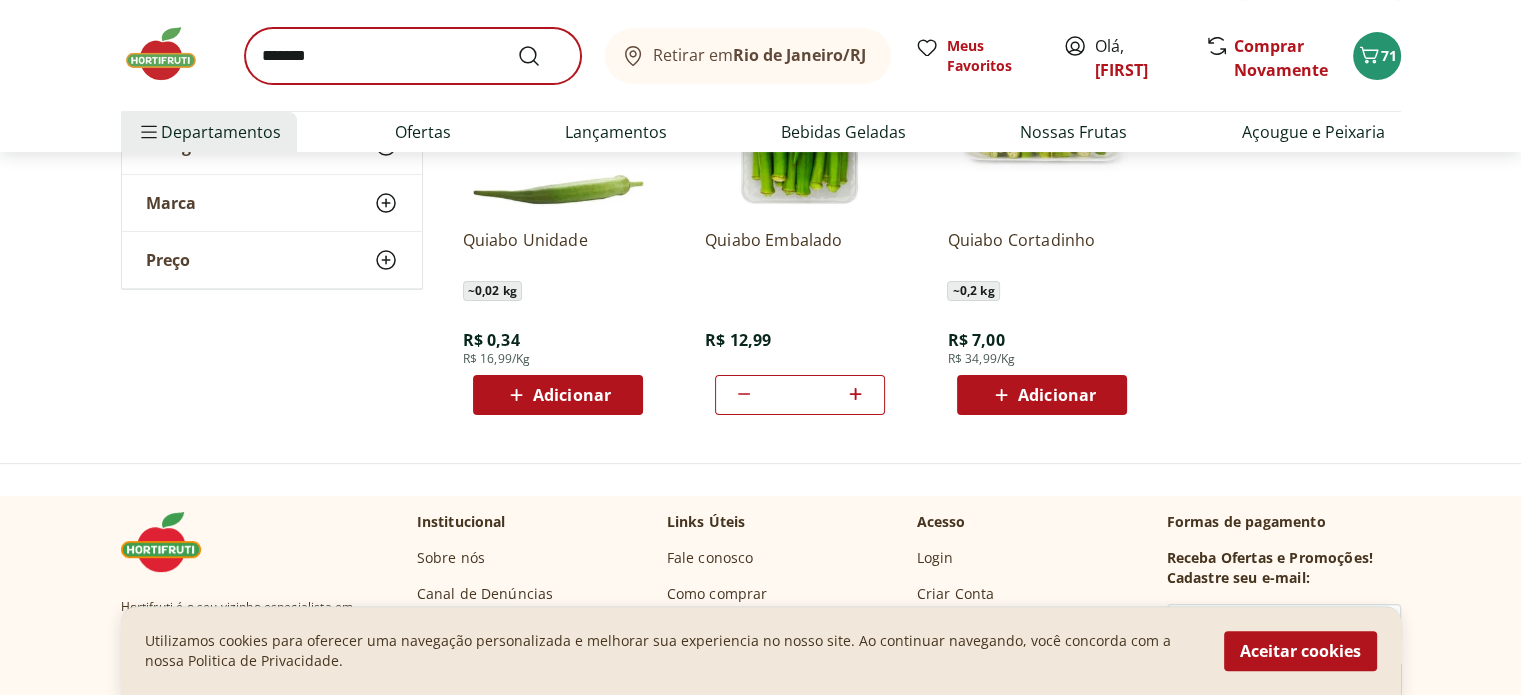 scroll, scrollTop: 0, scrollLeft: 0, axis: both 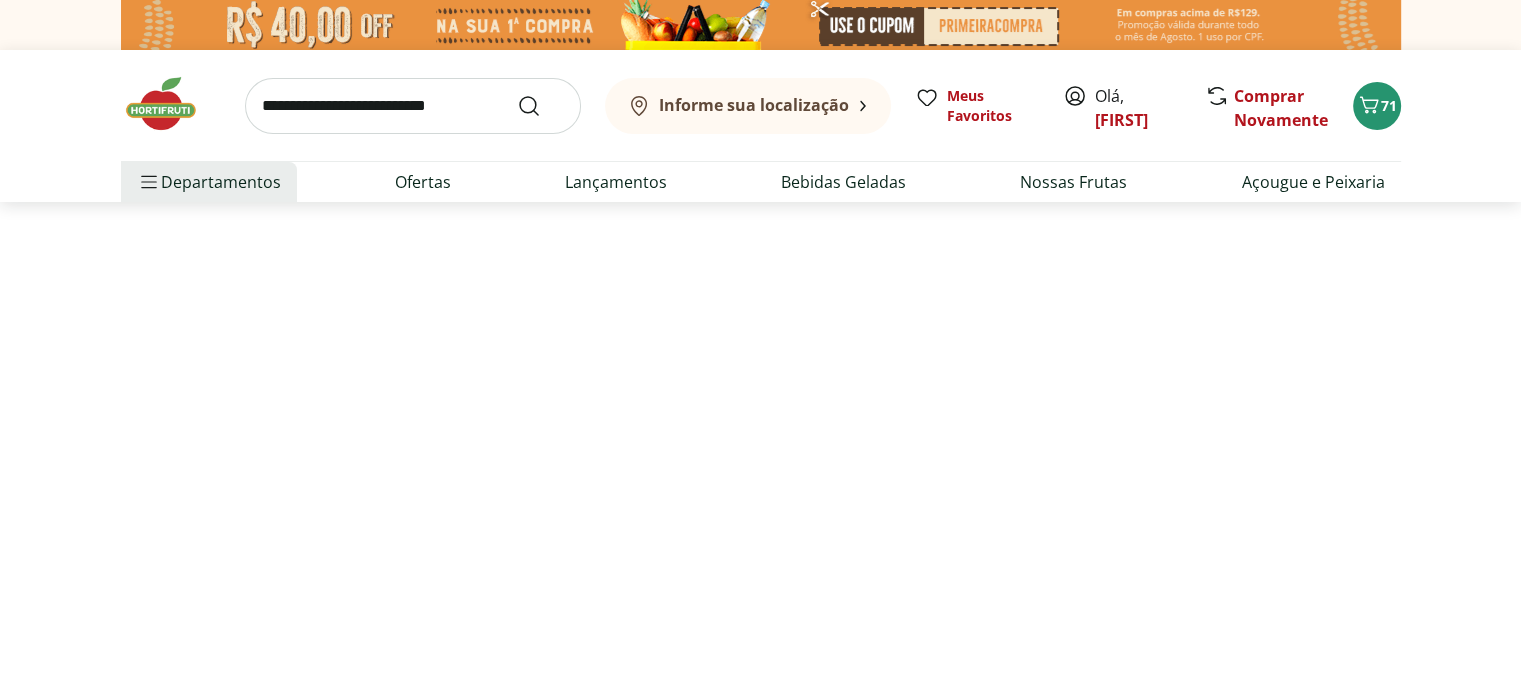 select on "**********" 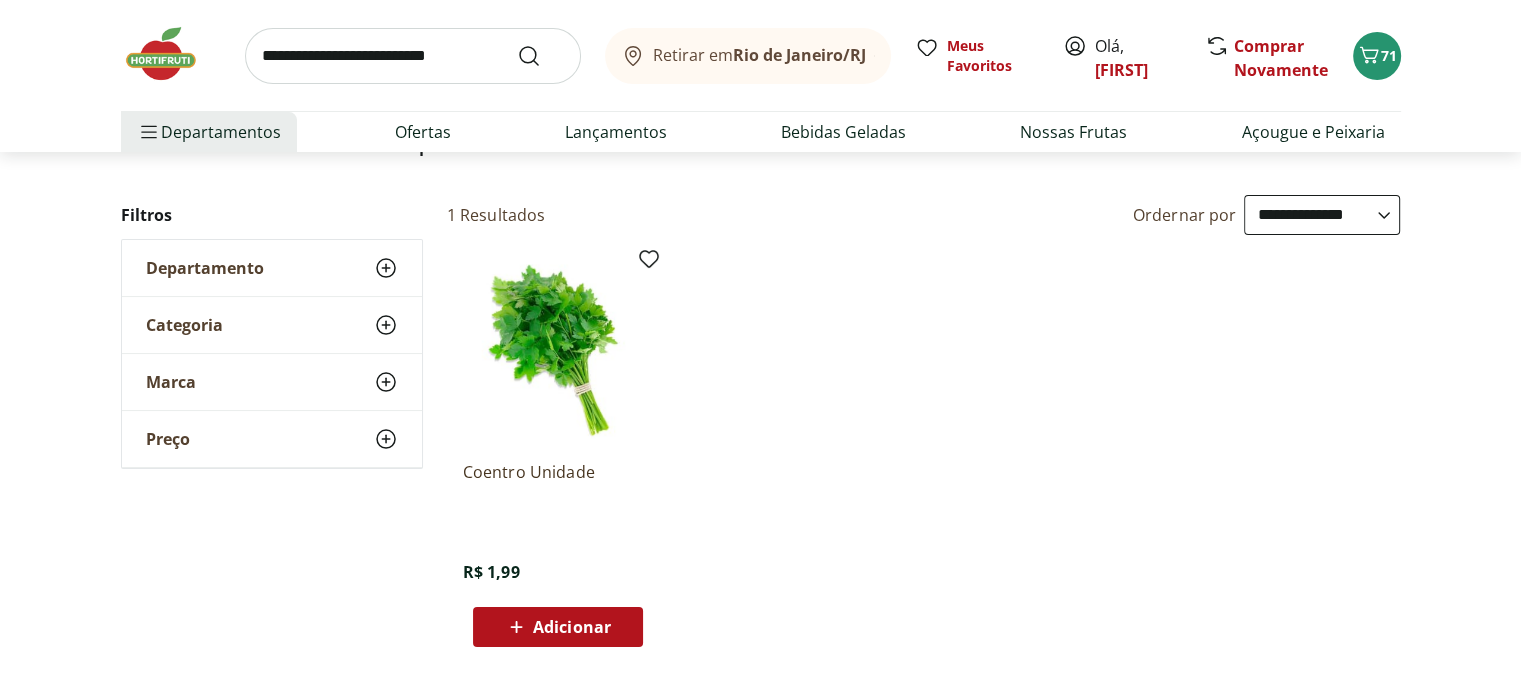 scroll, scrollTop: 200, scrollLeft: 0, axis: vertical 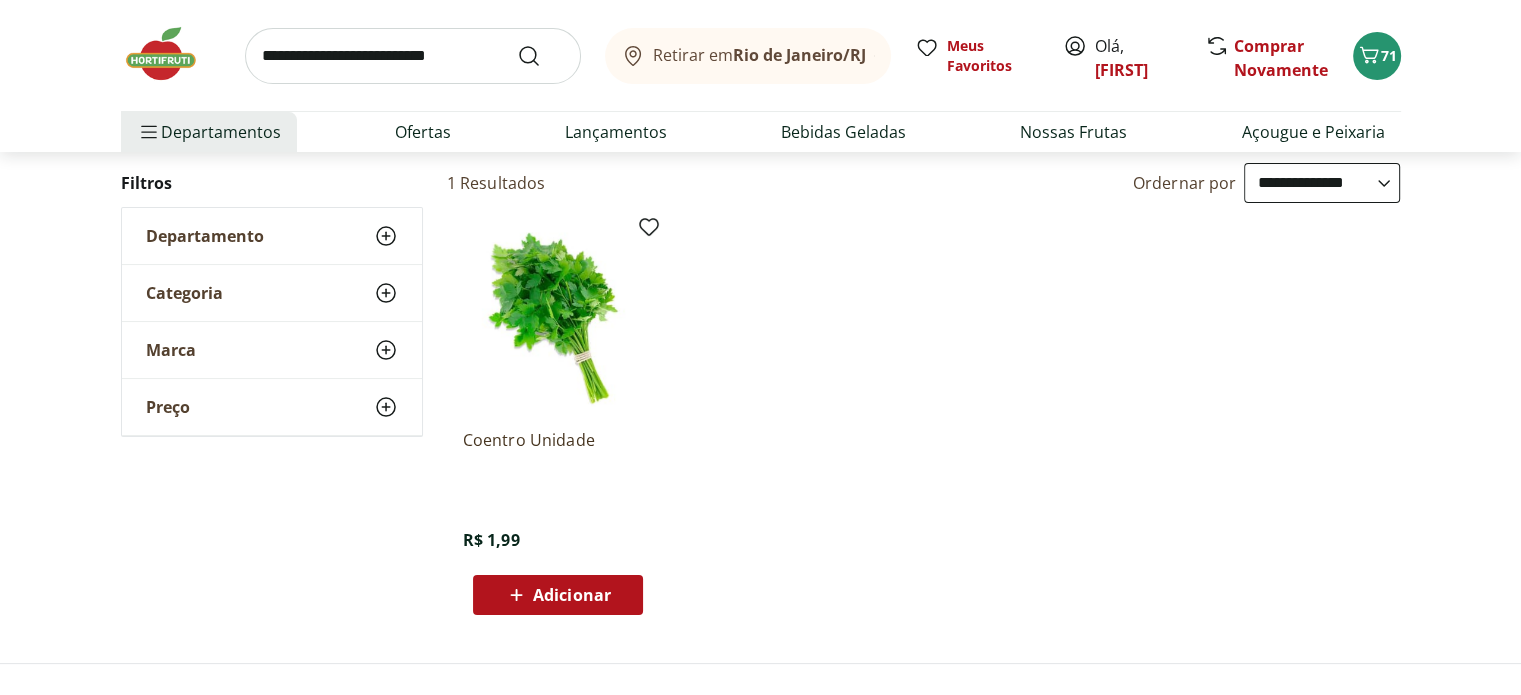drag, startPoint x: 572, startPoint y: 603, endPoint x: 561, endPoint y: 406, distance: 197.30687 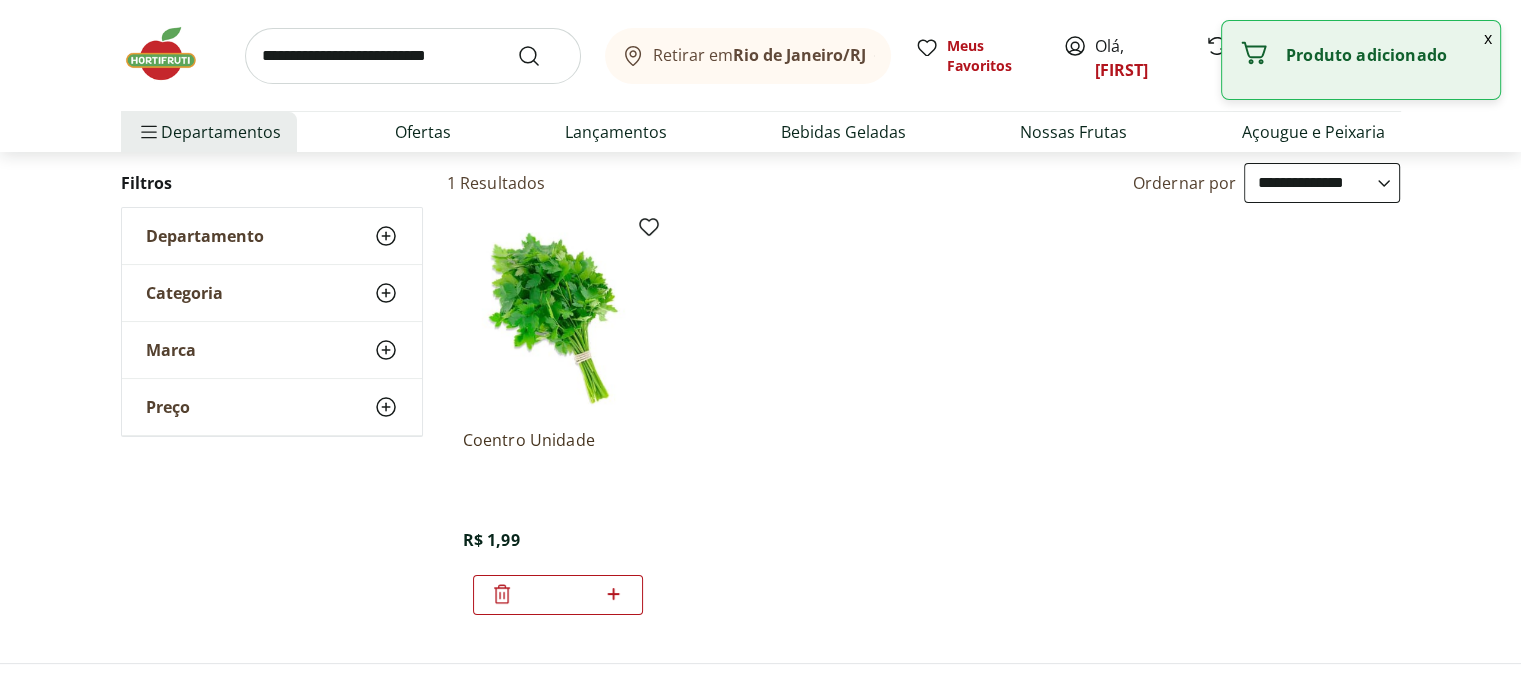 click at bounding box center (413, 56) 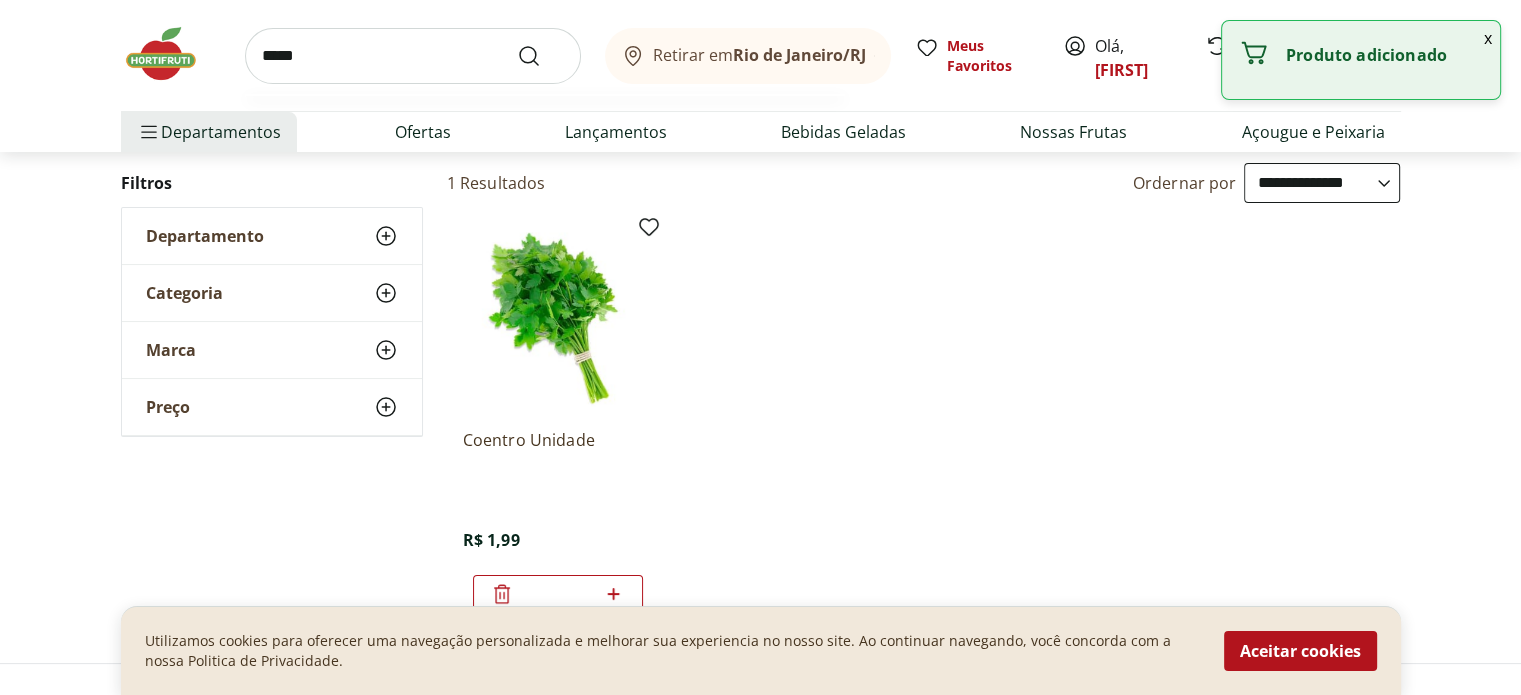type on "*****" 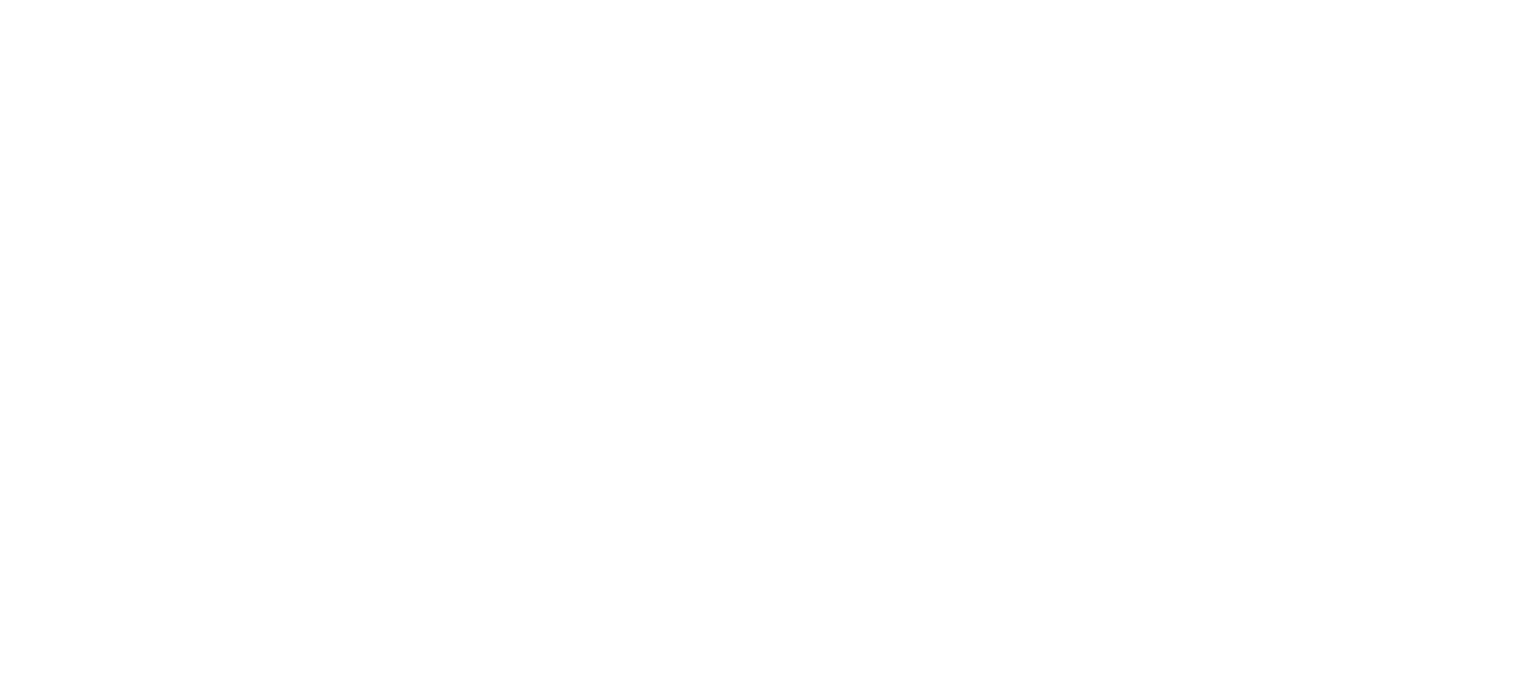 scroll, scrollTop: 0, scrollLeft: 0, axis: both 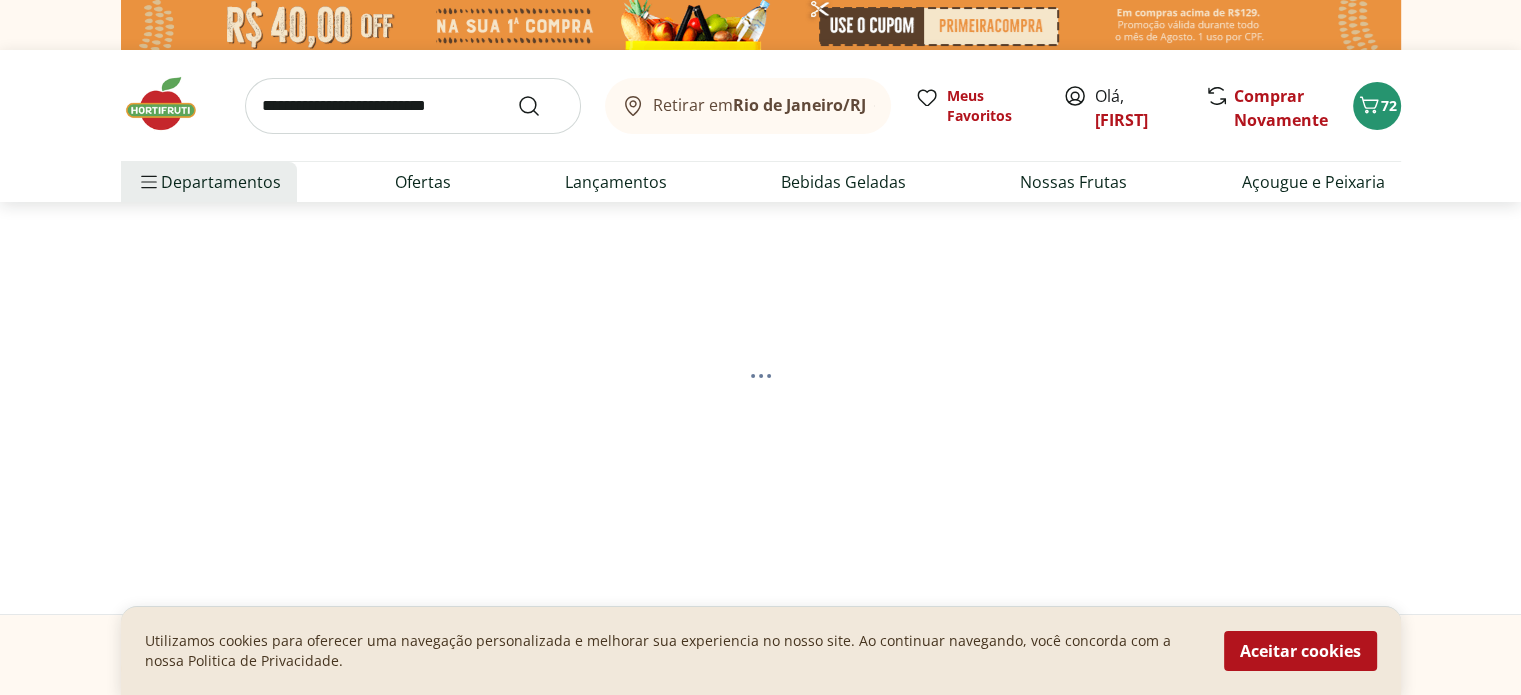 select on "**********" 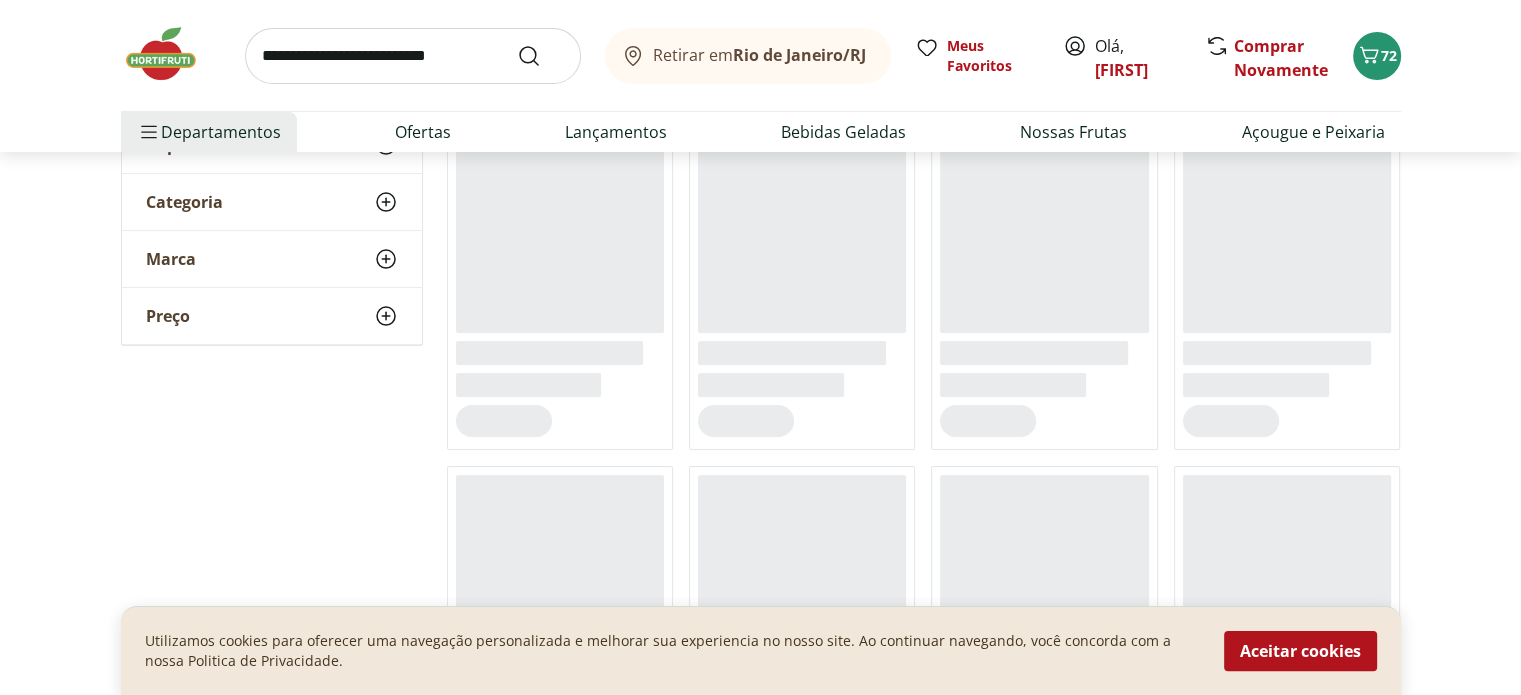 scroll, scrollTop: 300, scrollLeft: 0, axis: vertical 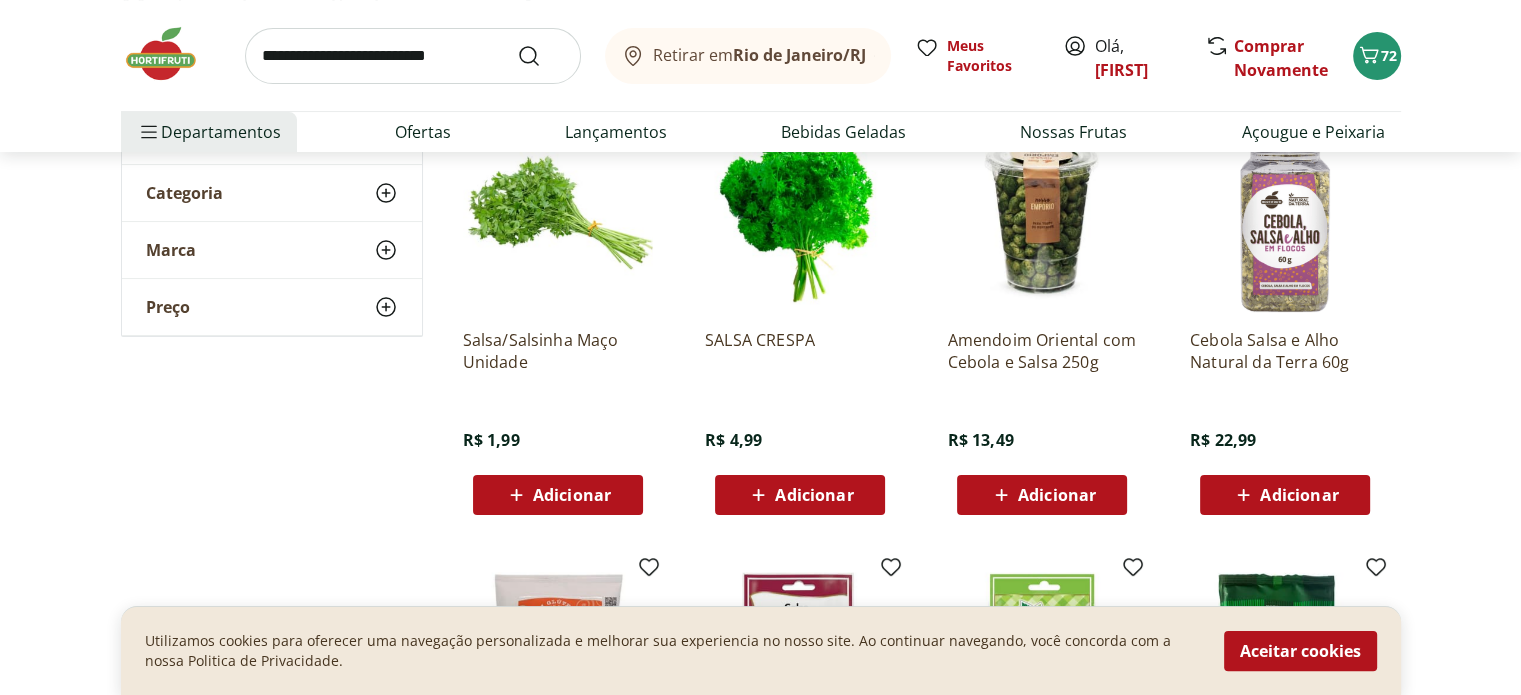click on "Adicionar" at bounding box center [572, 495] 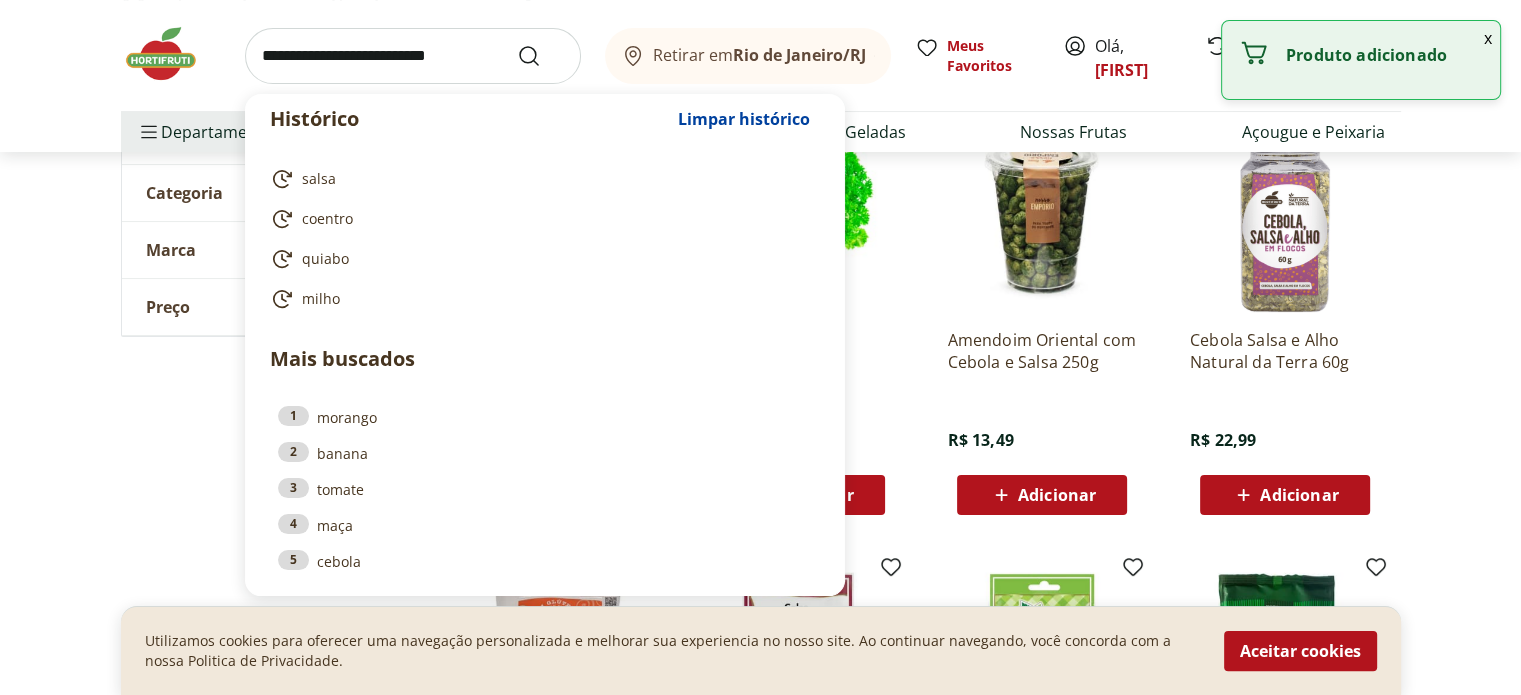 click at bounding box center [413, 56] 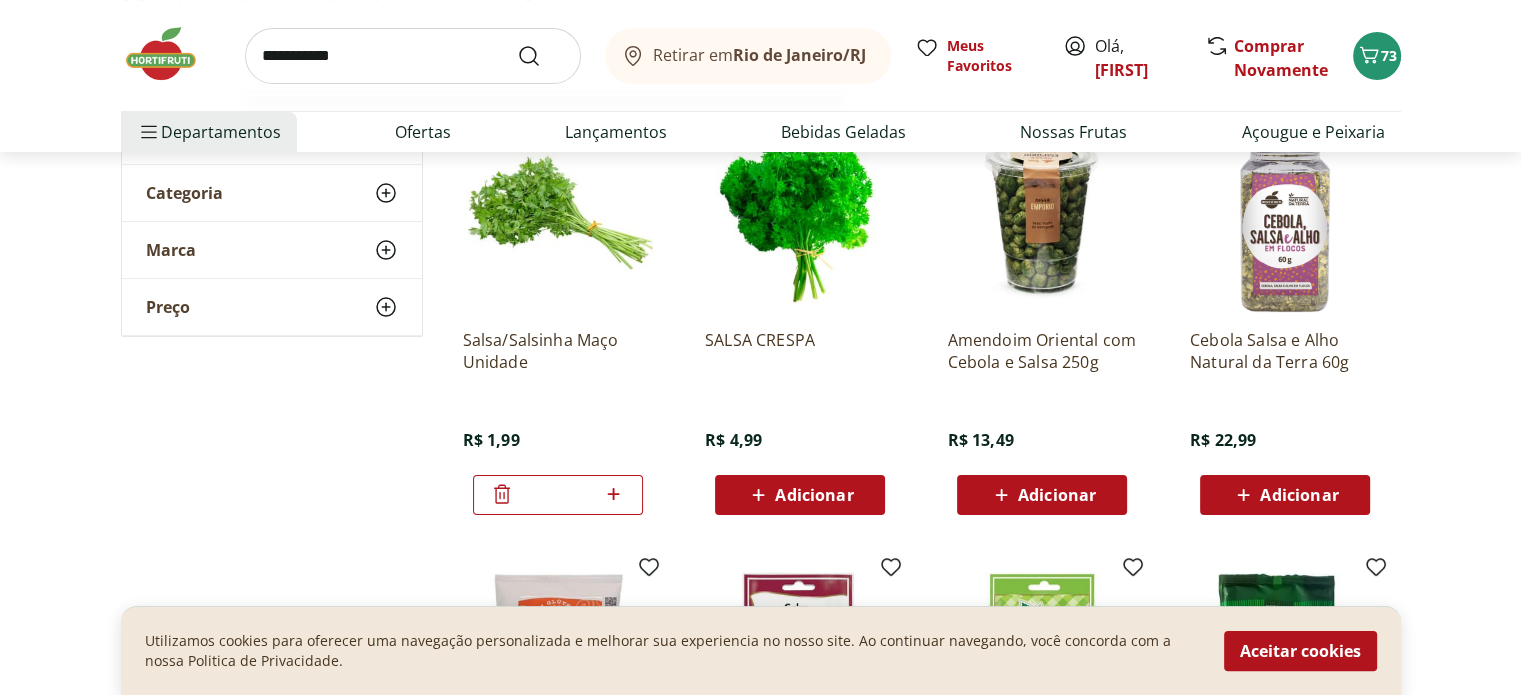 type on "**********" 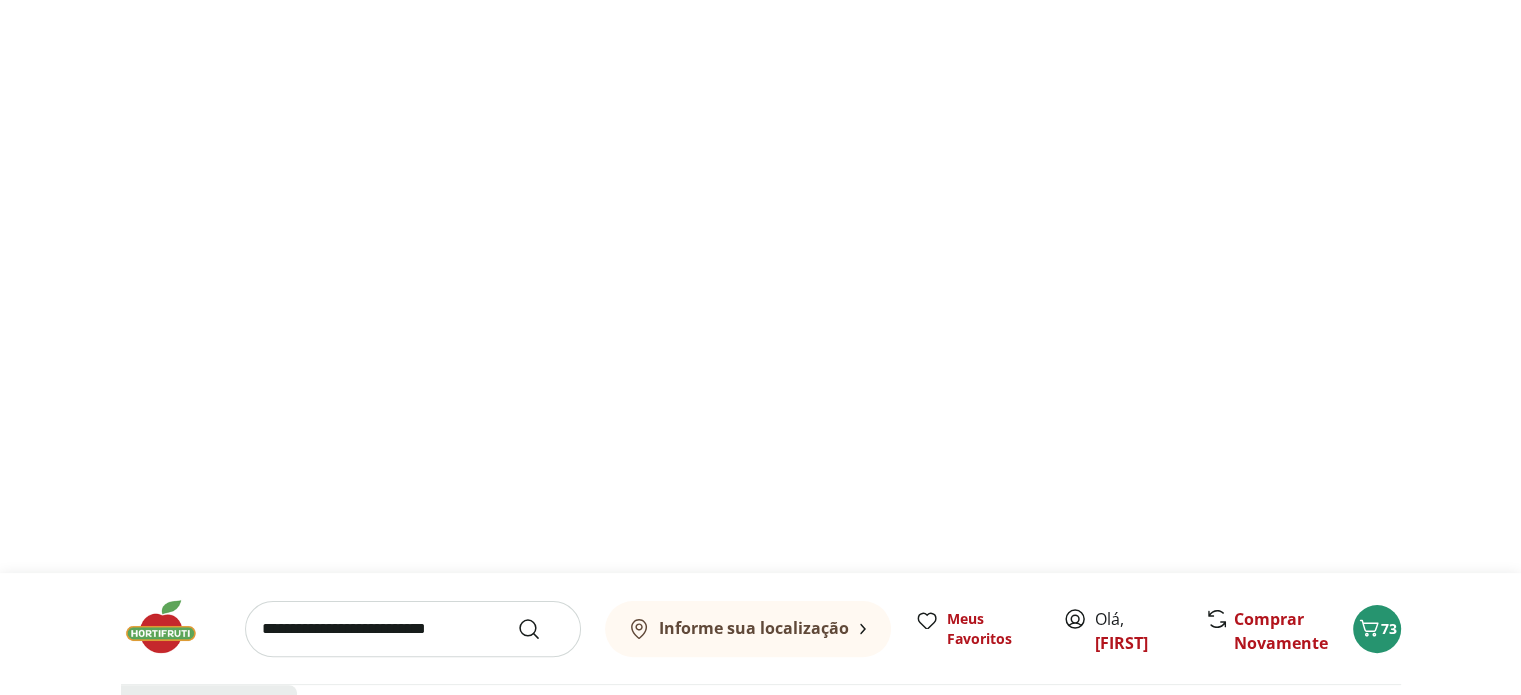 scroll, scrollTop: 0, scrollLeft: 0, axis: both 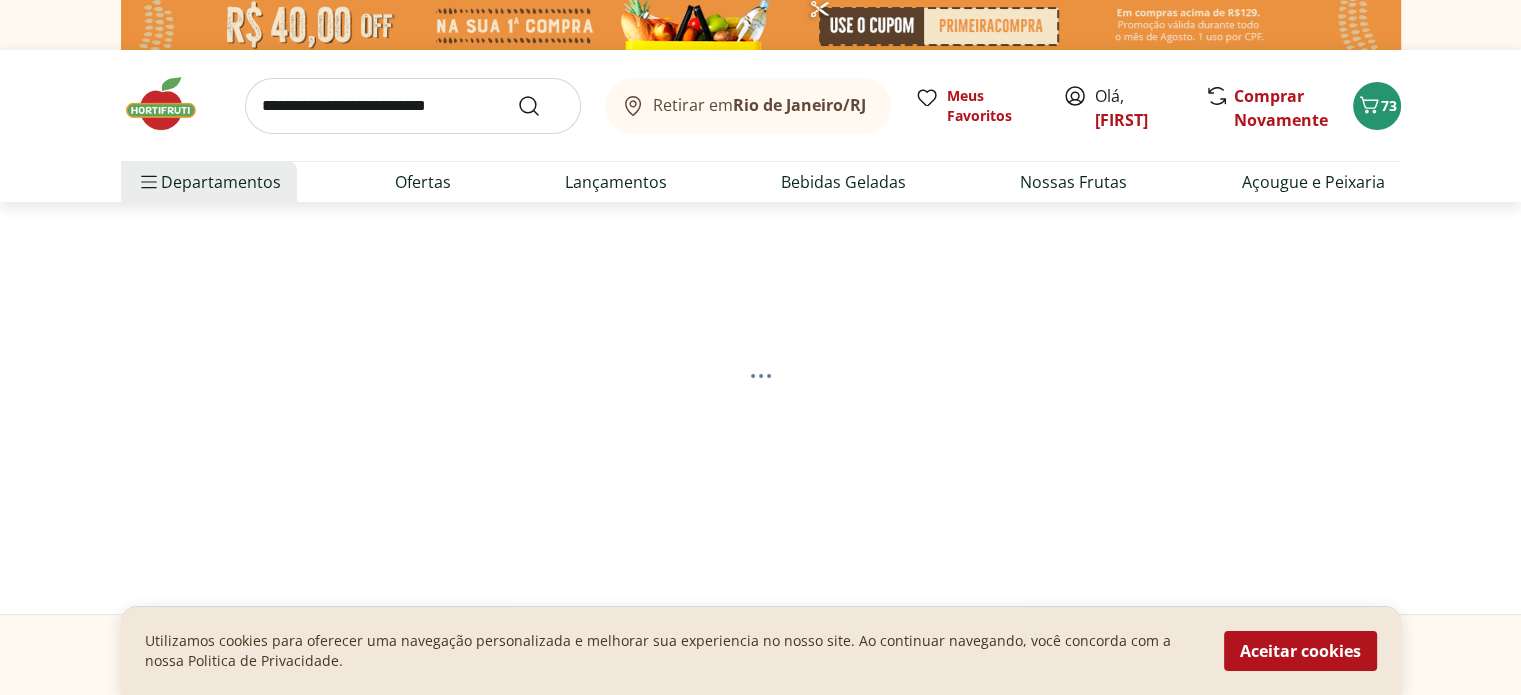 select on "**********" 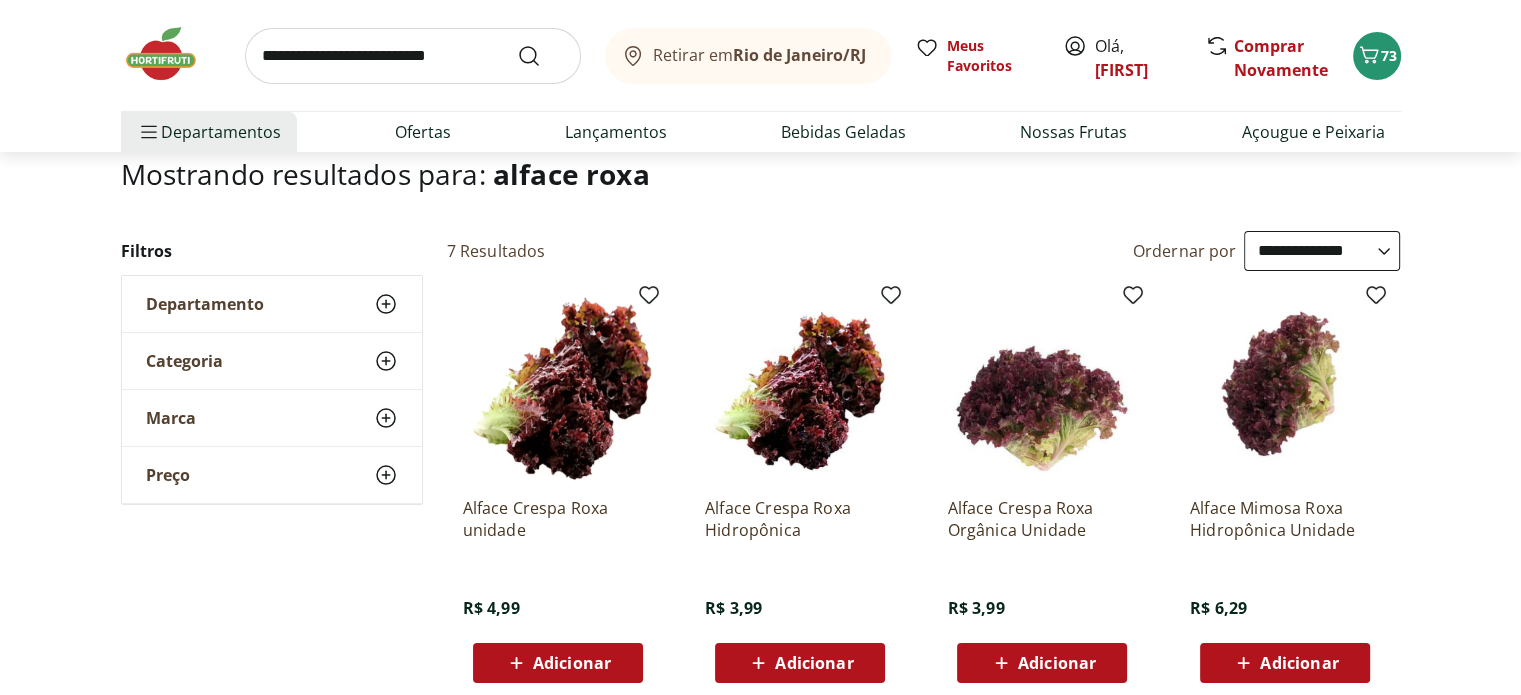scroll, scrollTop: 200, scrollLeft: 0, axis: vertical 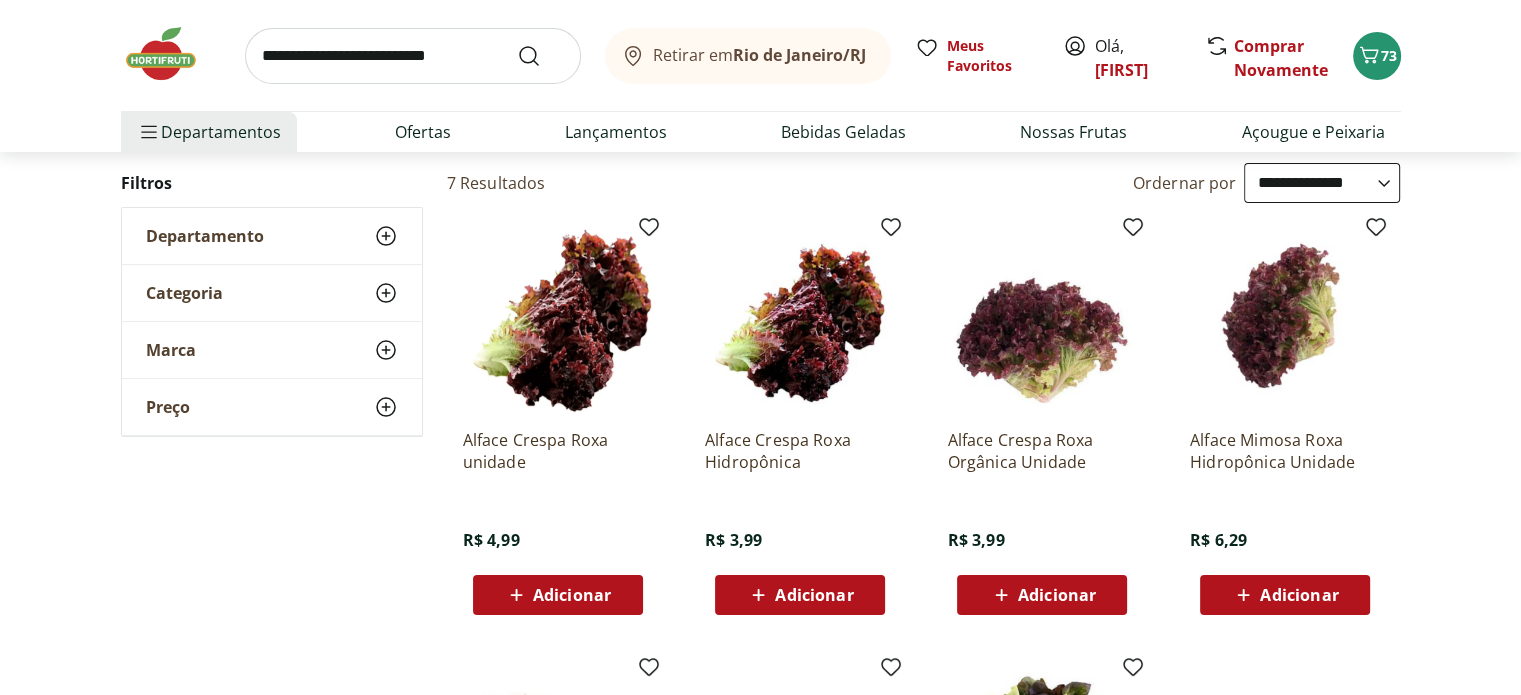 click on "Adicionar" at bounding box center (572, 595) 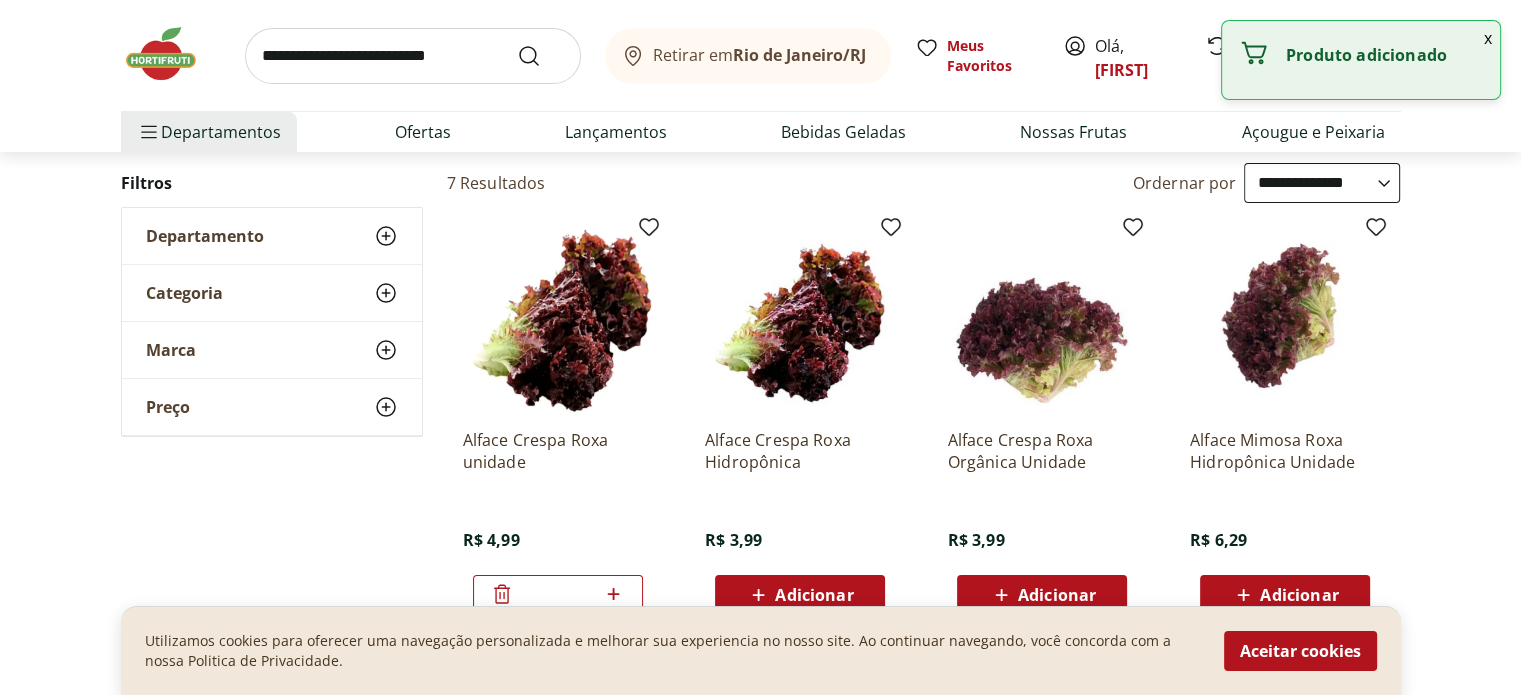 click at bounding box center (413, 56) 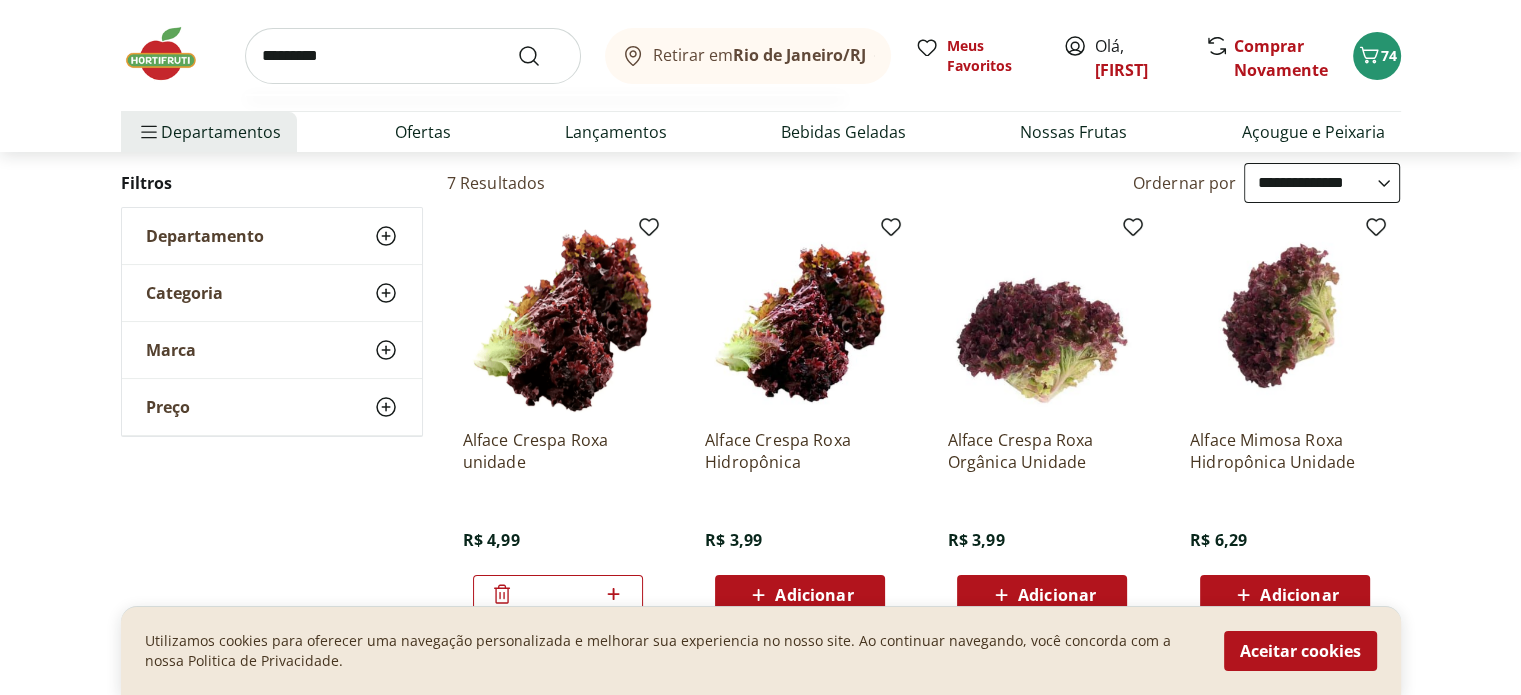 type on "*********" 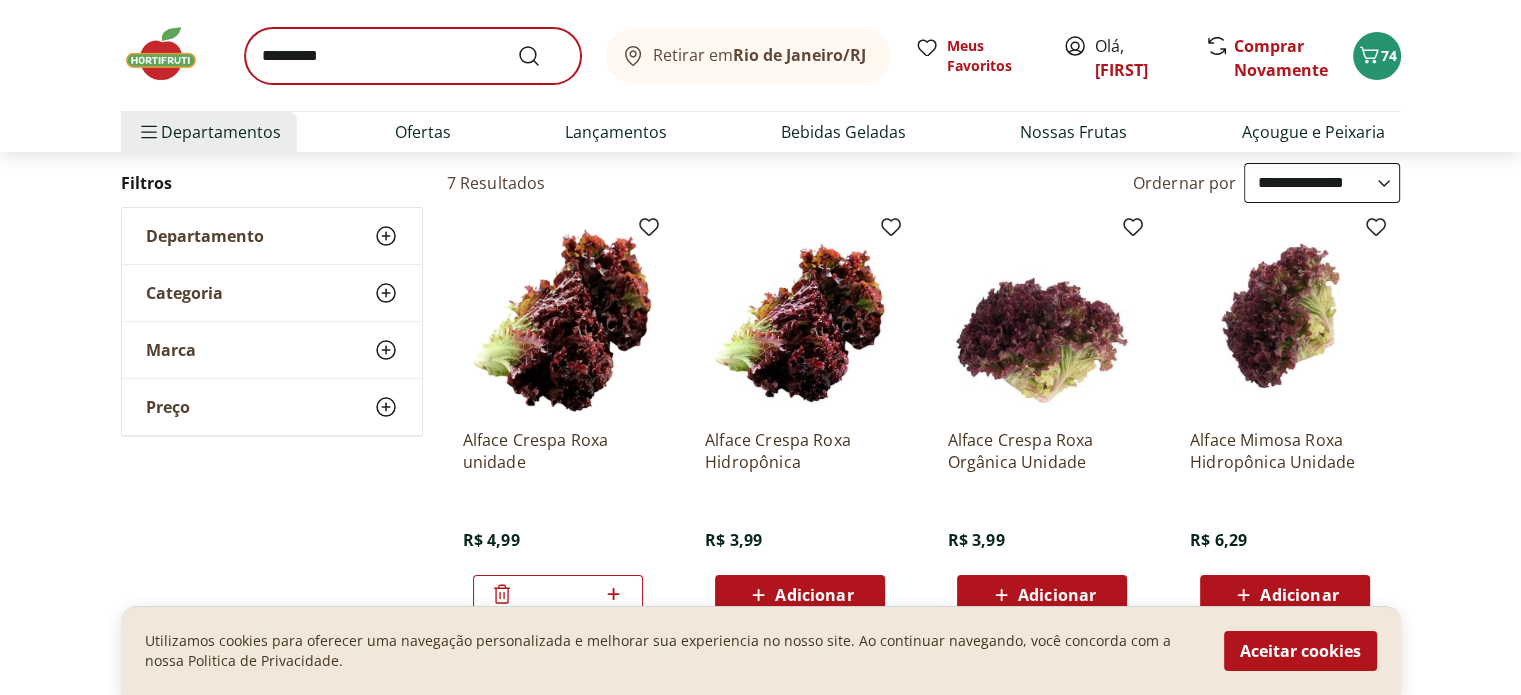scroll, scrollTop: 0, scrollLeft: 0, axis: both 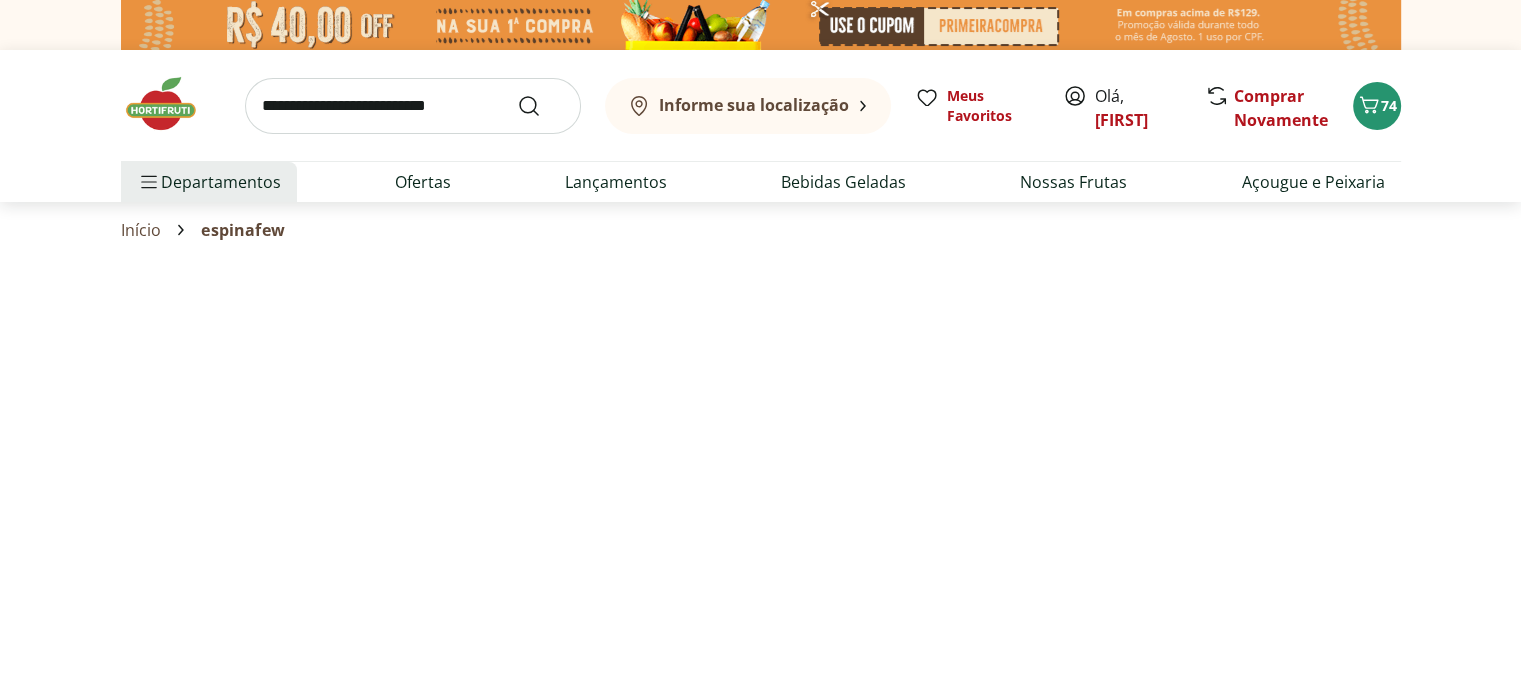 select on "**********" 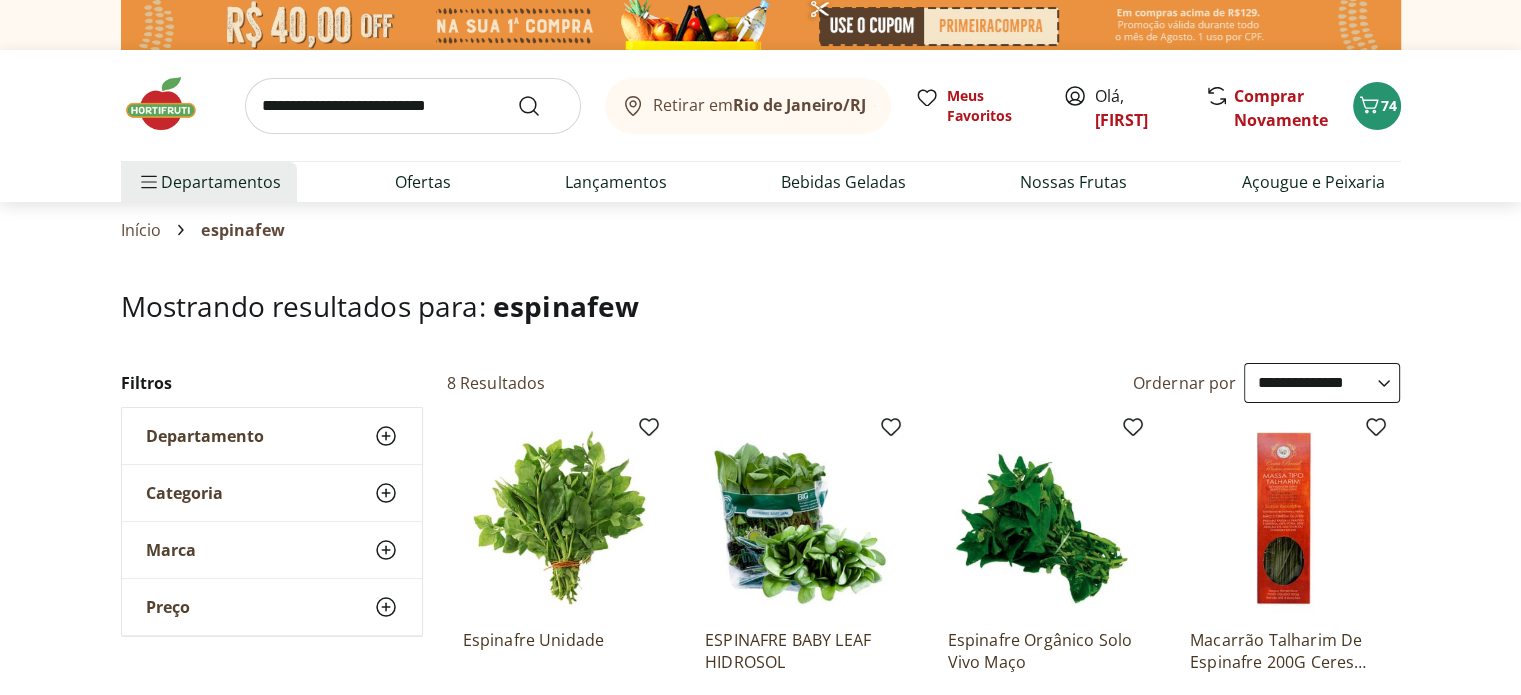 scroll, scrollTop: 200, scrollLeft: 0, axis: vertical 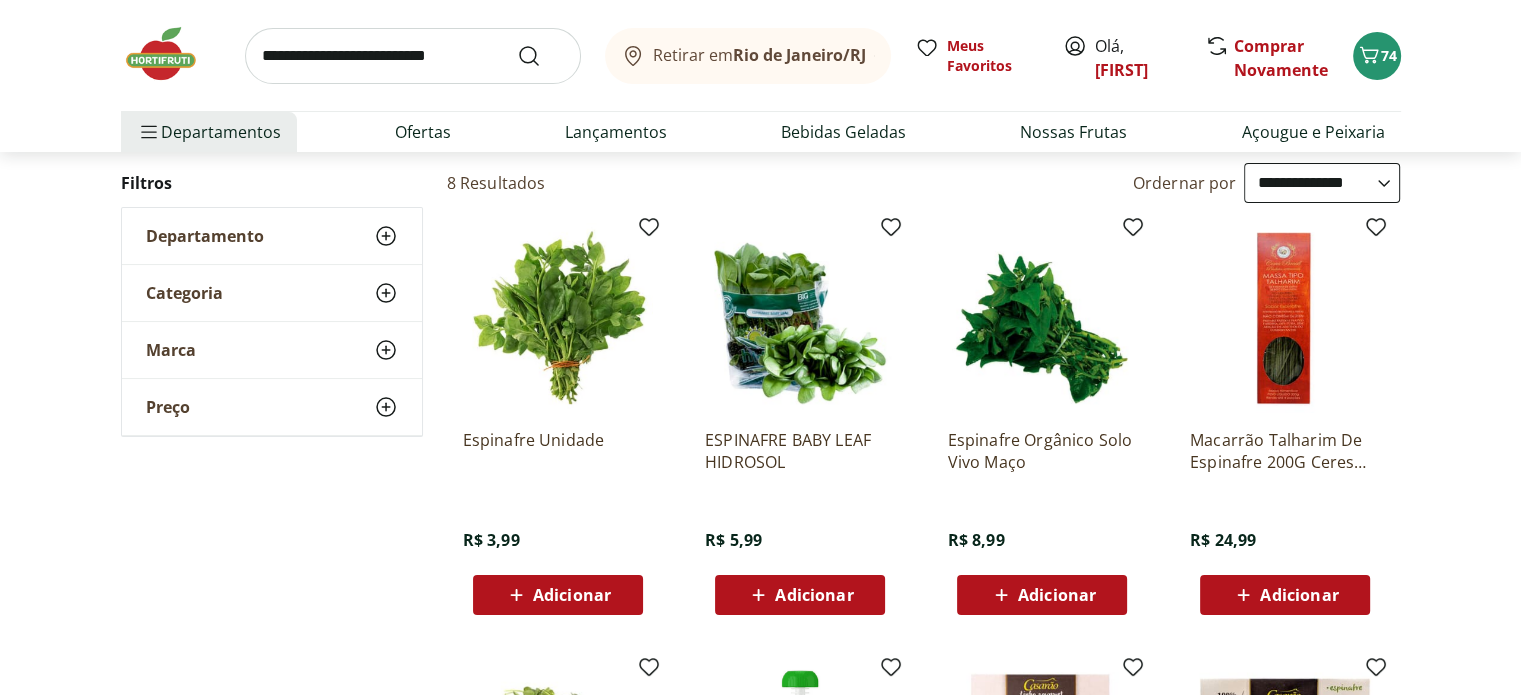 click on "Adicionar" at bounding box center (572, 595) 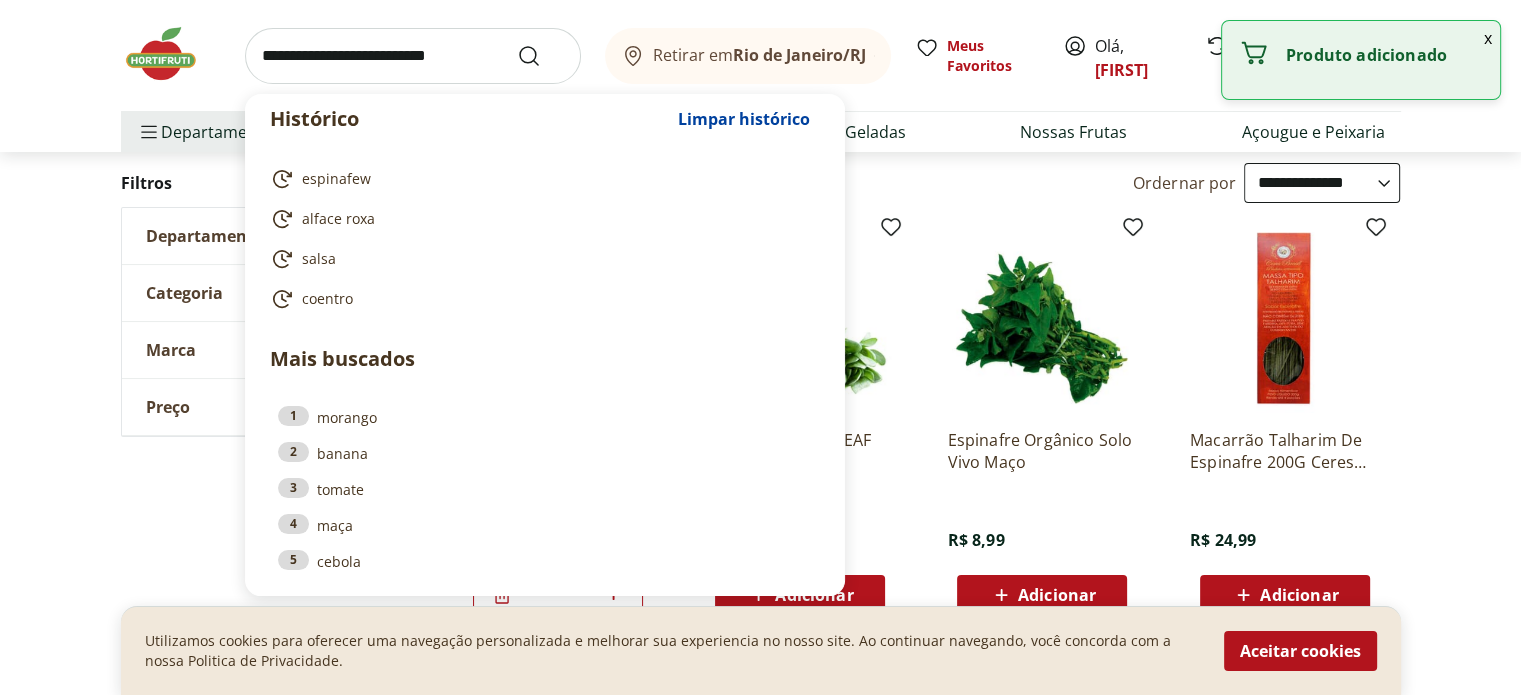 click at bounding box center [413, 56] 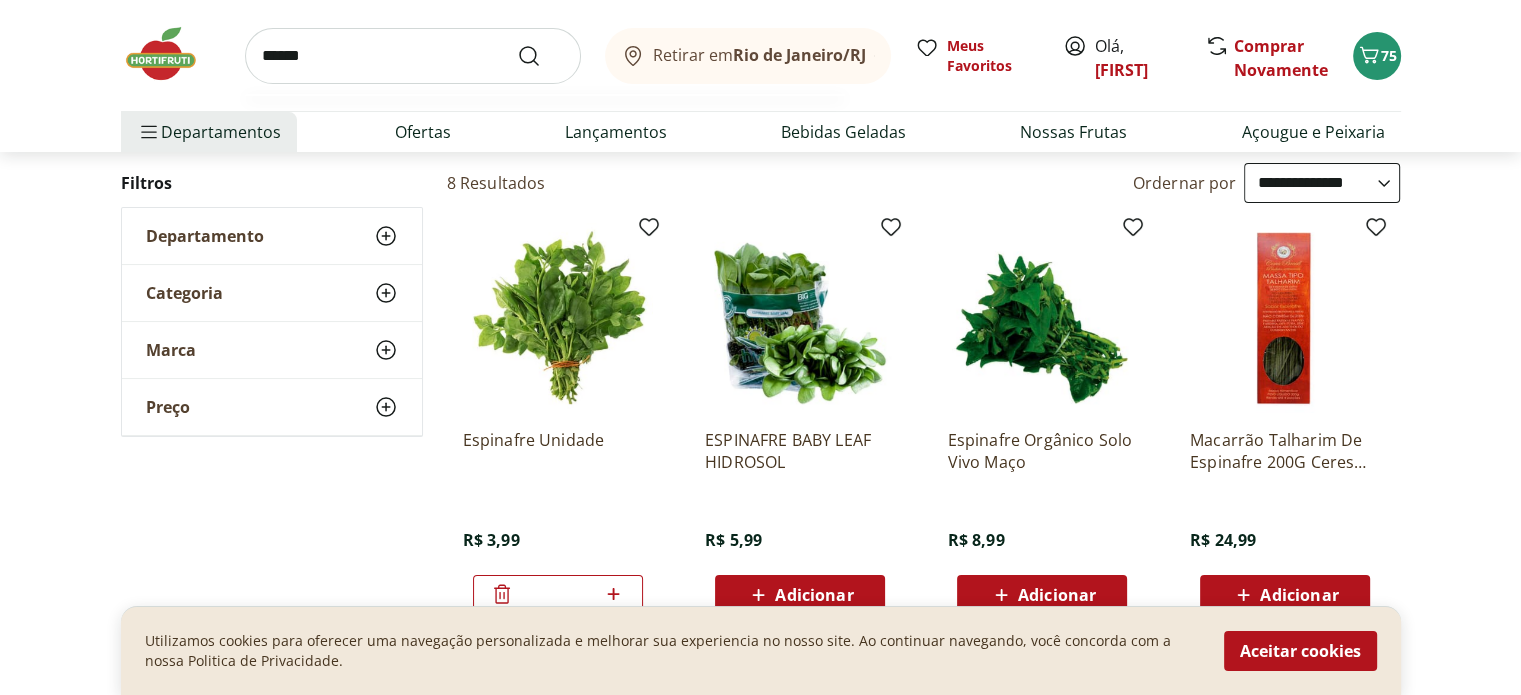 type on "******" 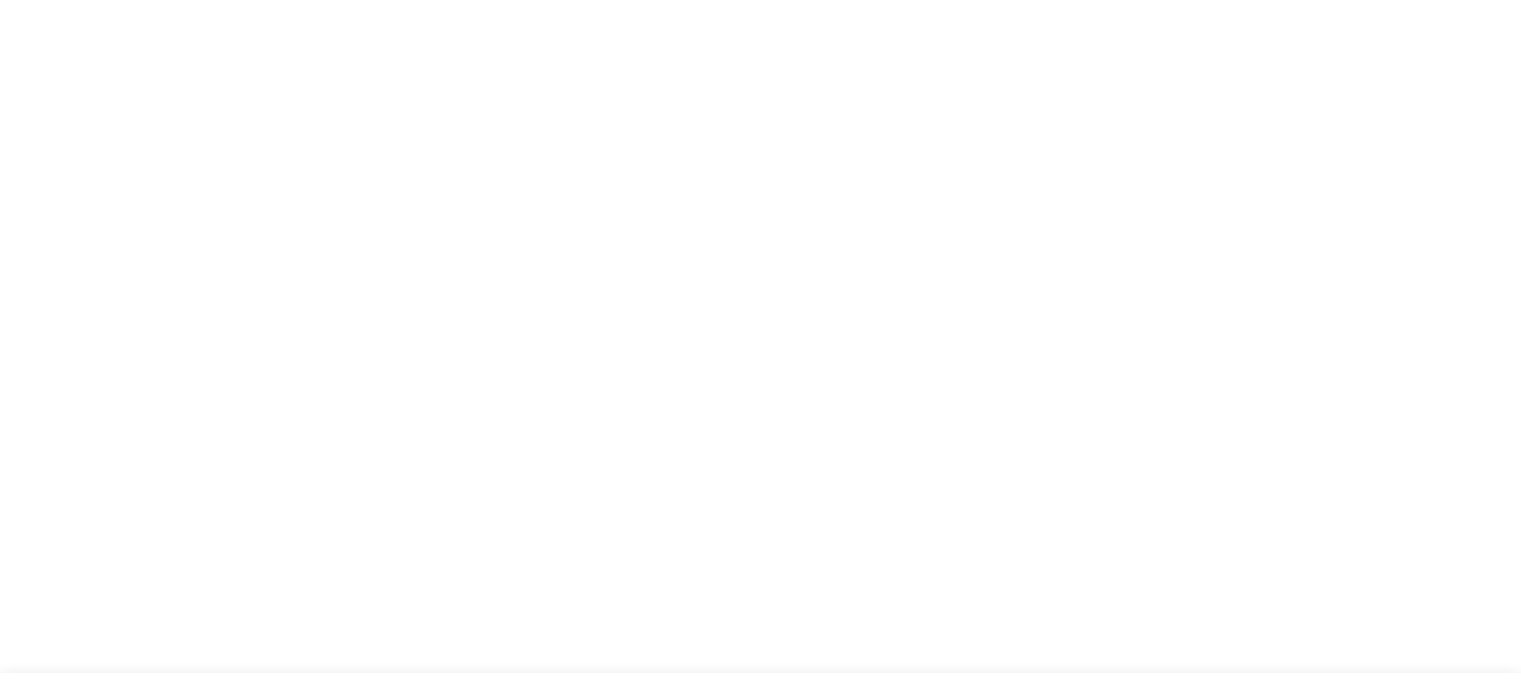 scroll, scrollTop: 0, scrollLeft: 0, axis: both 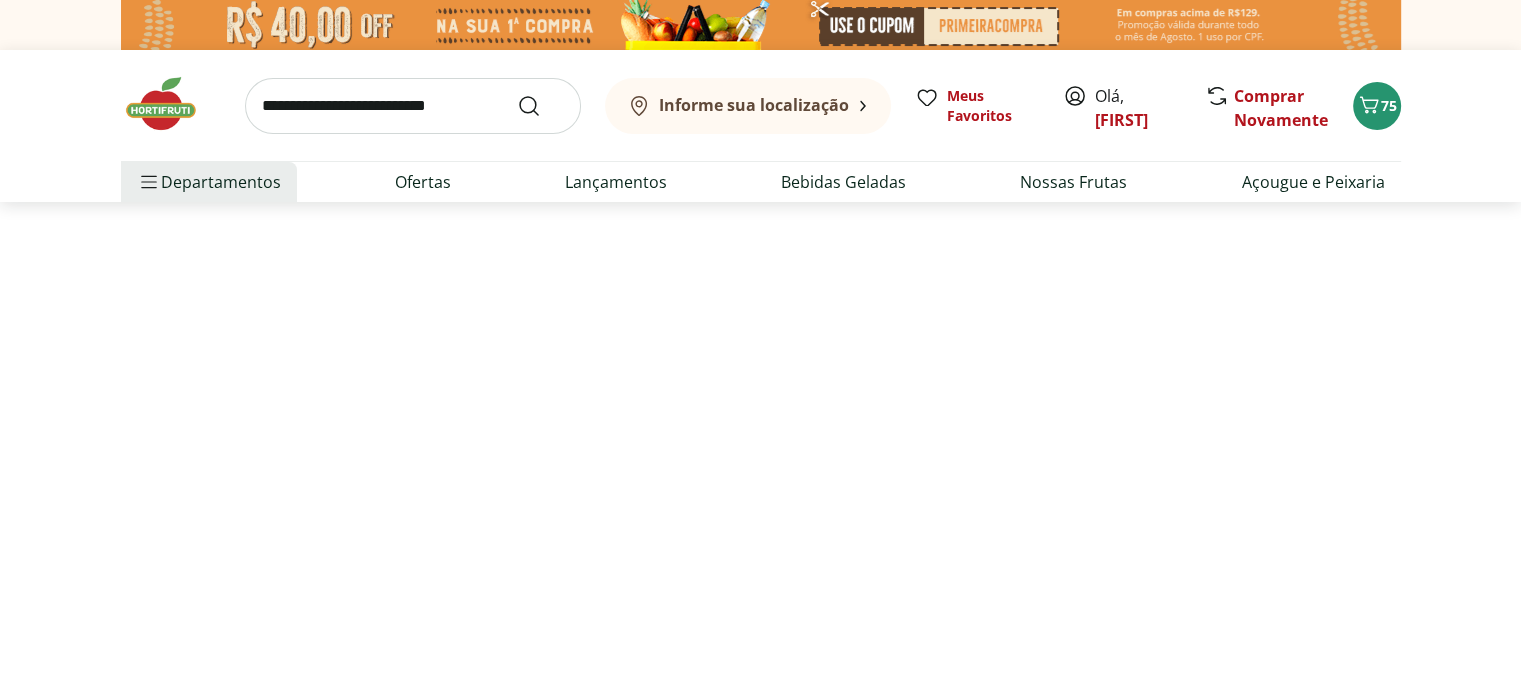 select on "**********" 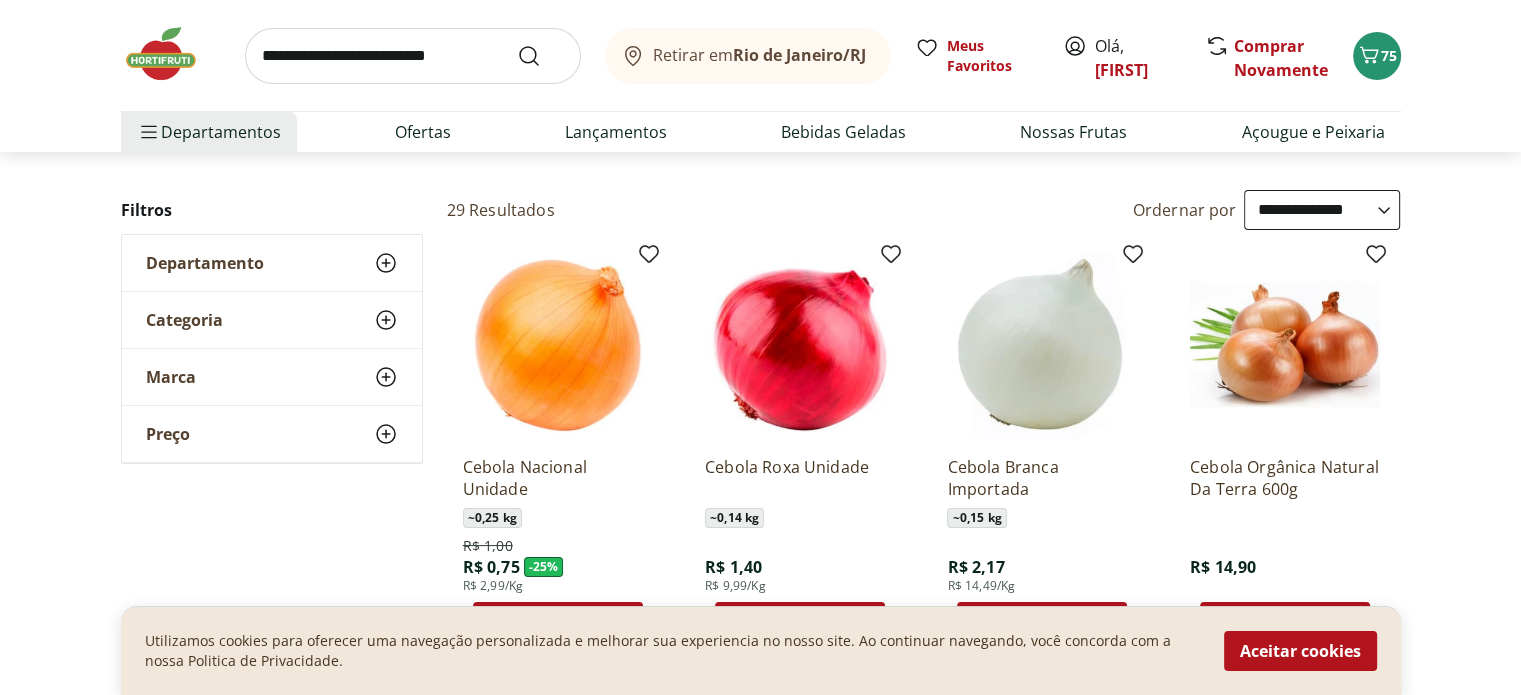scroll, scrollTop: 300, scrollLeft: 0, axis: vertical 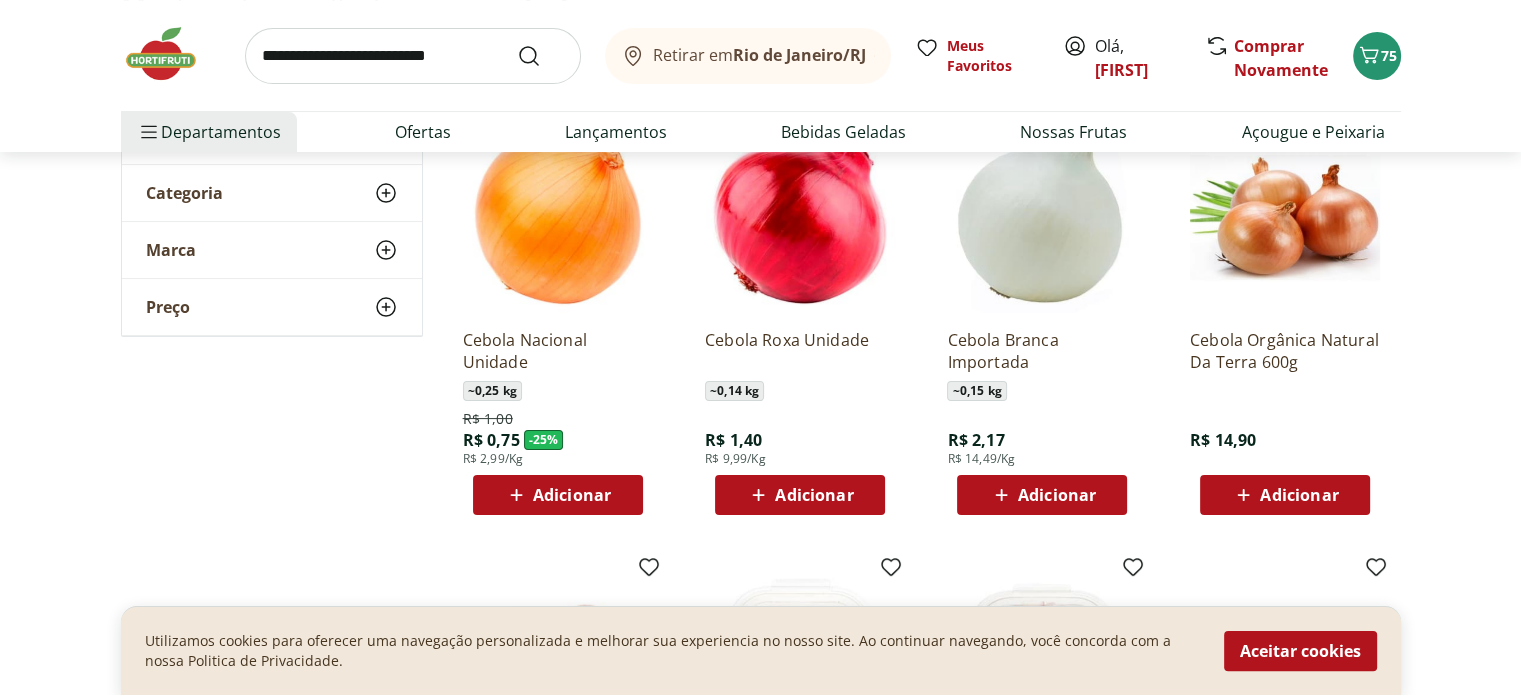 click on "Adicionar" at bounding box center [572, 495] 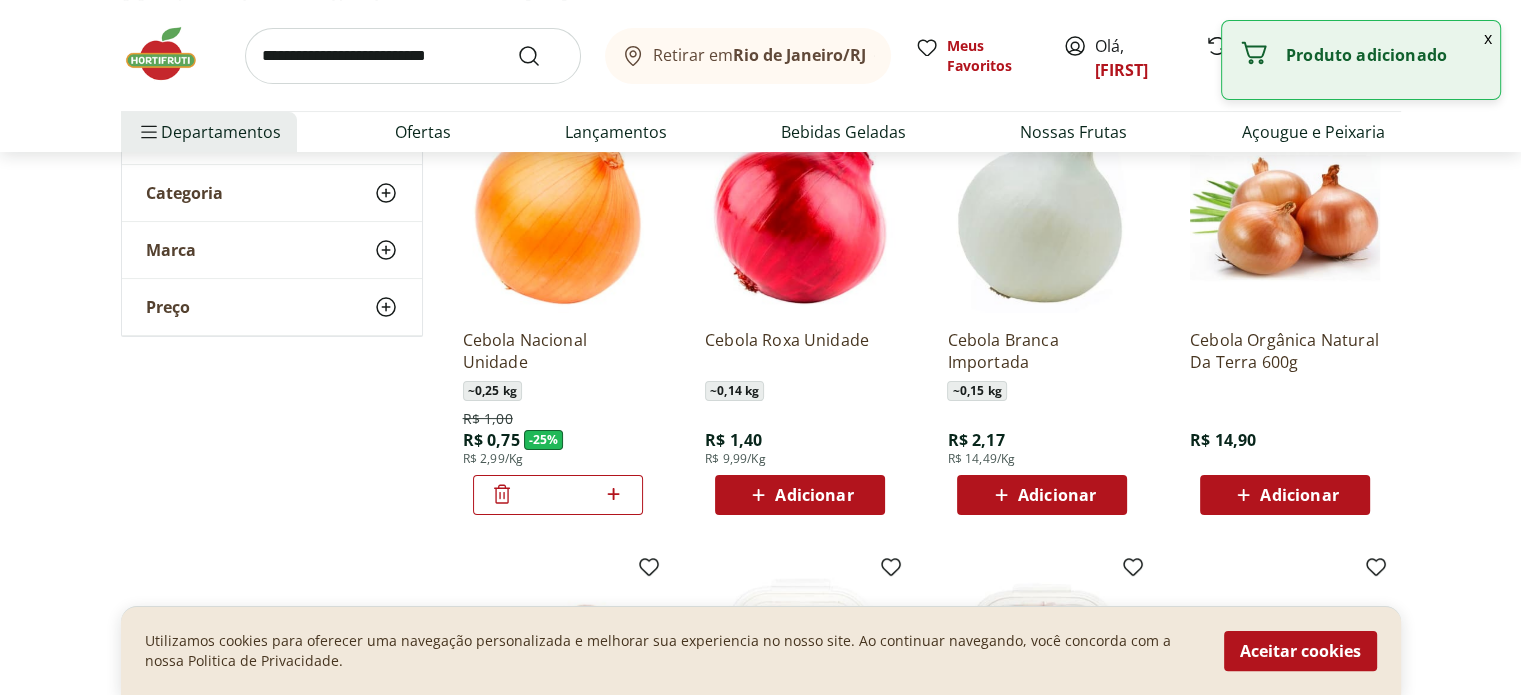 click 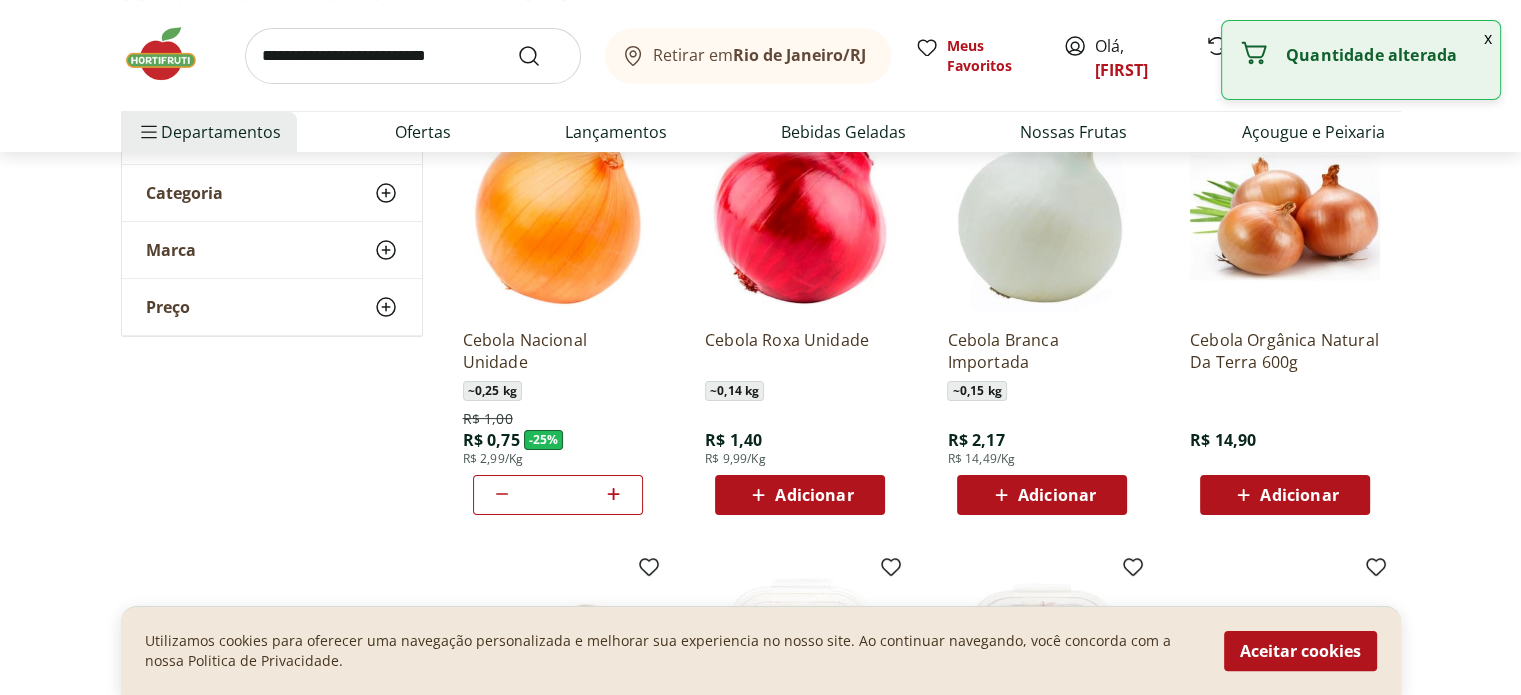 click 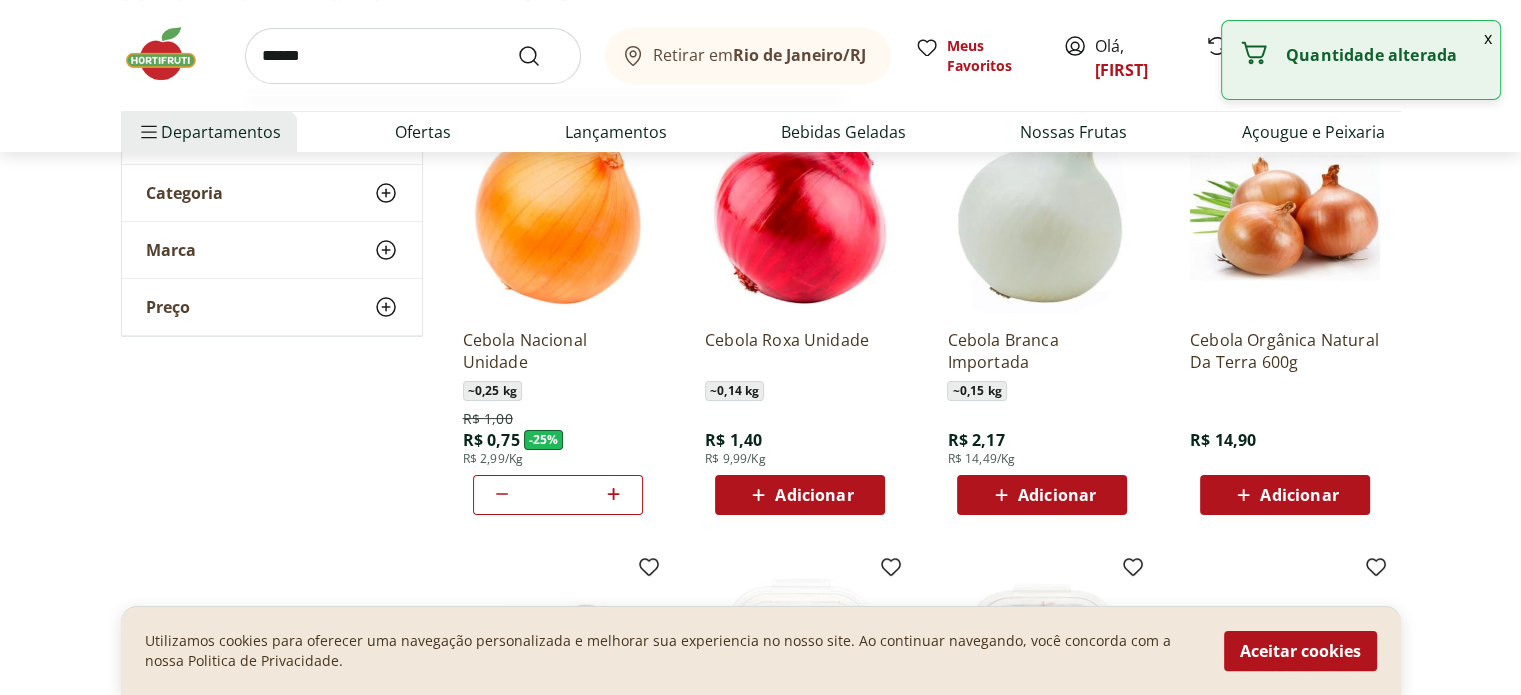type on "******" 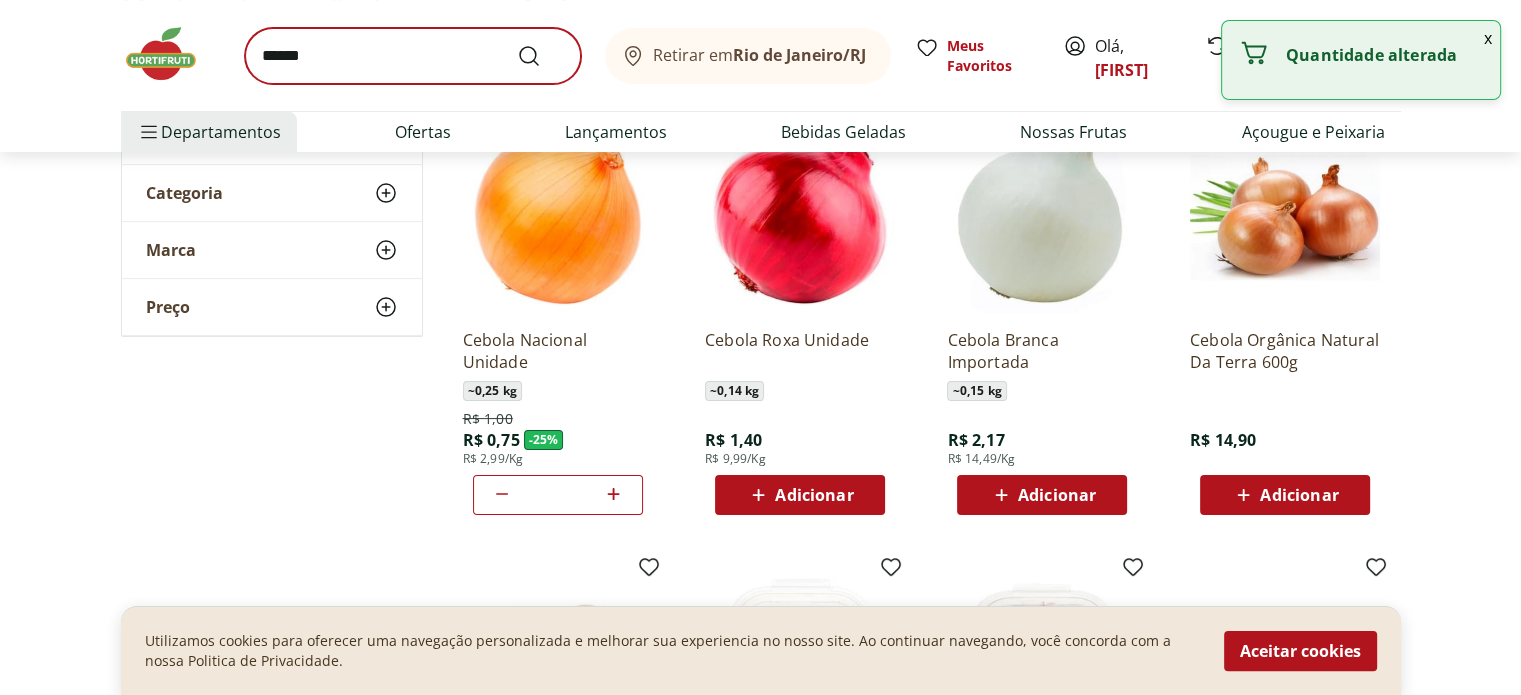 scroll, scrollTop: 0, scrollLeft: 0, axis: both 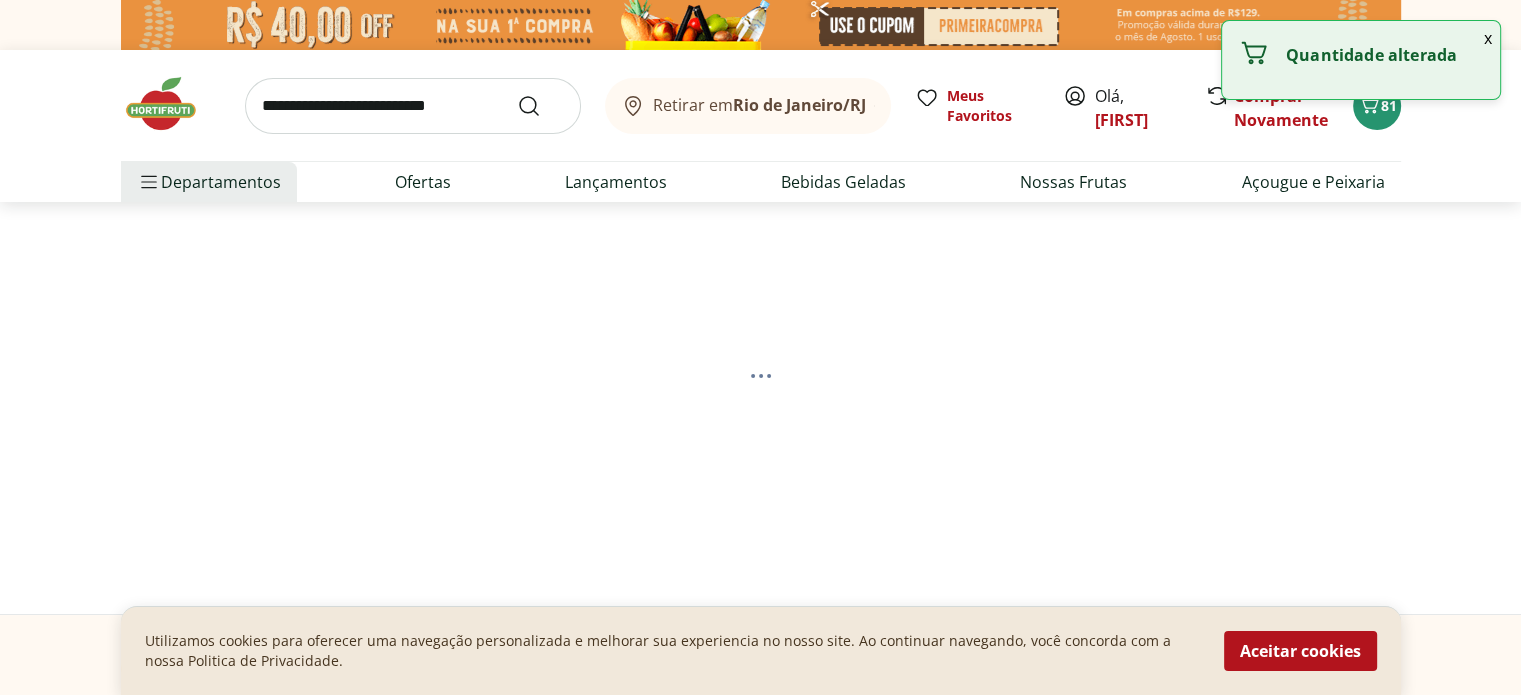 select on "**********" 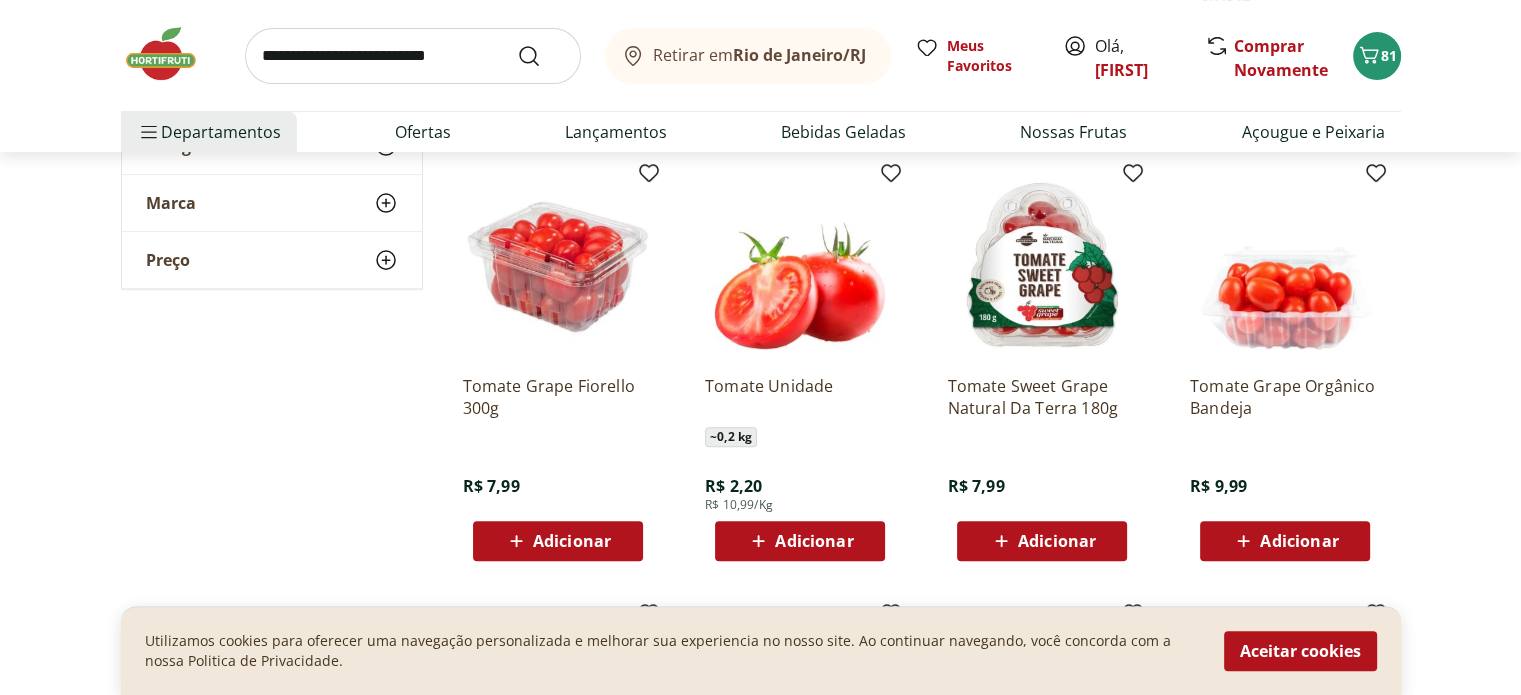 scroll, scrollTop: 800, scrollLeft: 0, axis: vertical 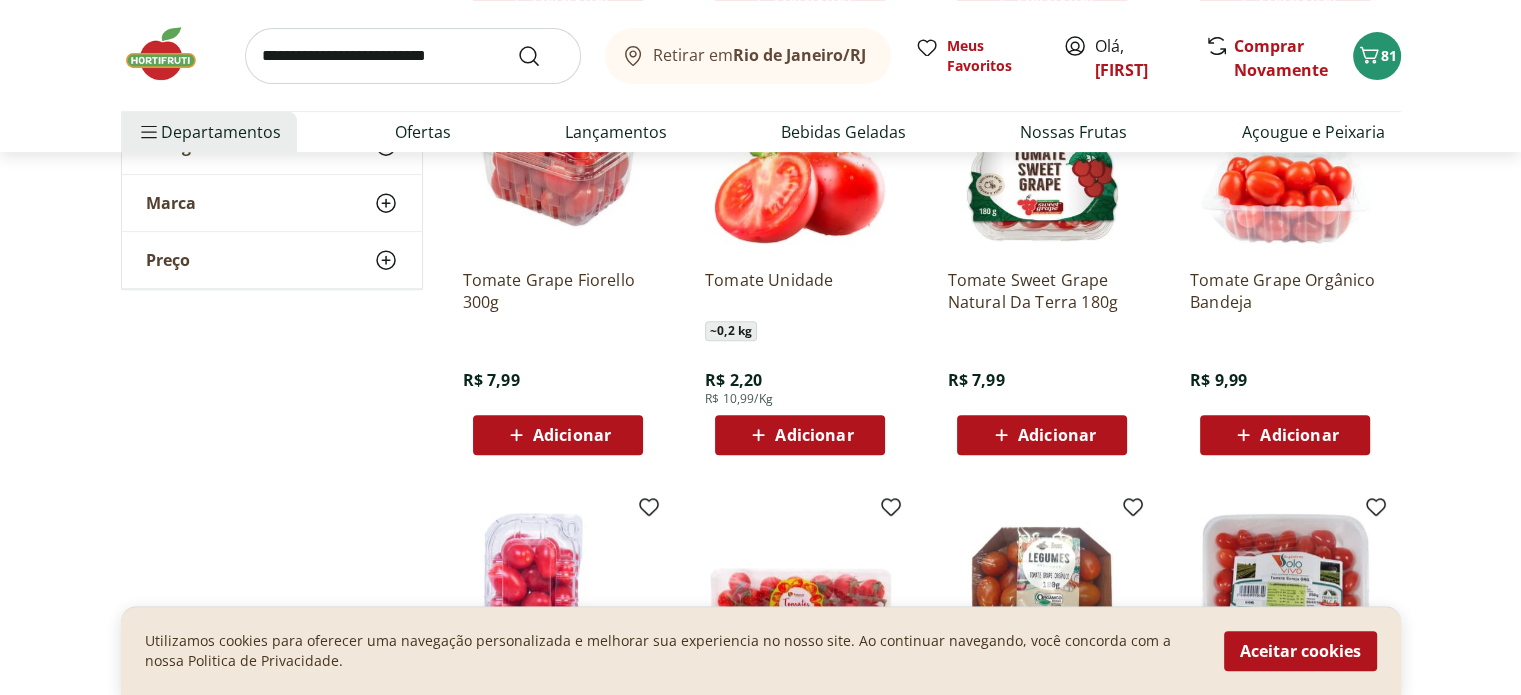 click on "Adicionar" at bounding box center [814, 435] 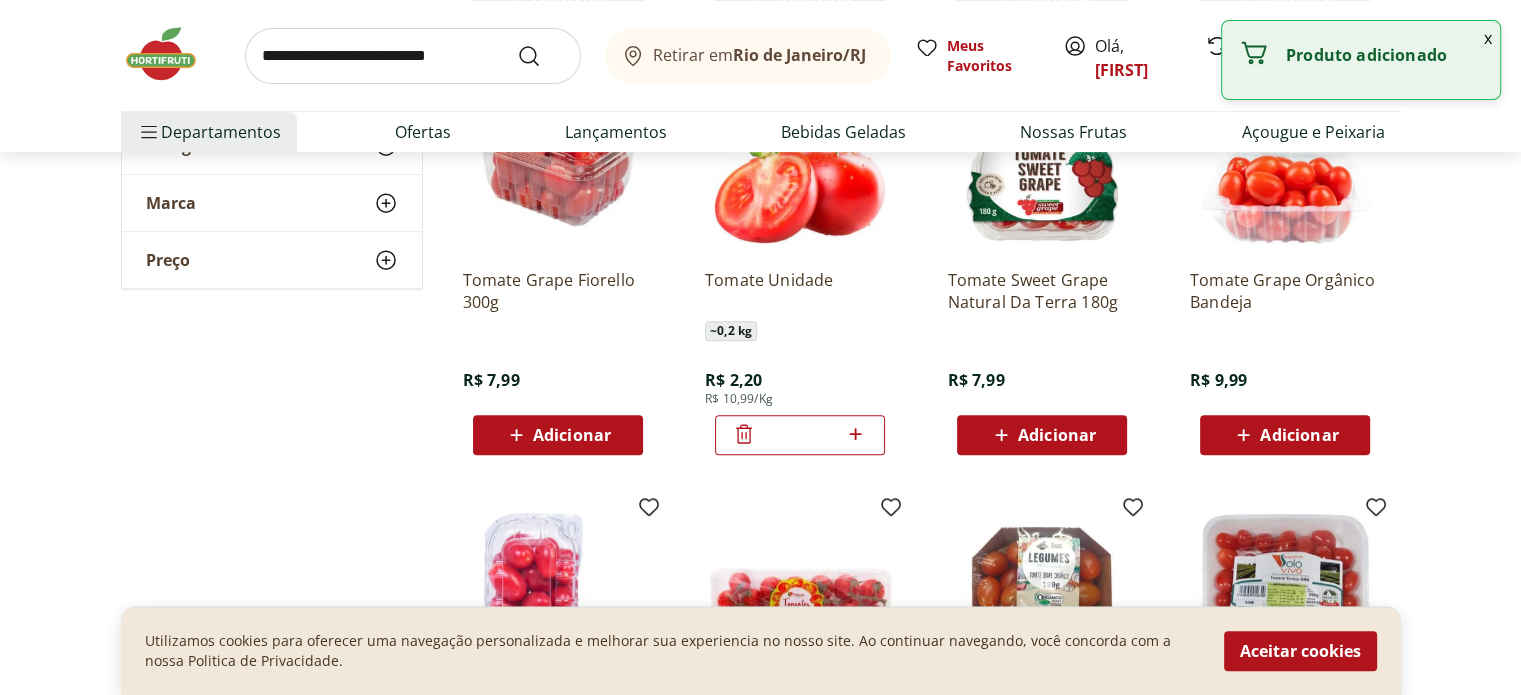 click on "*" at bounding box center (800, 435) 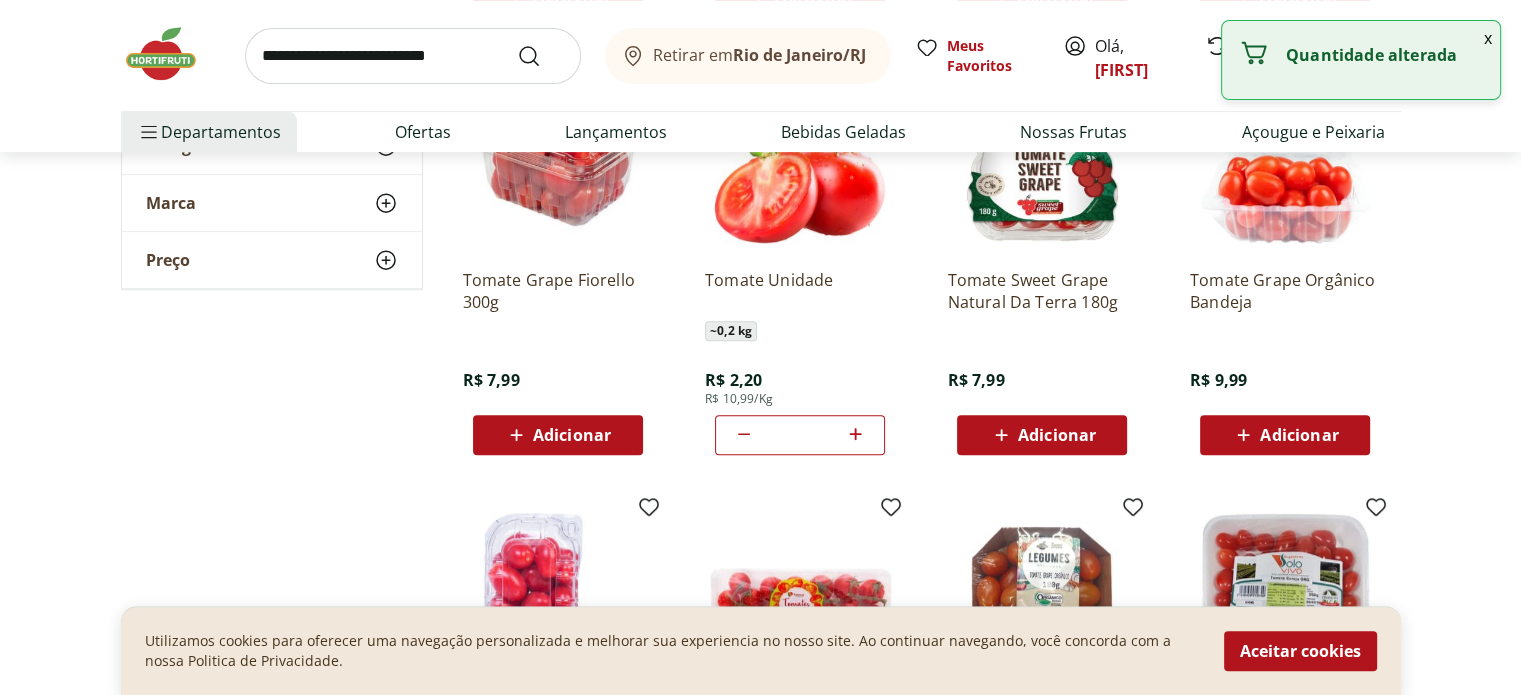 click 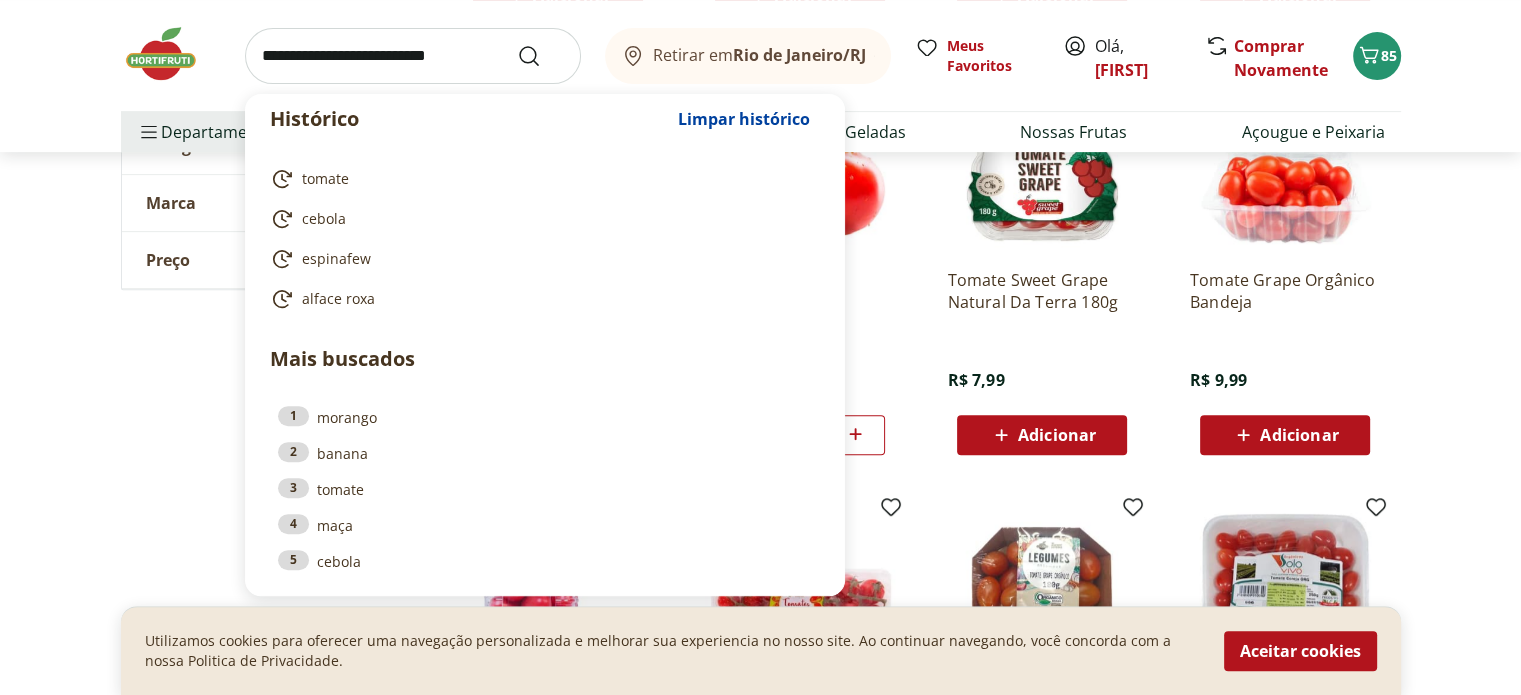 click at bounding box center [413, 56] 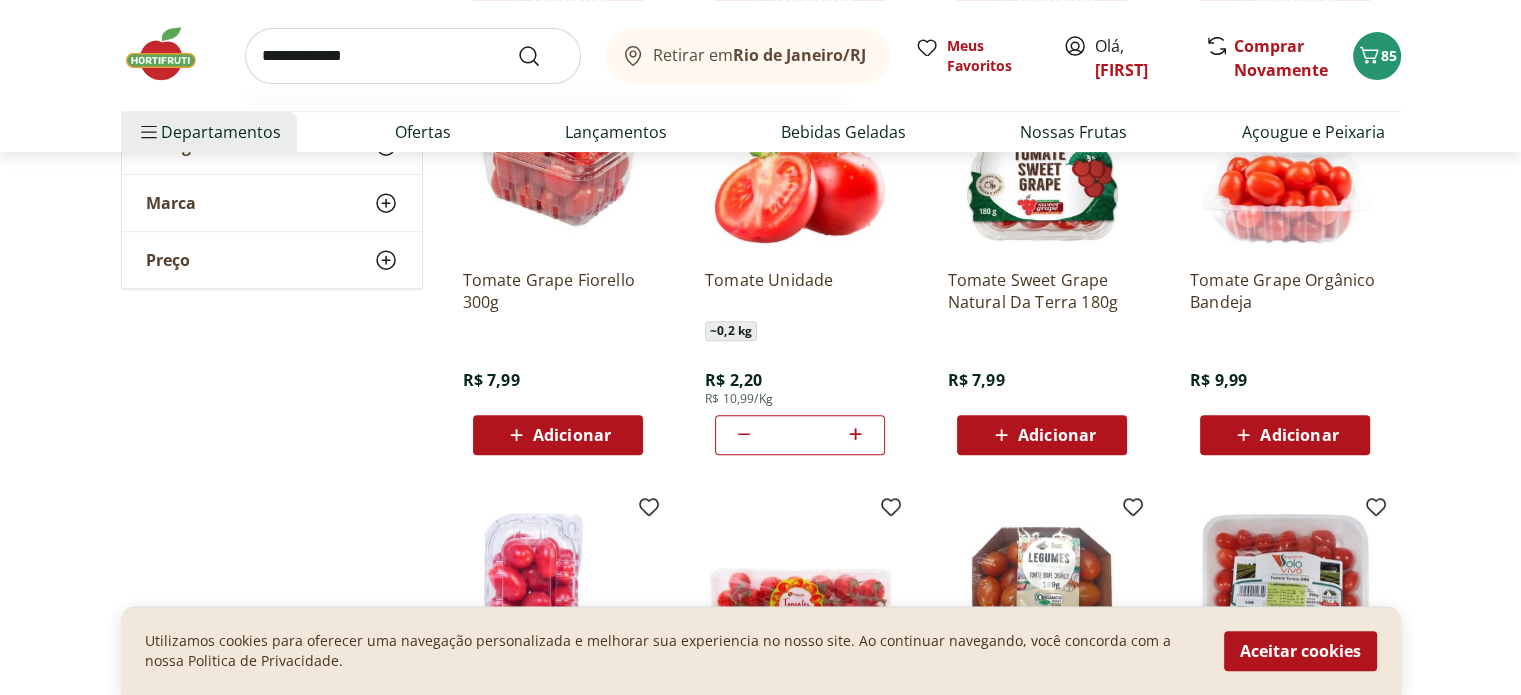 type on "**********" 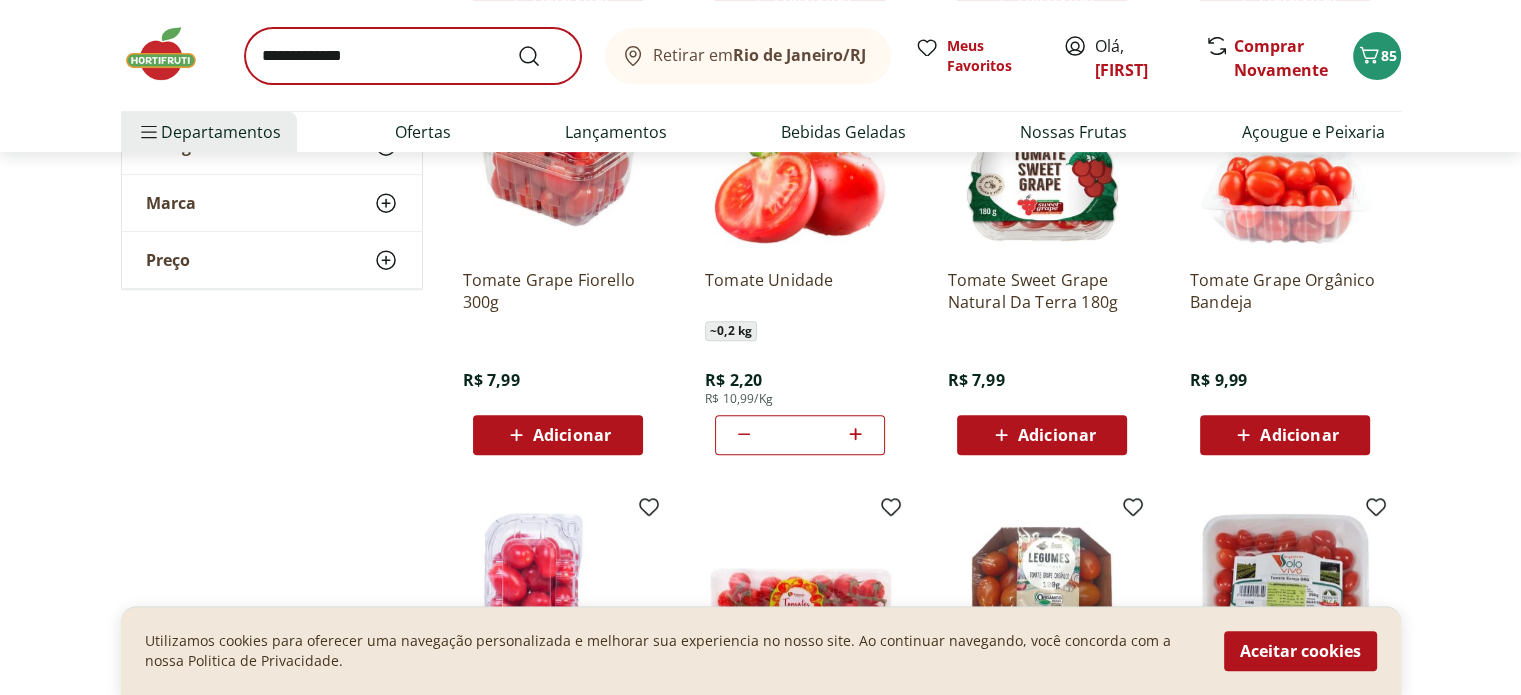scroll, scrollTop: 0, scrollLeft: 0, axis: both 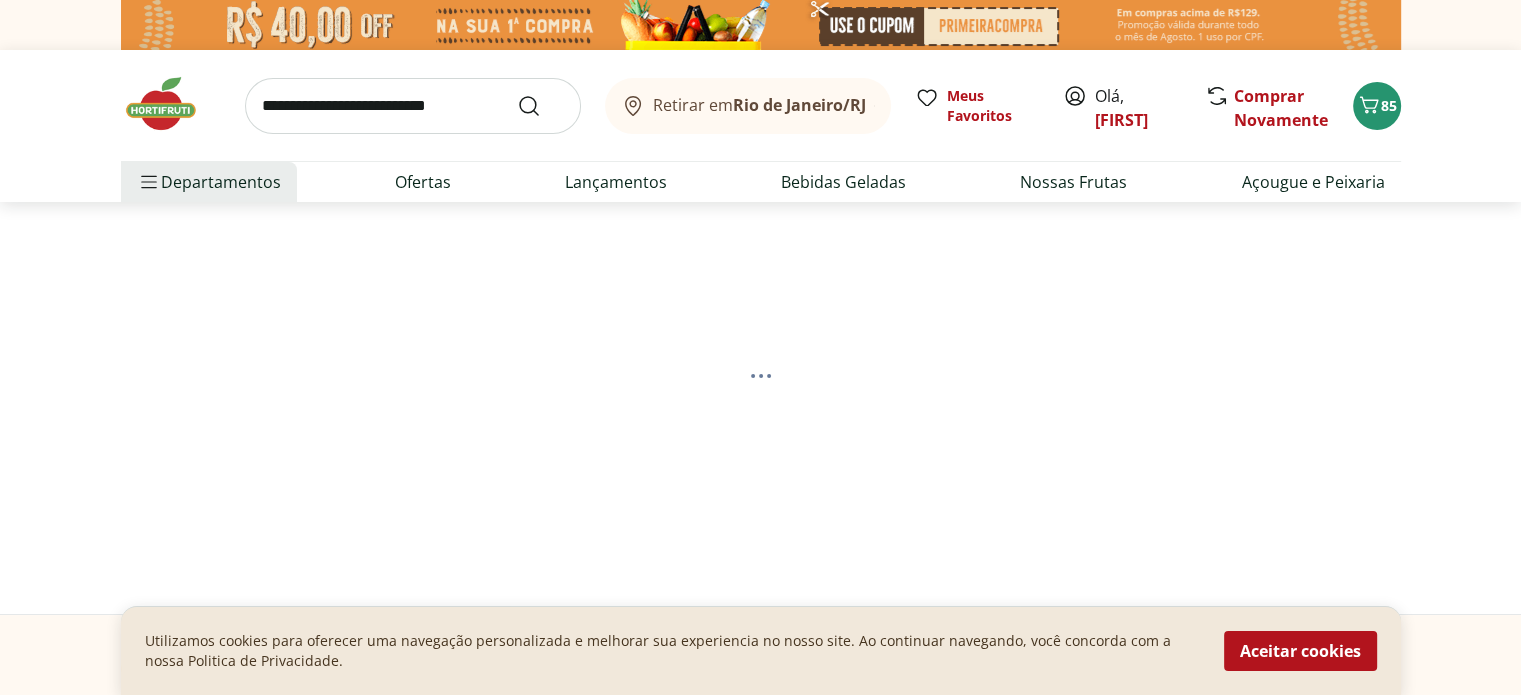select on "**********" 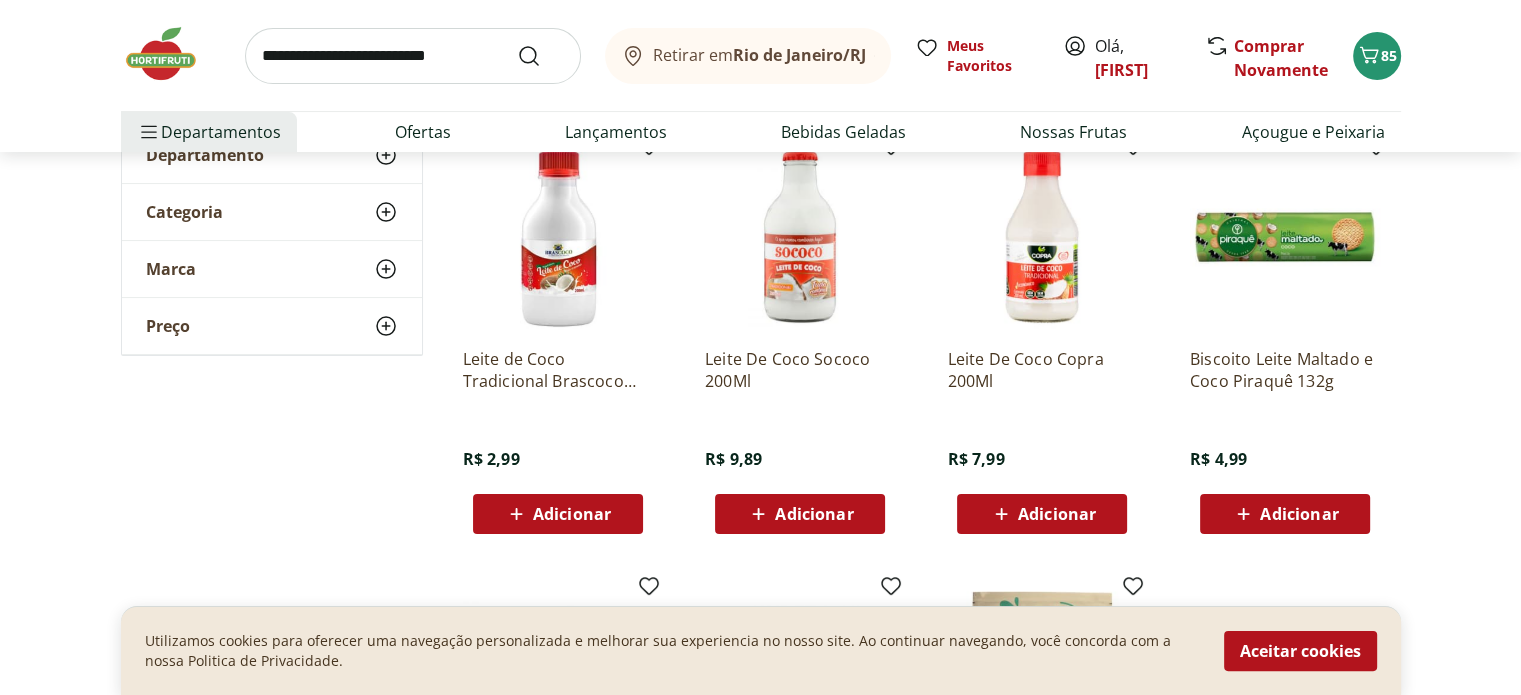 scroll, scrollTop: 300, scrollLeft: 0, axis: vertical 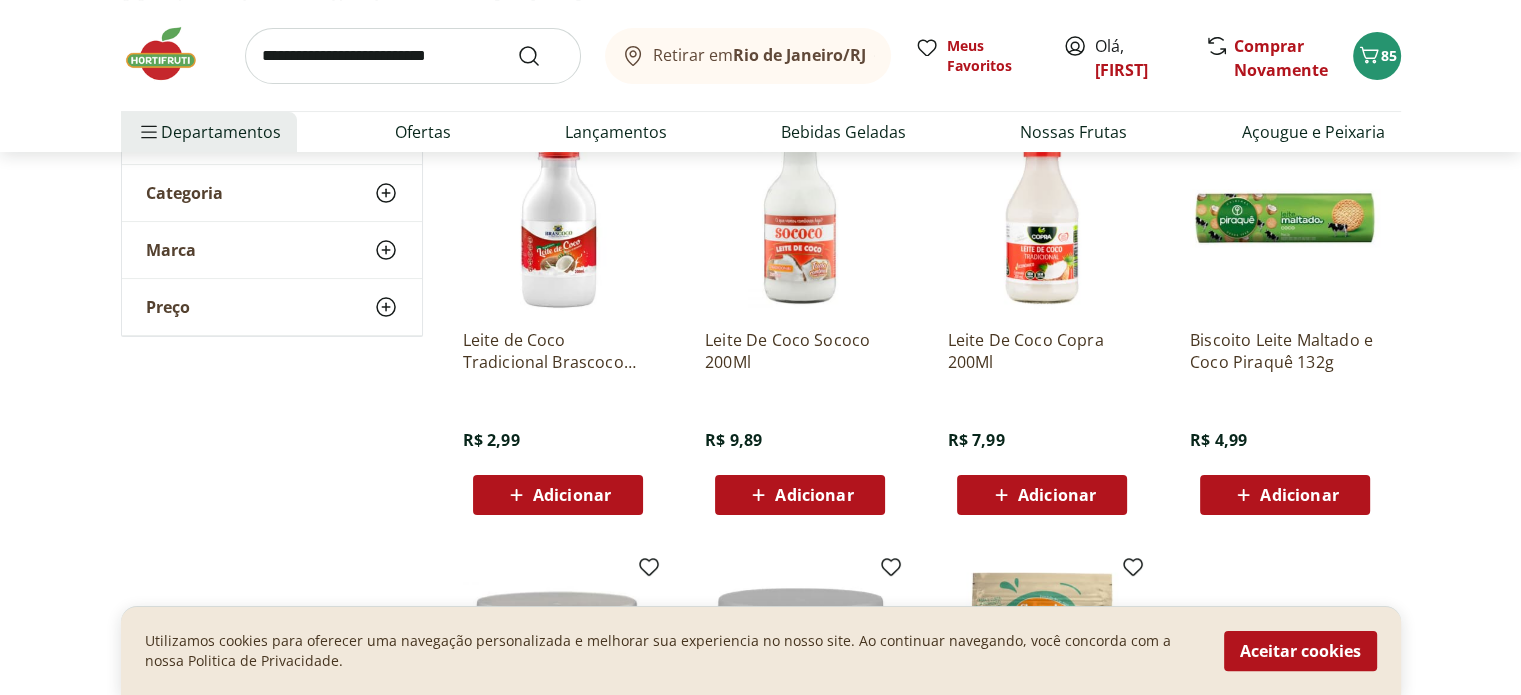 click 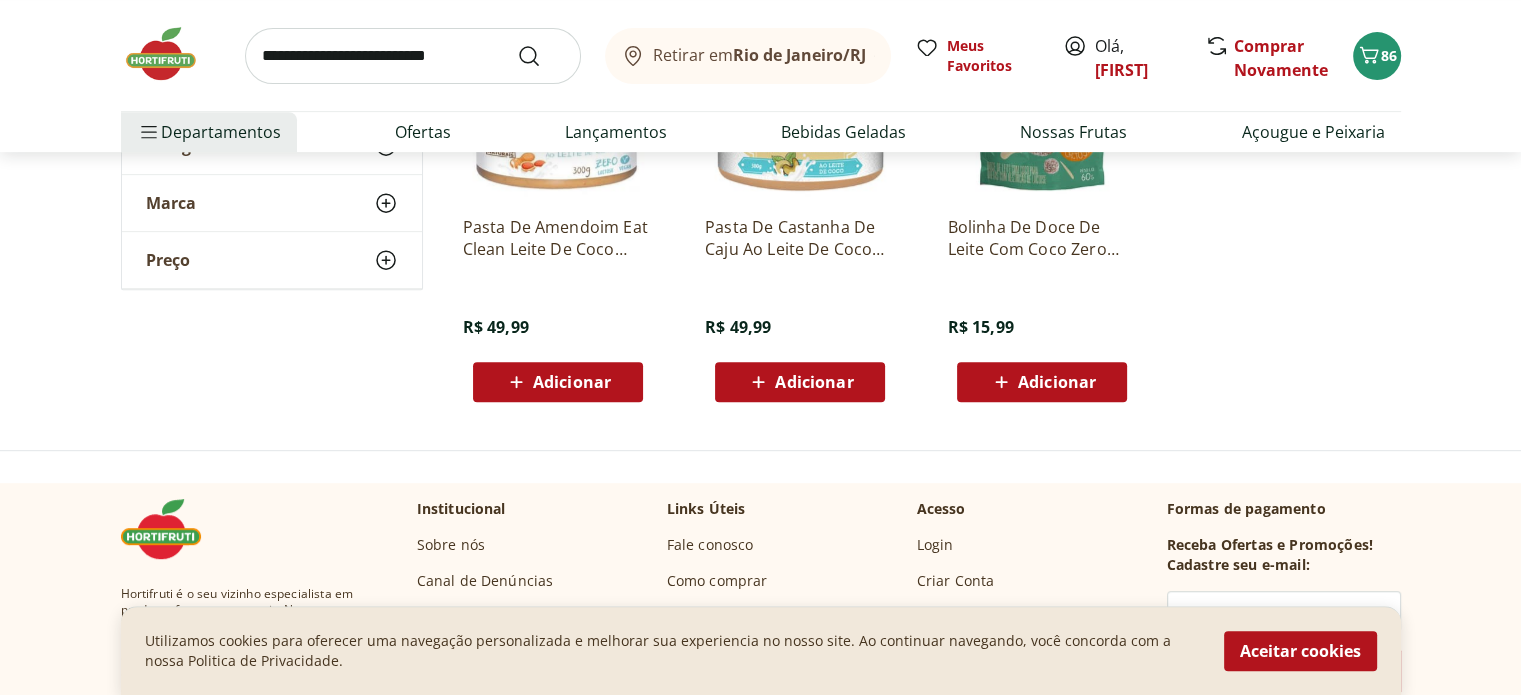 scroll, scrollTop: 900, scrollLeft: 0, axis: vertical 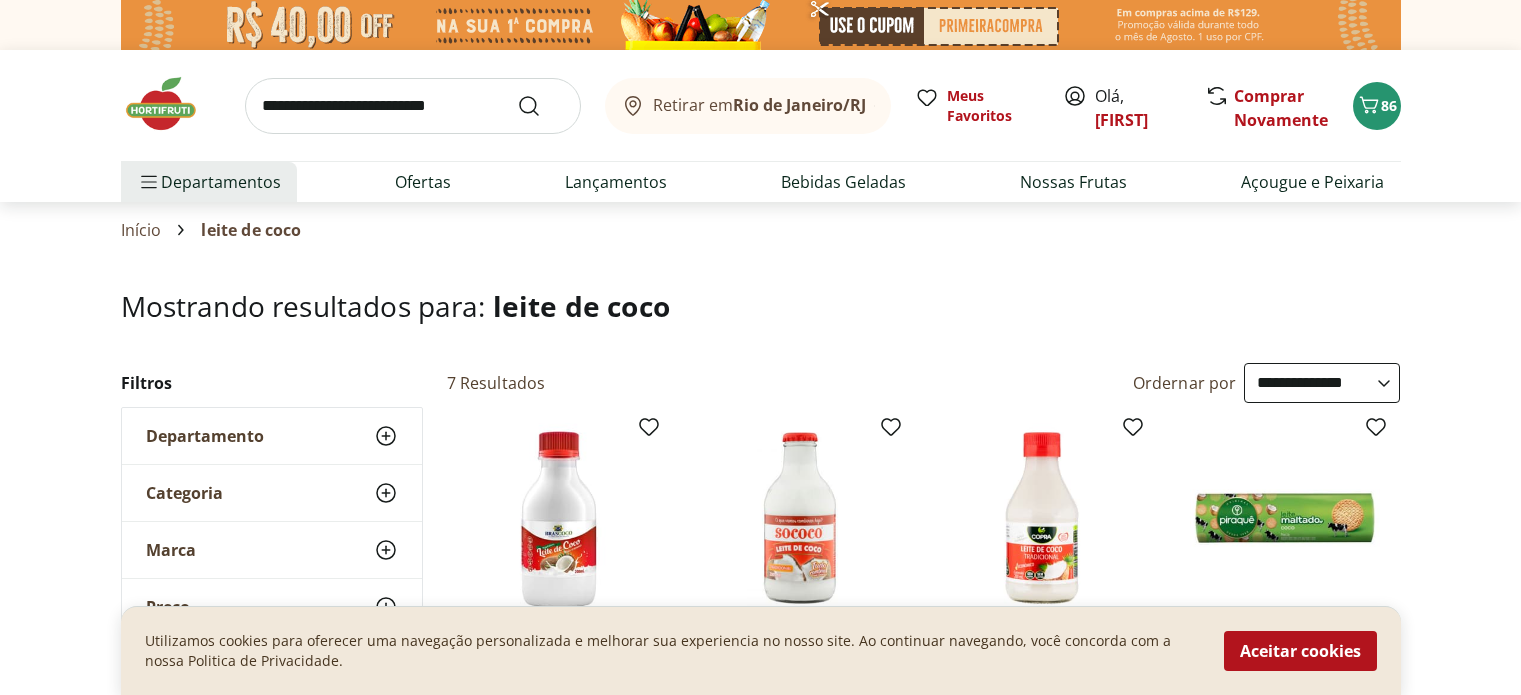 select on "**********" 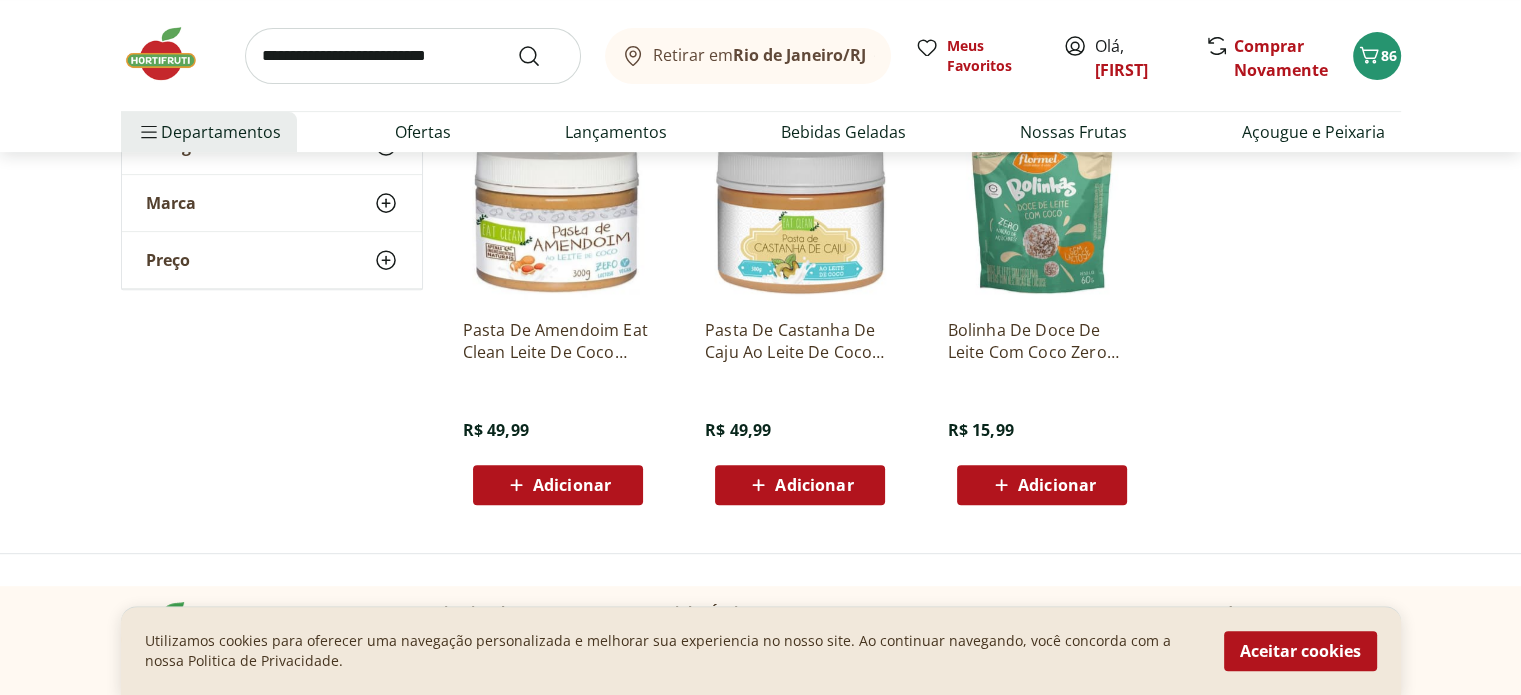 scroll, scrollTop: 0, scrollLeft: 0, axis: both 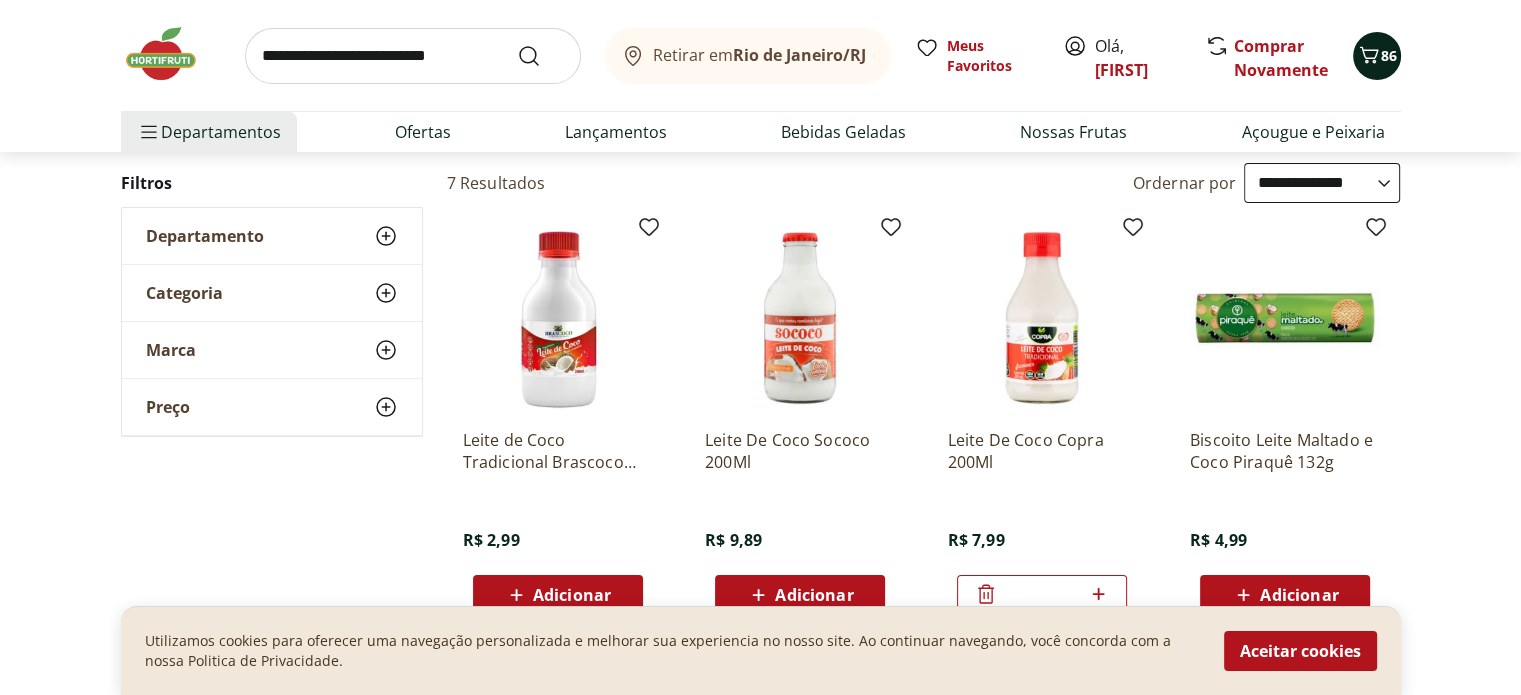 click on "86" at bounding box center (1377, 56) 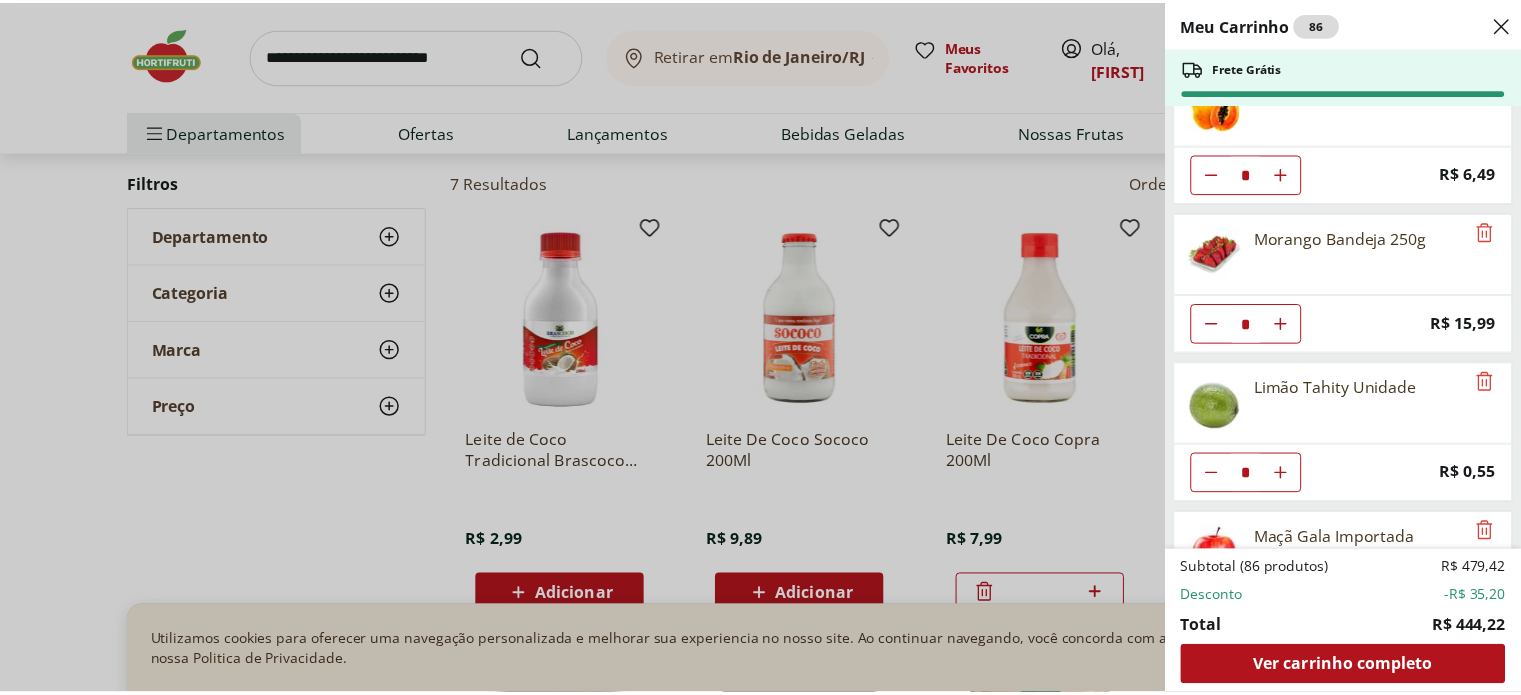 scroll, scrollTop: 900, scrollLeft: 0, axis: vertical 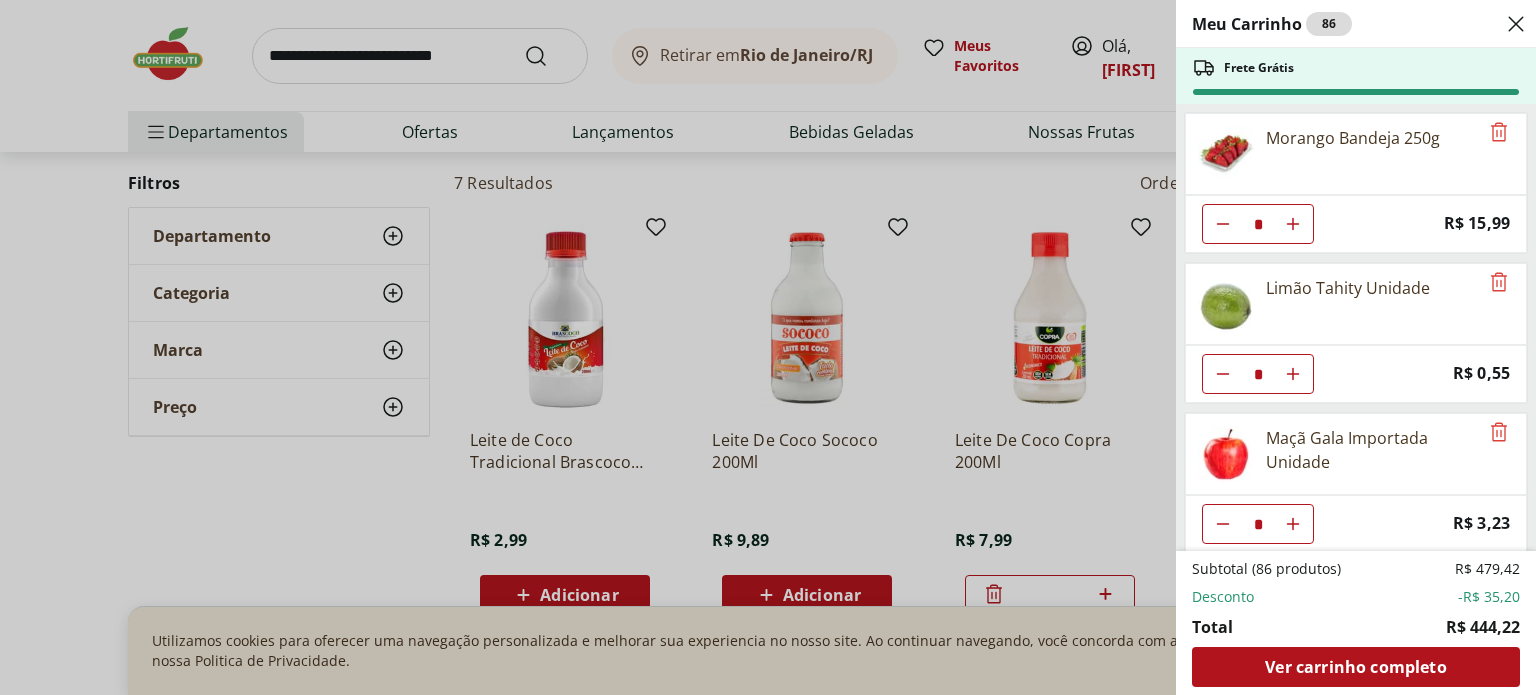 click on "Meu Carrinho 86 Frete Grátis Peito de Frango Light * Original price: R$ 25,49 Price: R$ 20,39 Chocolate Lindt Excellence Barra 70% Dark 100g * Original price: R$ 38,99 Price: R$ 28,99 Sobrecoxa de Frango Congelada Korin 600g * Original price: R$ 19,99 Price: R$ 15,99 Requeijão Cremoso Light Tirolez 200g * Original price: R$ 10,99 Price: R$ 9,49 Uva Verde sem Semente Natural da Terra 500g * Price: R$ 10,99 Mamão Papaia Unidade * Price: R$ 6,49 Morango Bandeja 250g * Price: R$ 15,99 Limão Tahity Unidade * Price: R$ 0,55 Maçã Gala Importada Unidade * Price: R$ 3,23 Blueberry Embalada 125g * Price: R$ 12,99 Cereja Embalada * Price: R$ 9,99 Banana Prata Unidade ** Price: R$ 2,20 Kiwi Verde * Price: R$ 4,56 Ovos Tipo Grande Vermelhos Mantiqueira Happy Eggs 10 Unidades * Price: R$ 7,99 Batata Doce Unidade * Price: R$ 1,53 Batata Inglesa Unidade * Price: R$ 0,80 Cenoura Unidade * Price: R$ 0,72 Couve-Flor Unidade * Price: R$ 6,99 Milho Verde Bandeja * Price: R$ 9,09 Quiabo Embalado * * *" at bounding box center [768, 347] 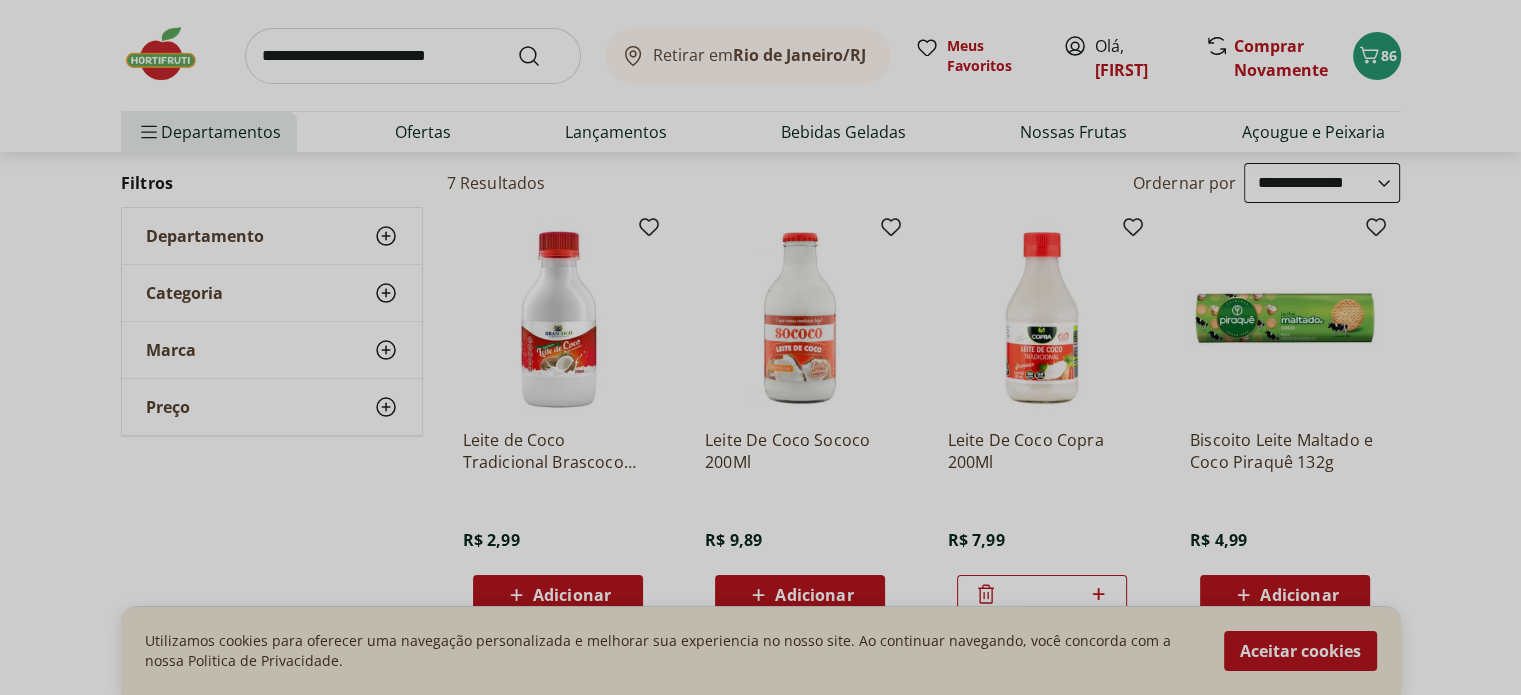 click at bounding box center [413, 56] 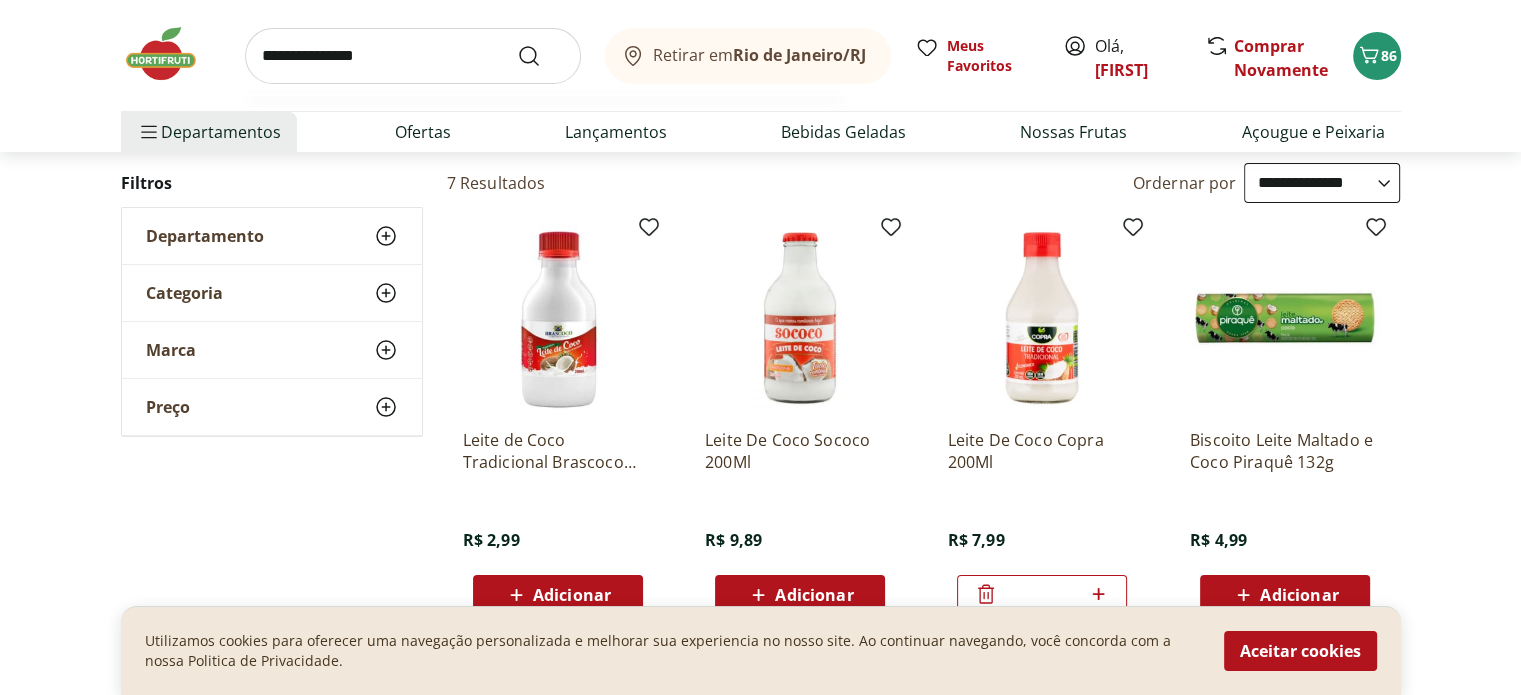 type on "**********" 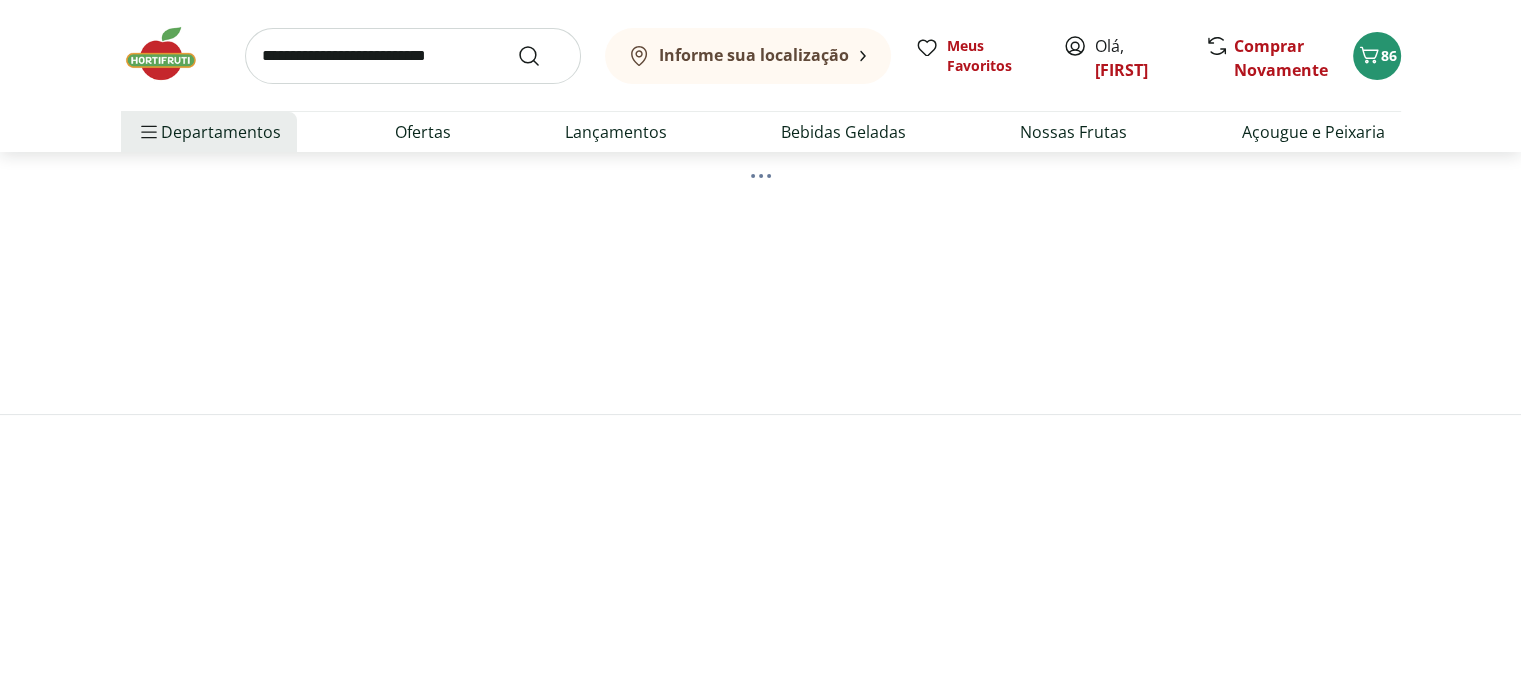 scroll, scrollTop: 0, scrollLeft: 0, axis: both 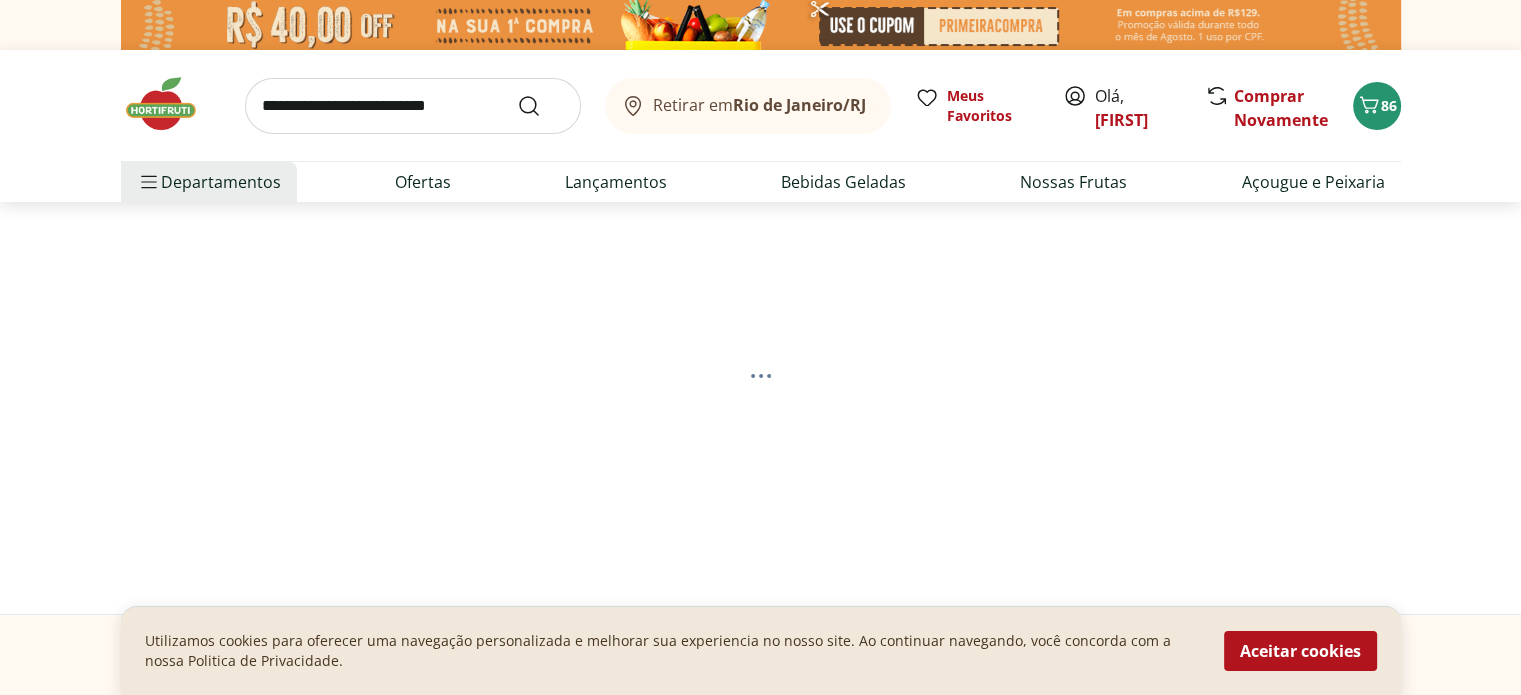 select on "**********" 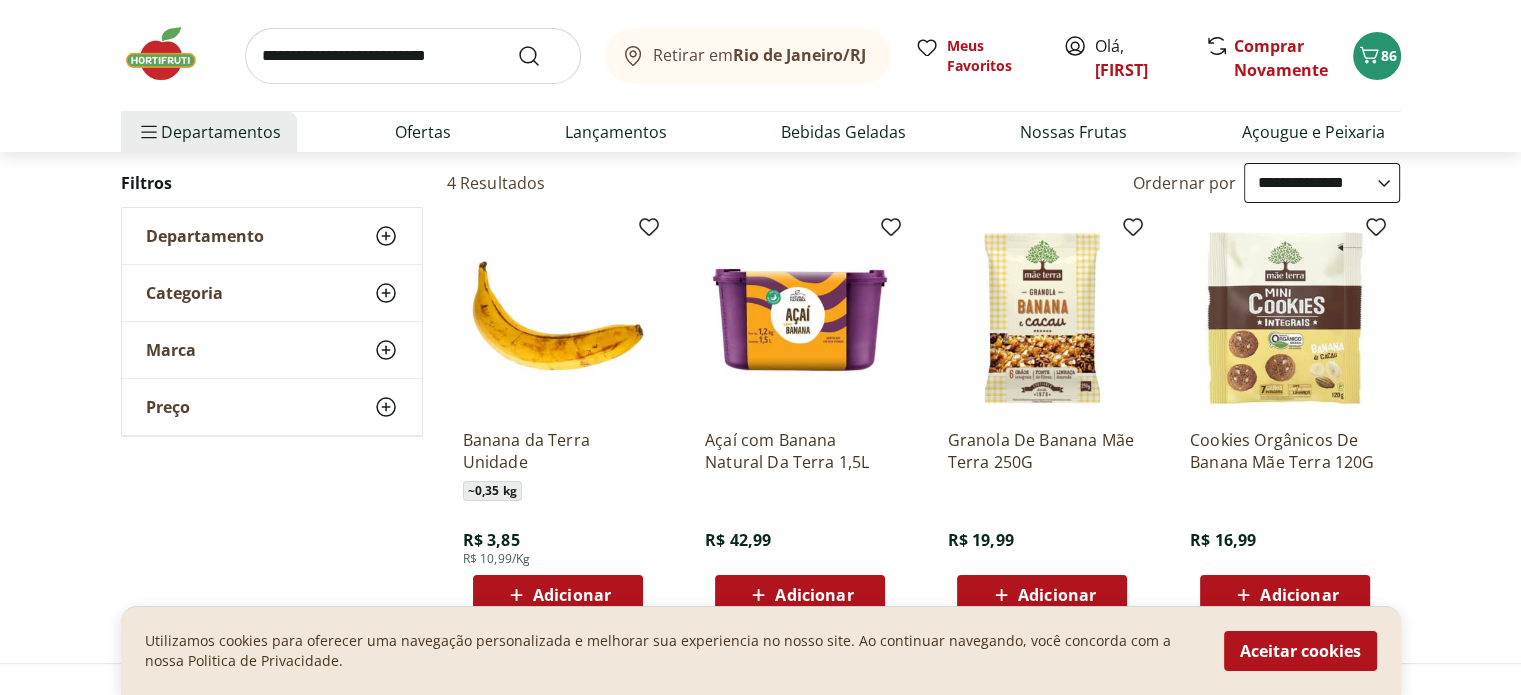 scroll, scrollTop: 300, scrollLeft: 0, axis: vertical 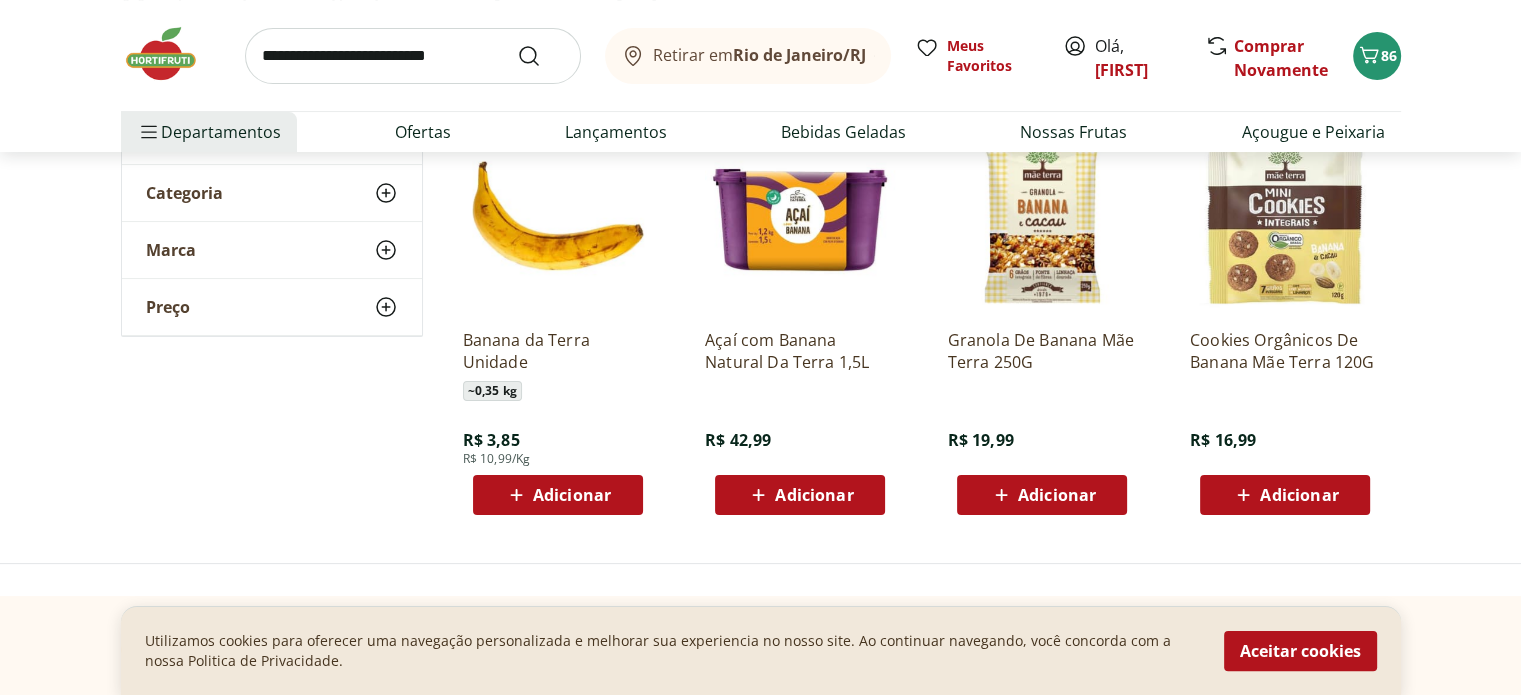 click on "Adicionar" at bounding box center (572, 495) 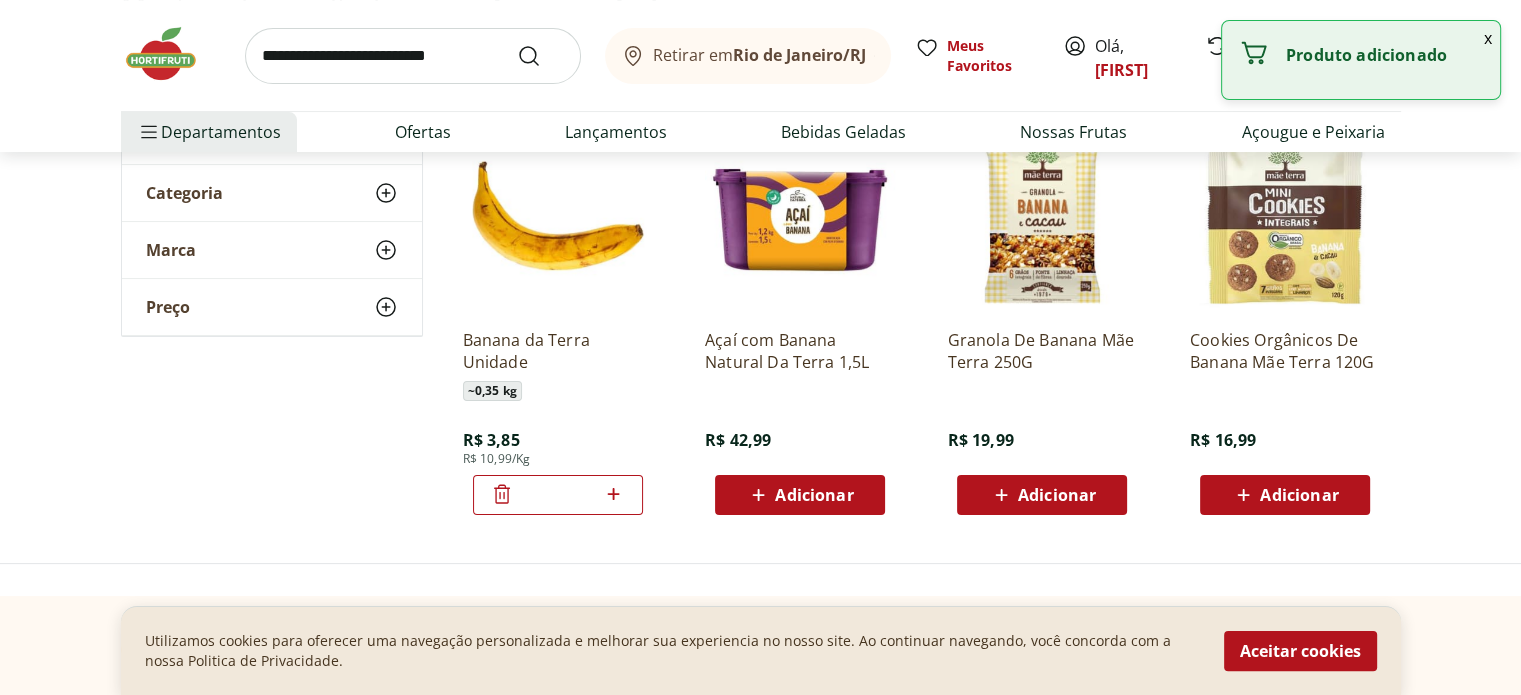 click 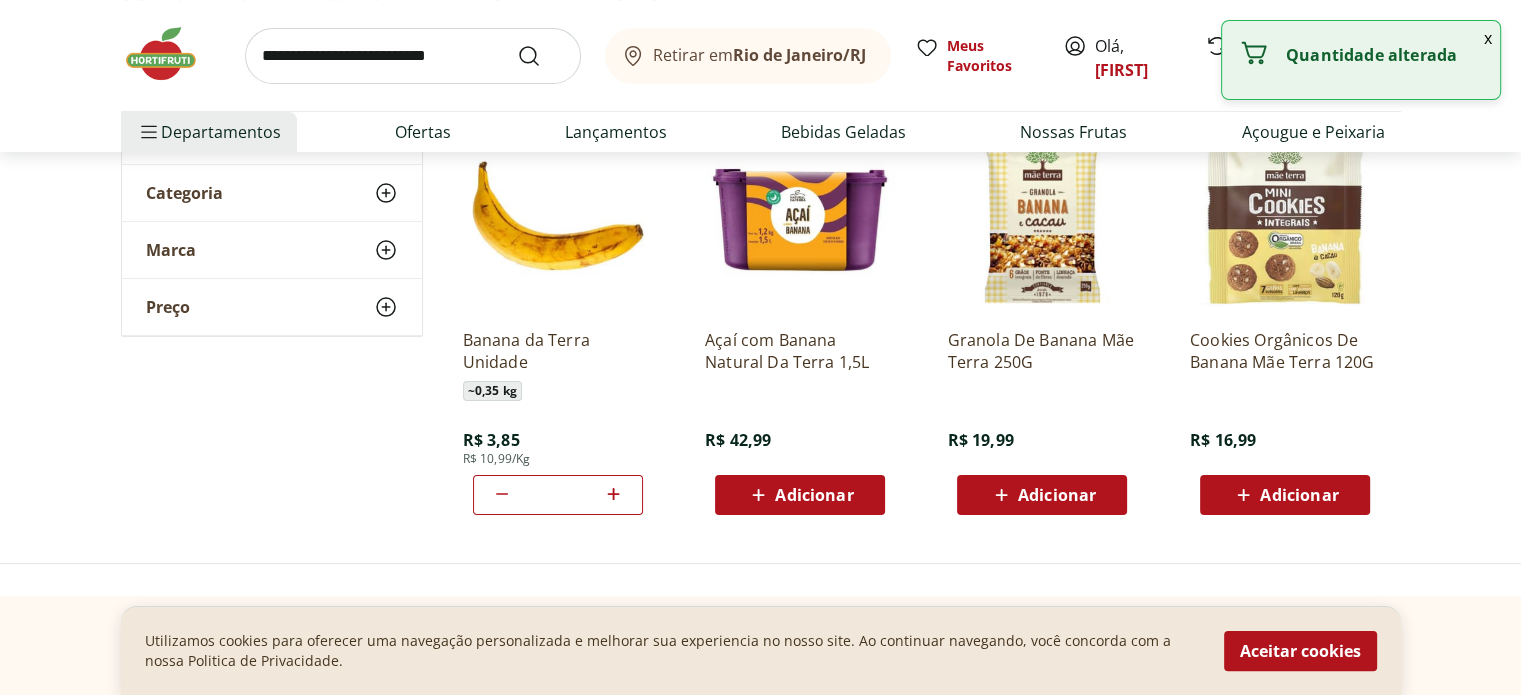 click 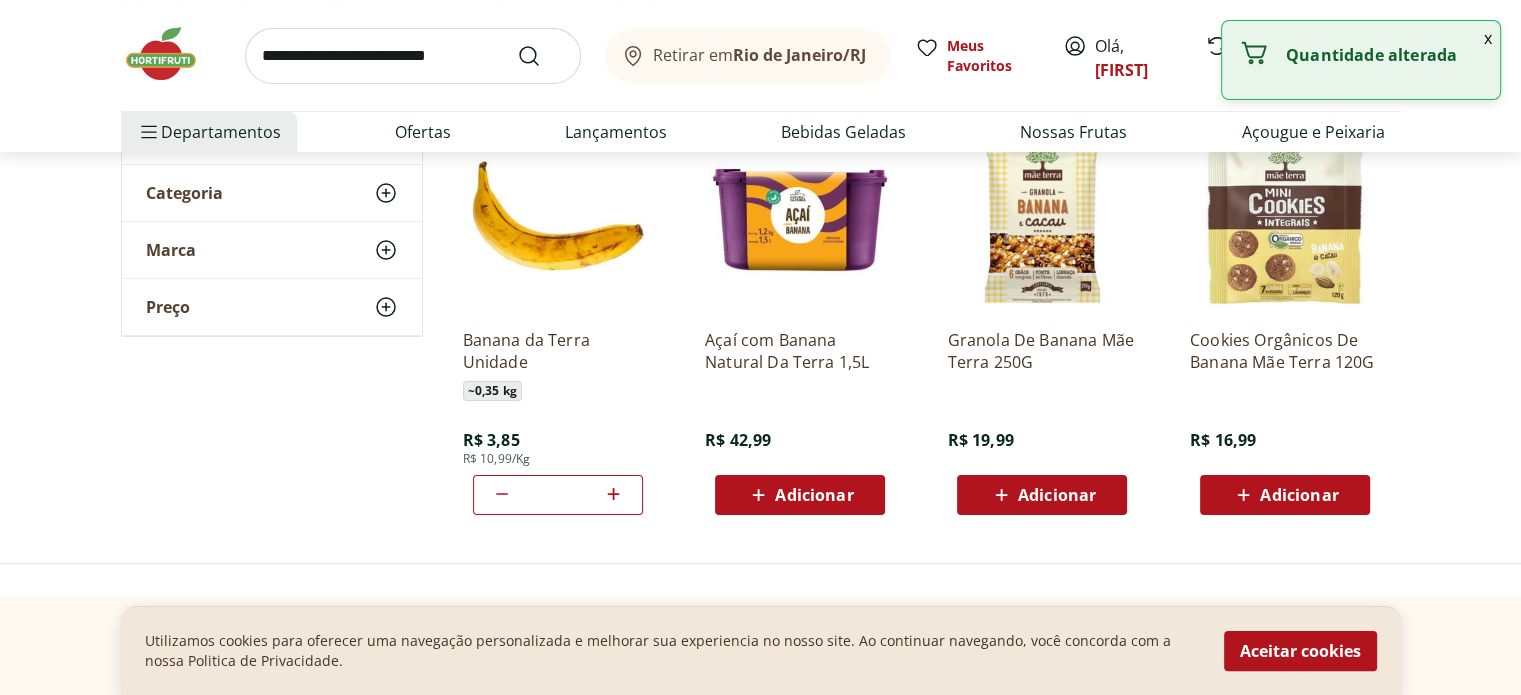 click 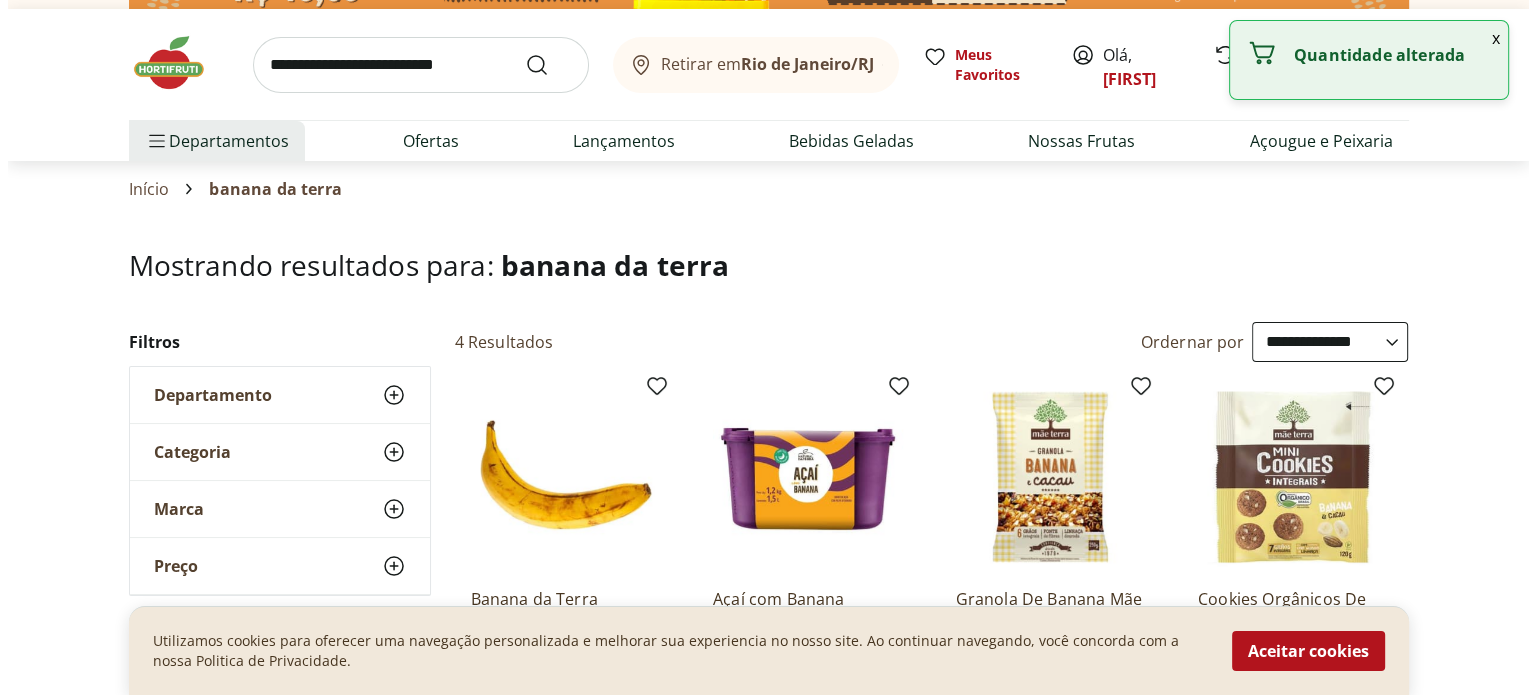 scroll, scrollTop: 0, scrollLeft: 0, axis: both 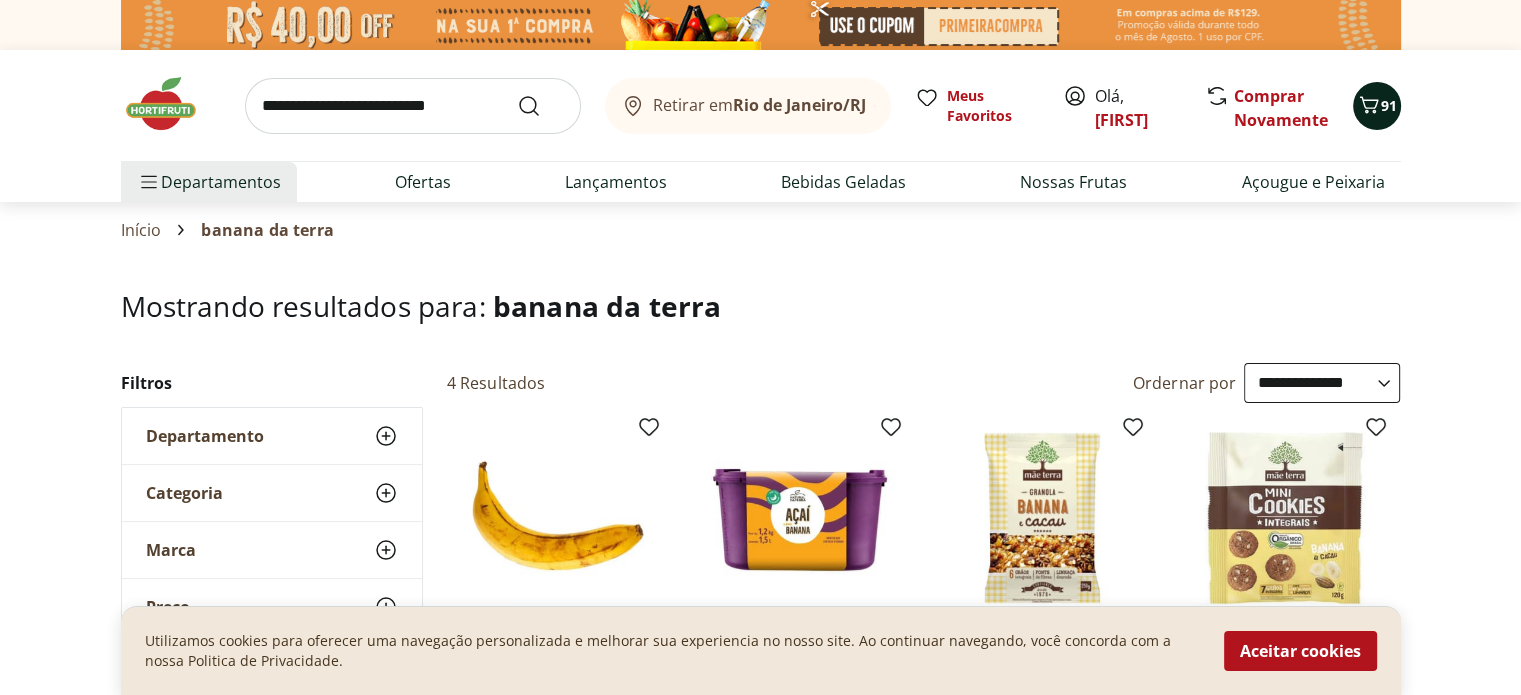 click on "91" at bounding box center [1389, 105] 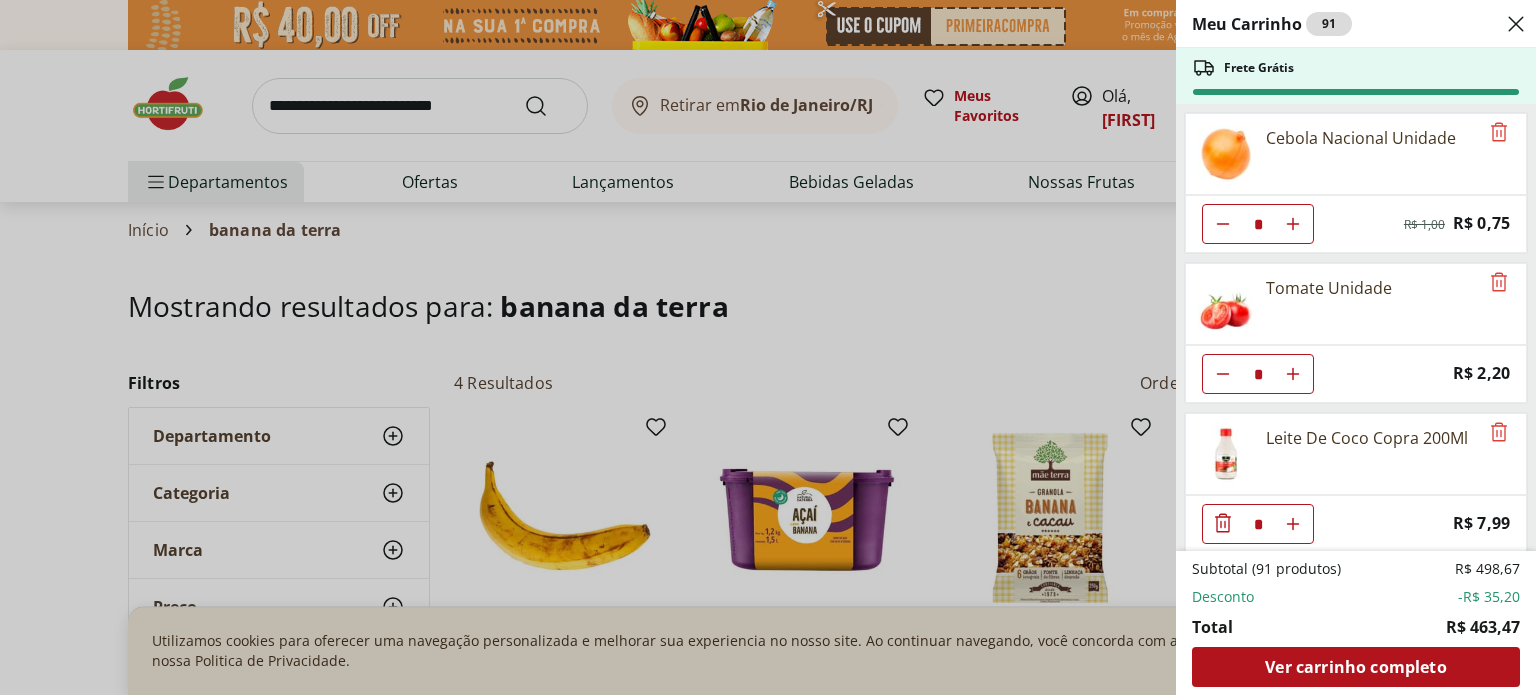 scroll, scrollTop: 3727, scrollLeft: 0, axis: vertical 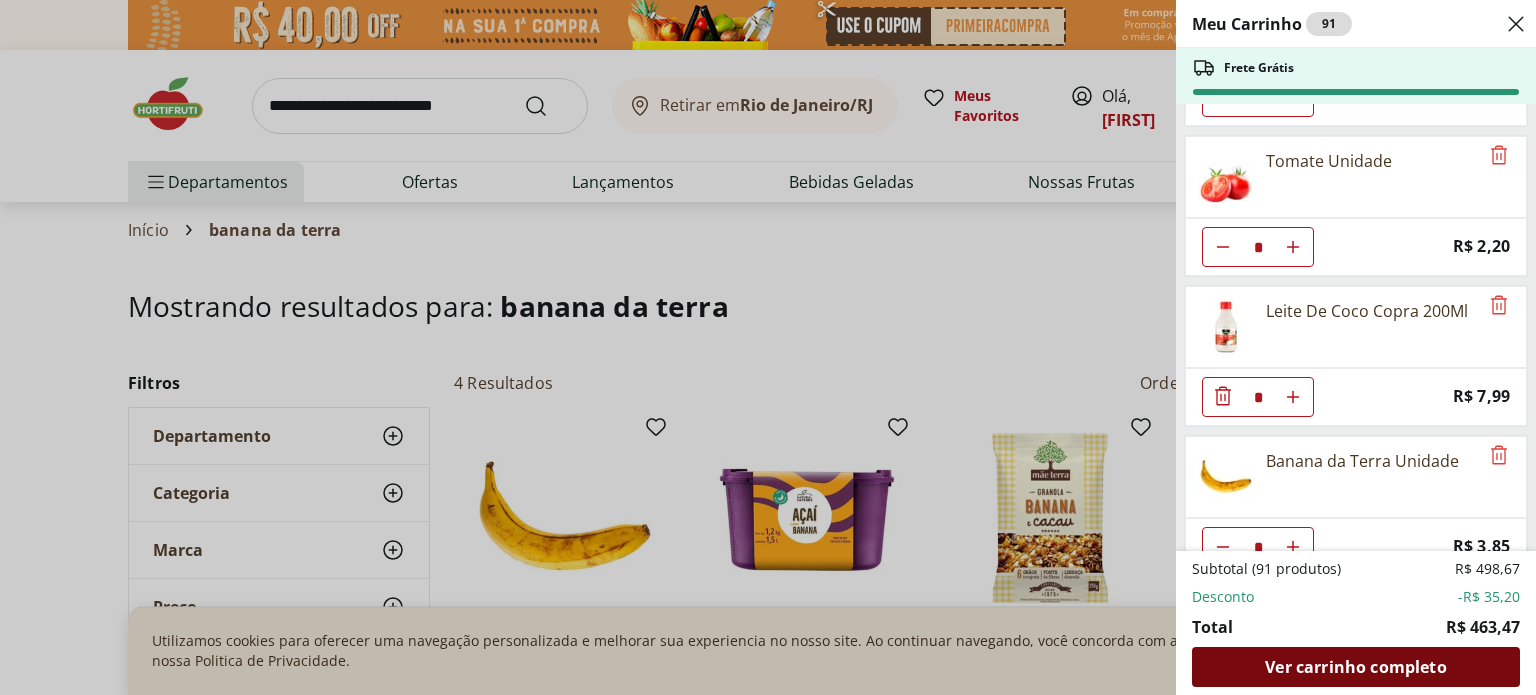 click on "Ver carrinho completo" at bounding box center [1355, 667] 